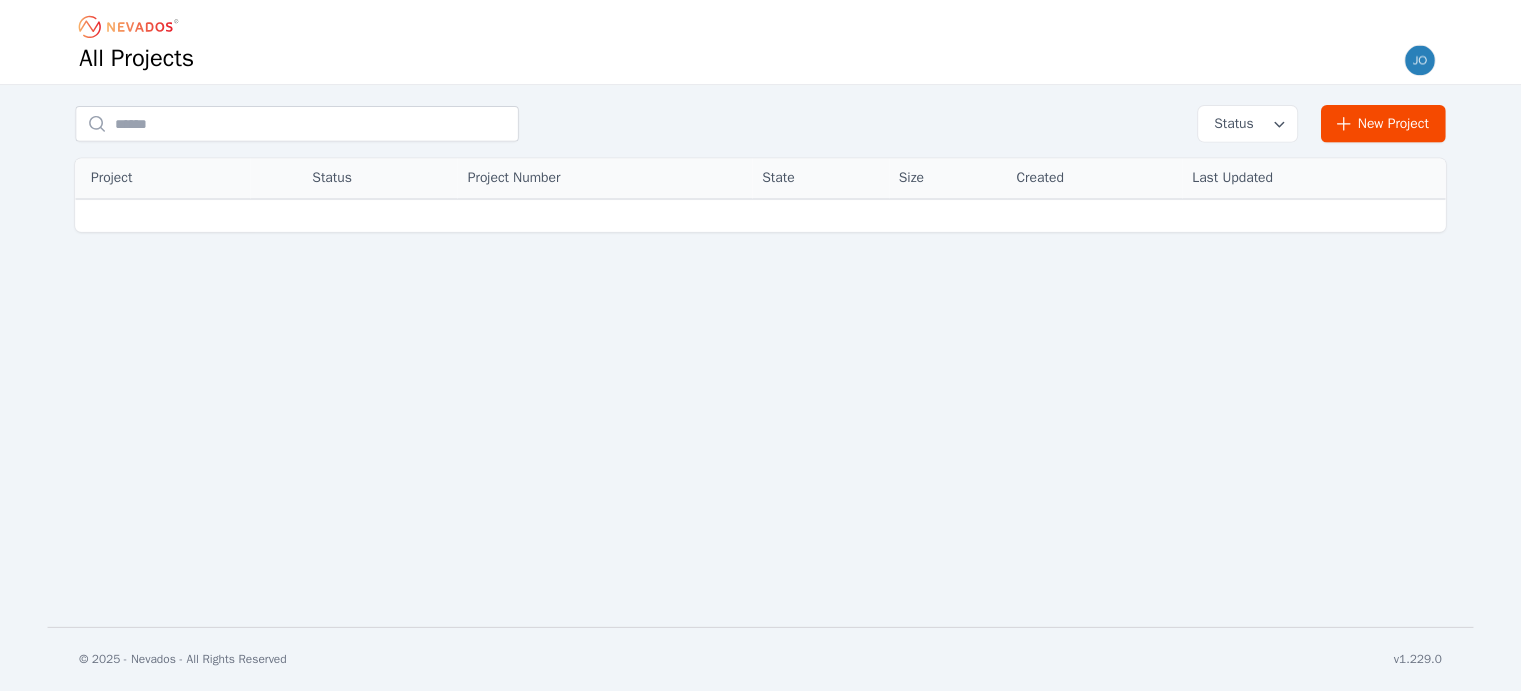 scroll, scrollTop: 0, scrollLeft: 0, axis: both 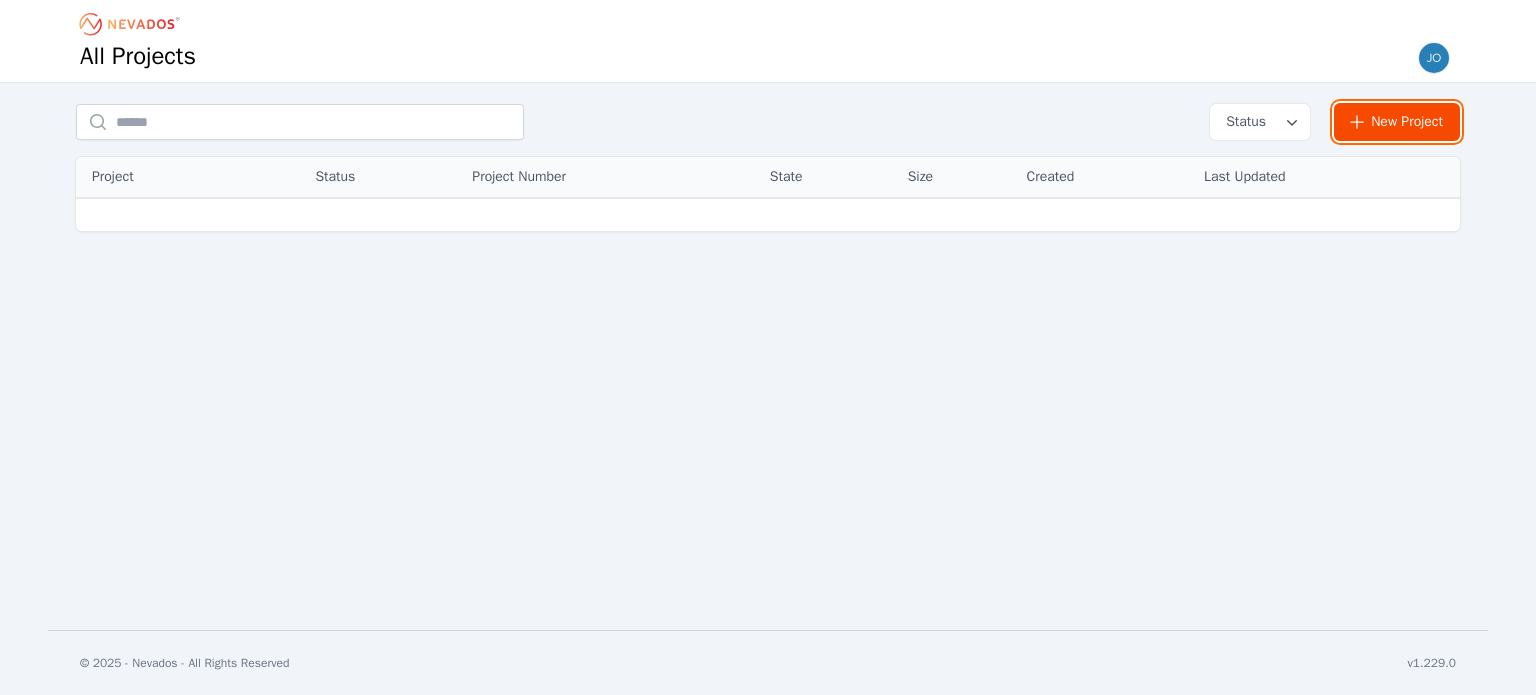 click on "New Project" at bounding box center (1397, 122) 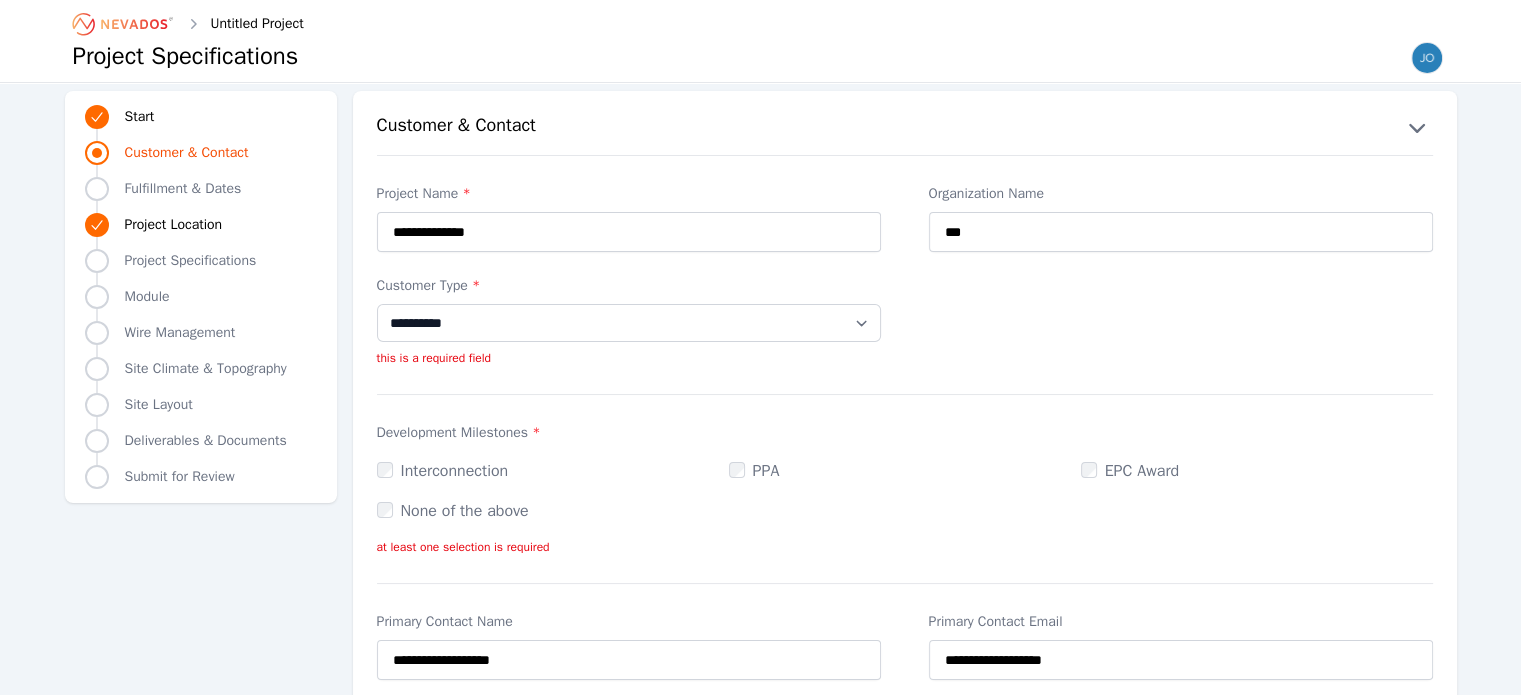 type on "***" 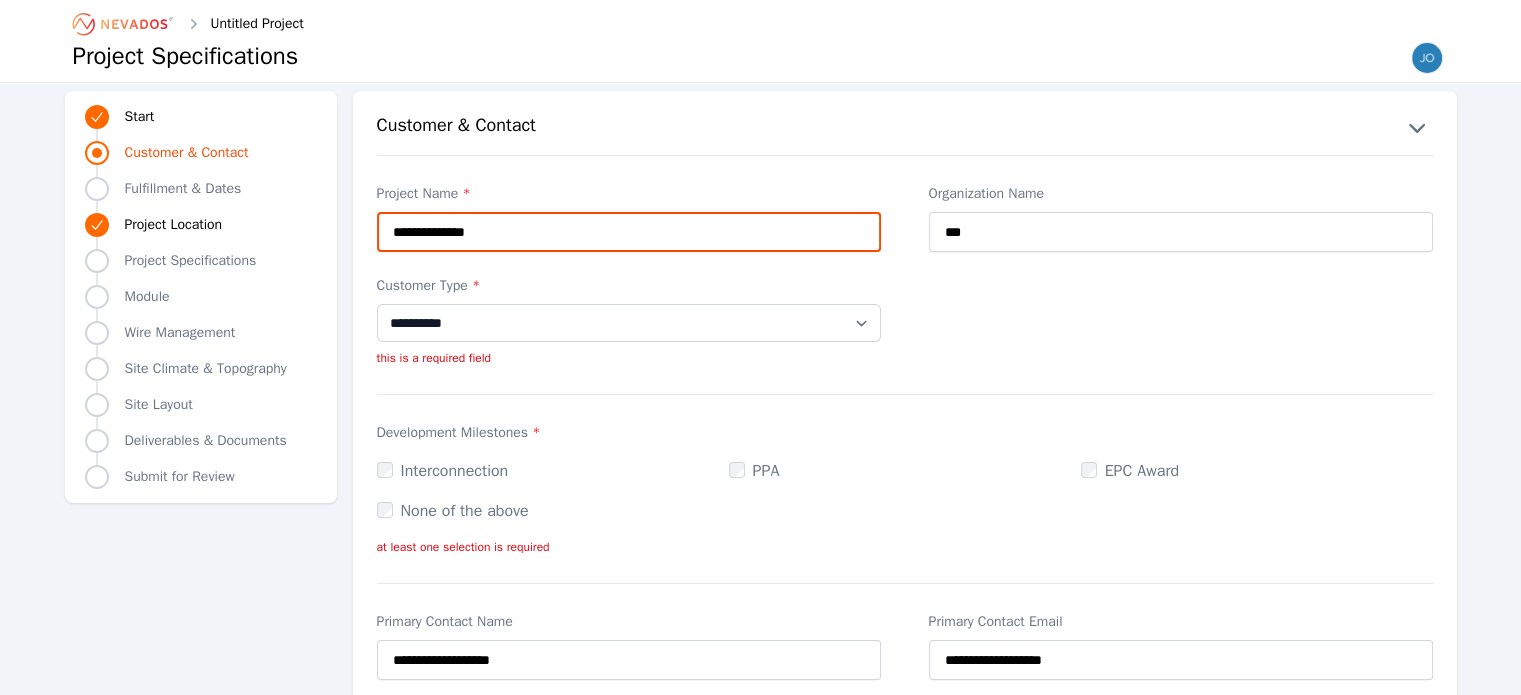click on "**********" at bounding box center (629, 232) 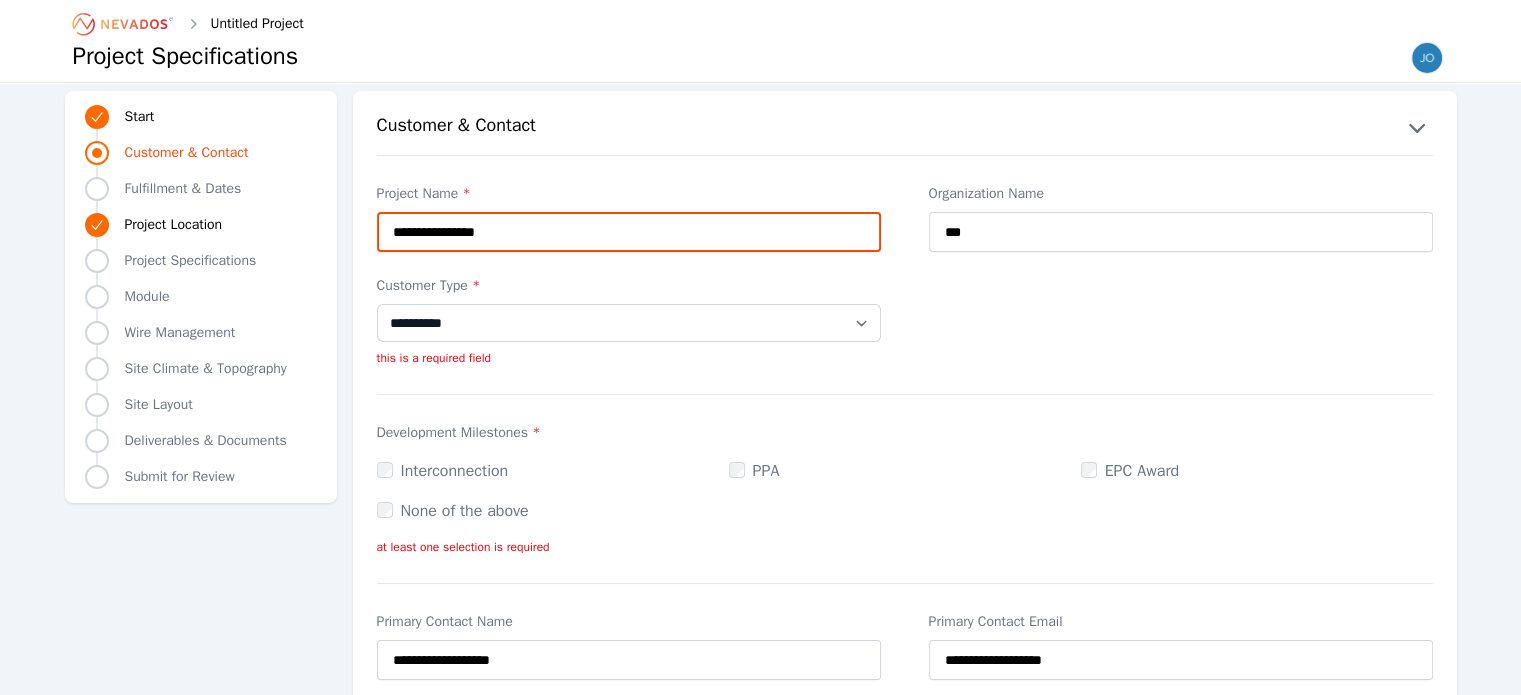 type on "**********" 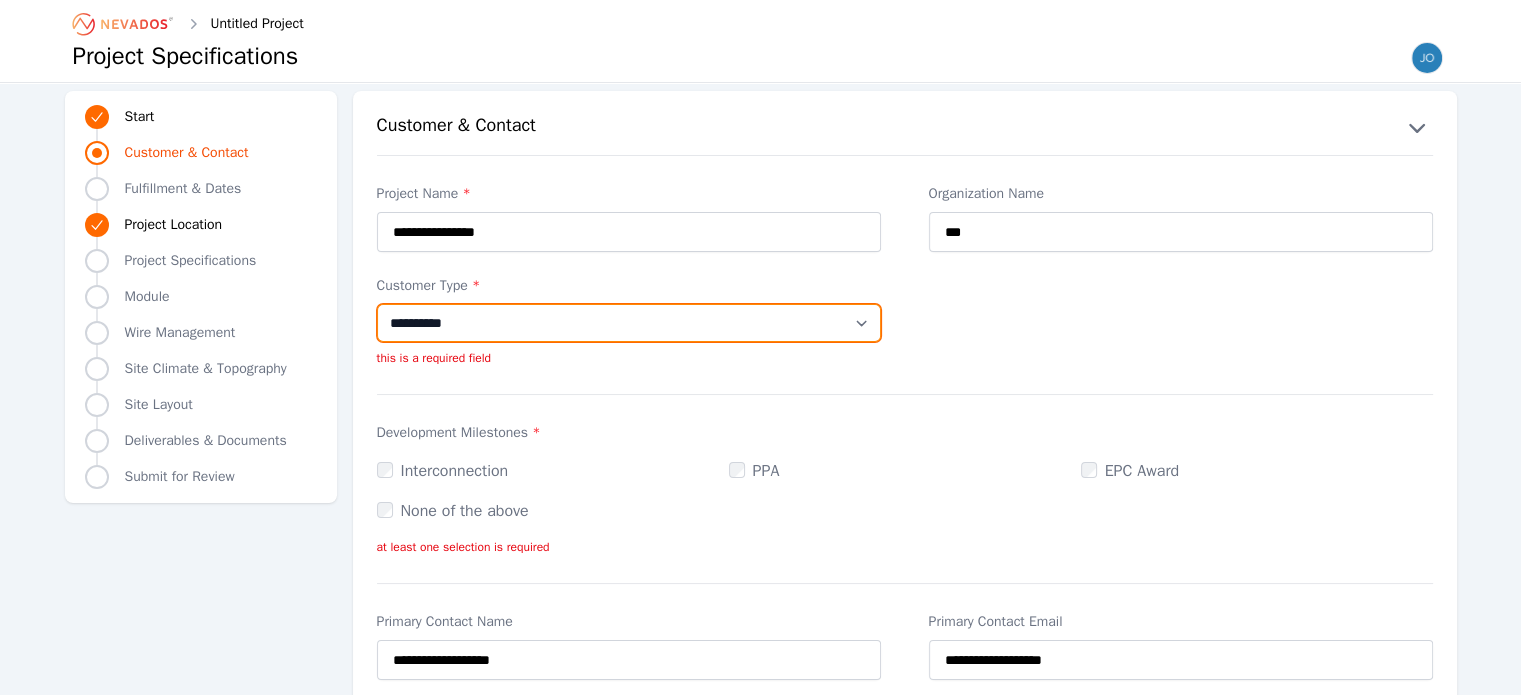 click on "**********" at bounding box center [629, 323] 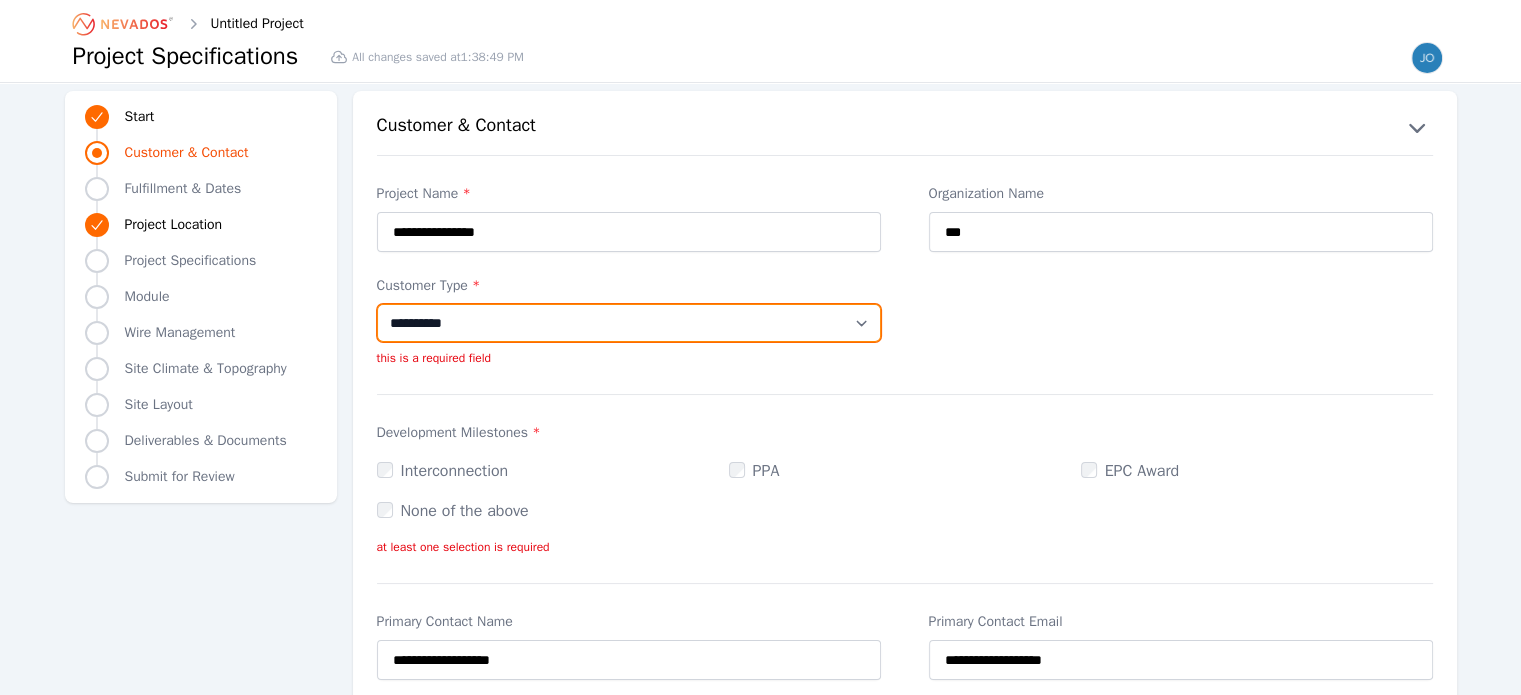 select on "*********" 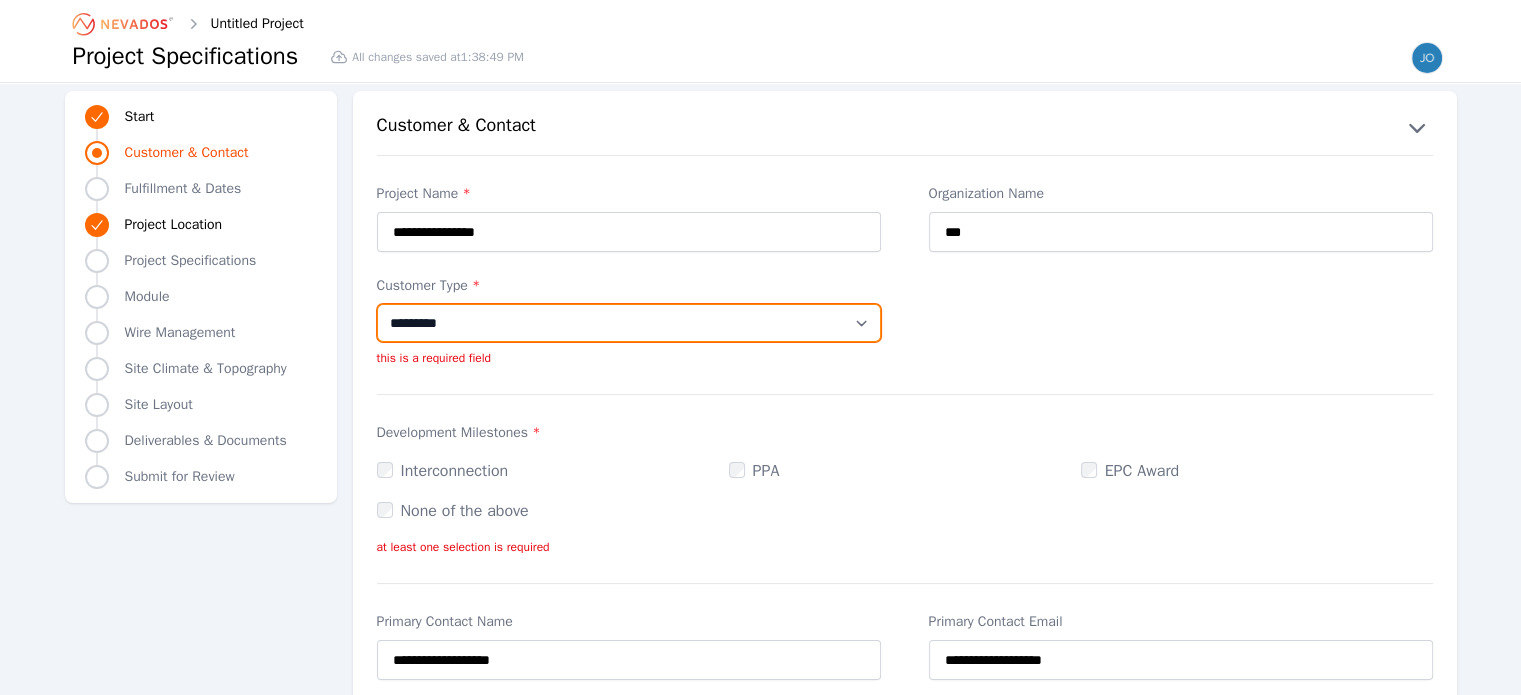 click on "**********" at bounding box center [629, 323] 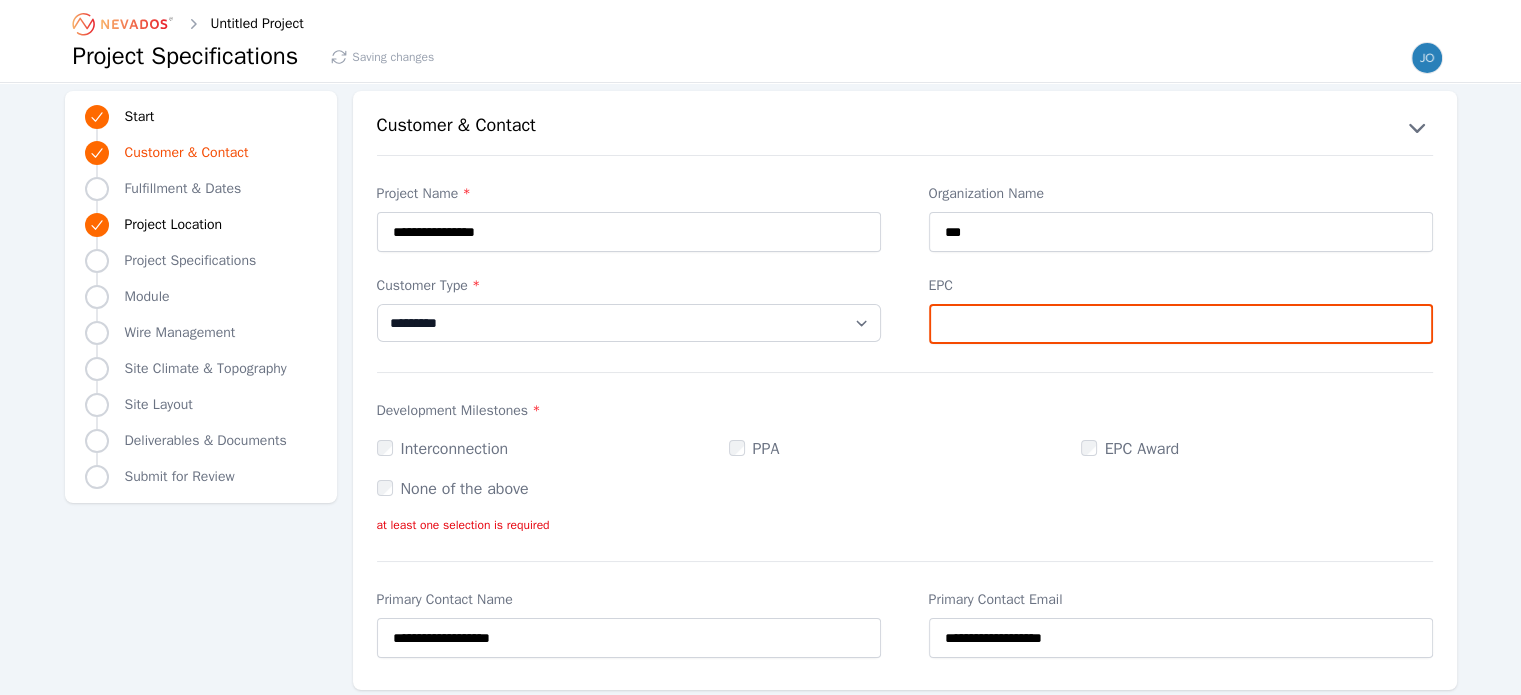 click on "EPC" at bounding box center (1181, 324) 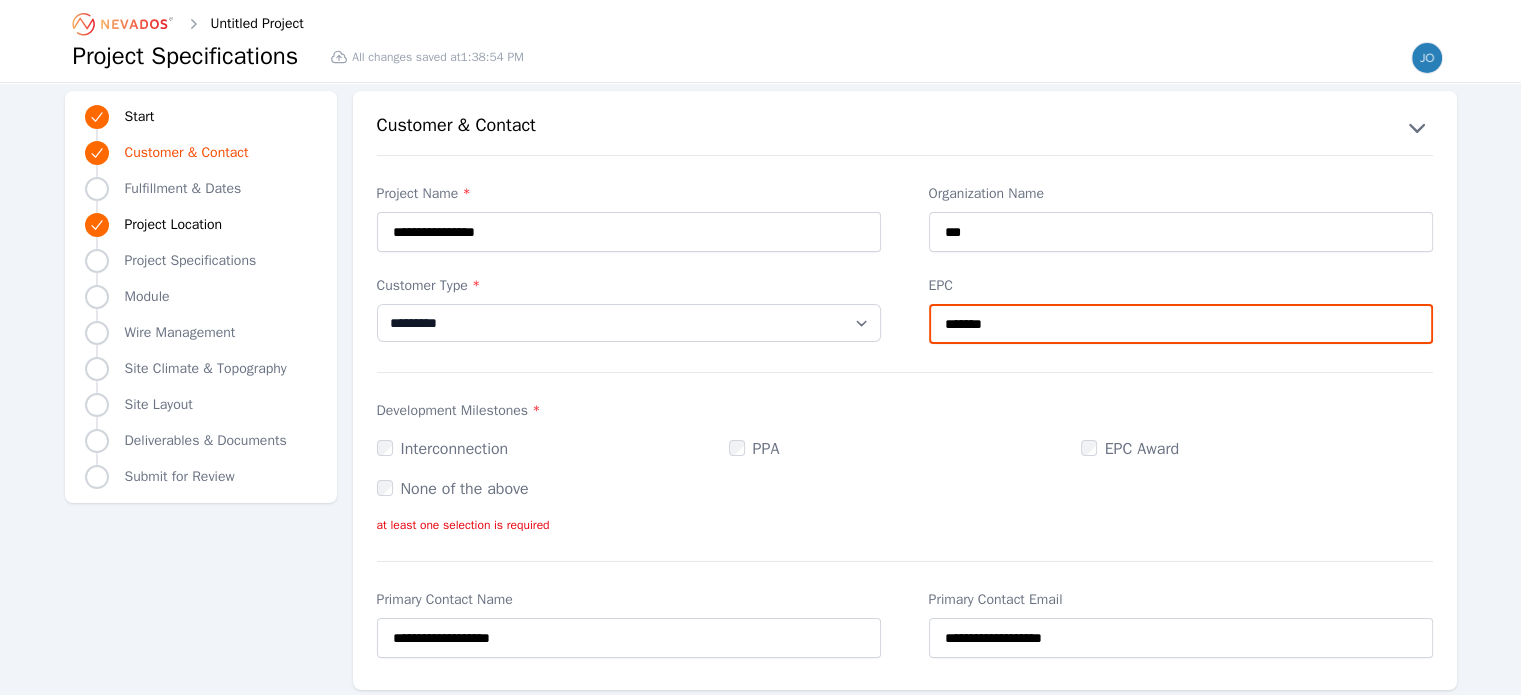 type on "*******" 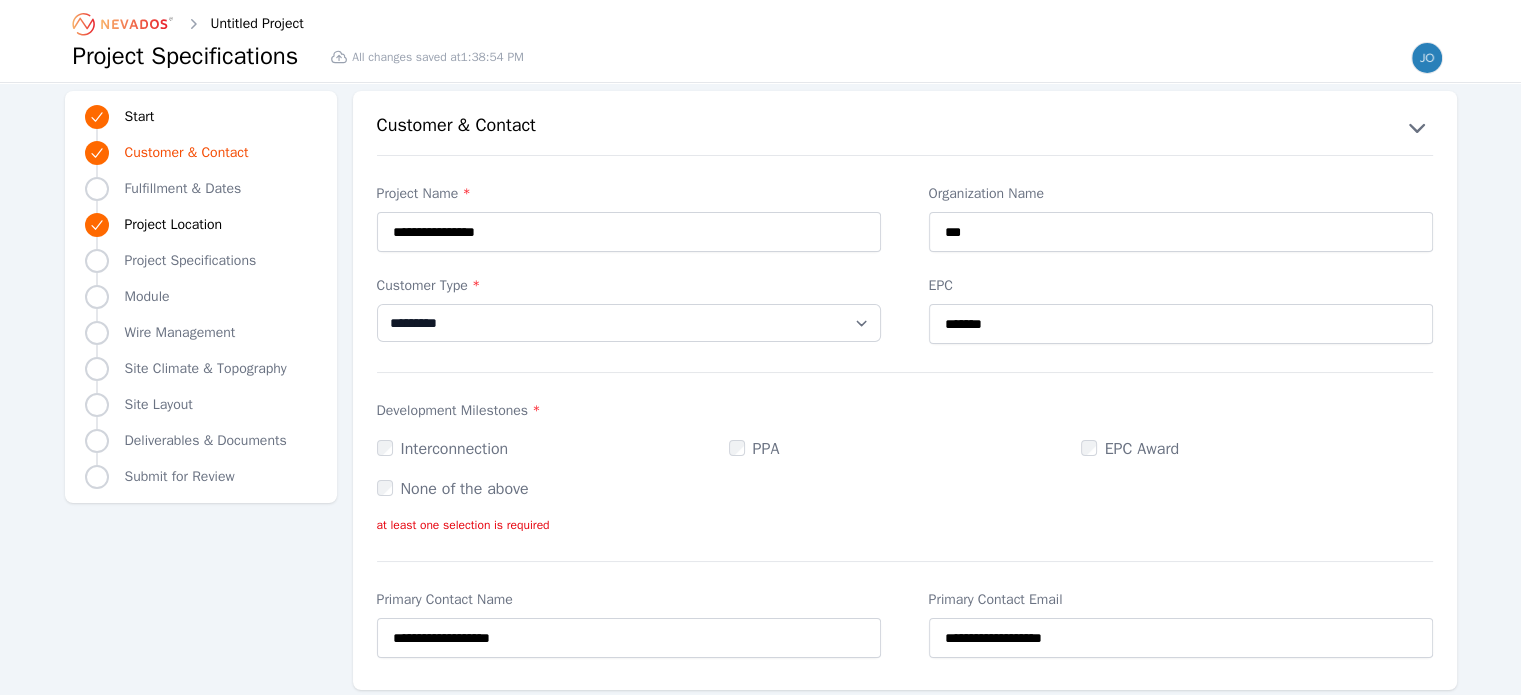 click on "at least one selection is required" at bounding box center [905, 525] 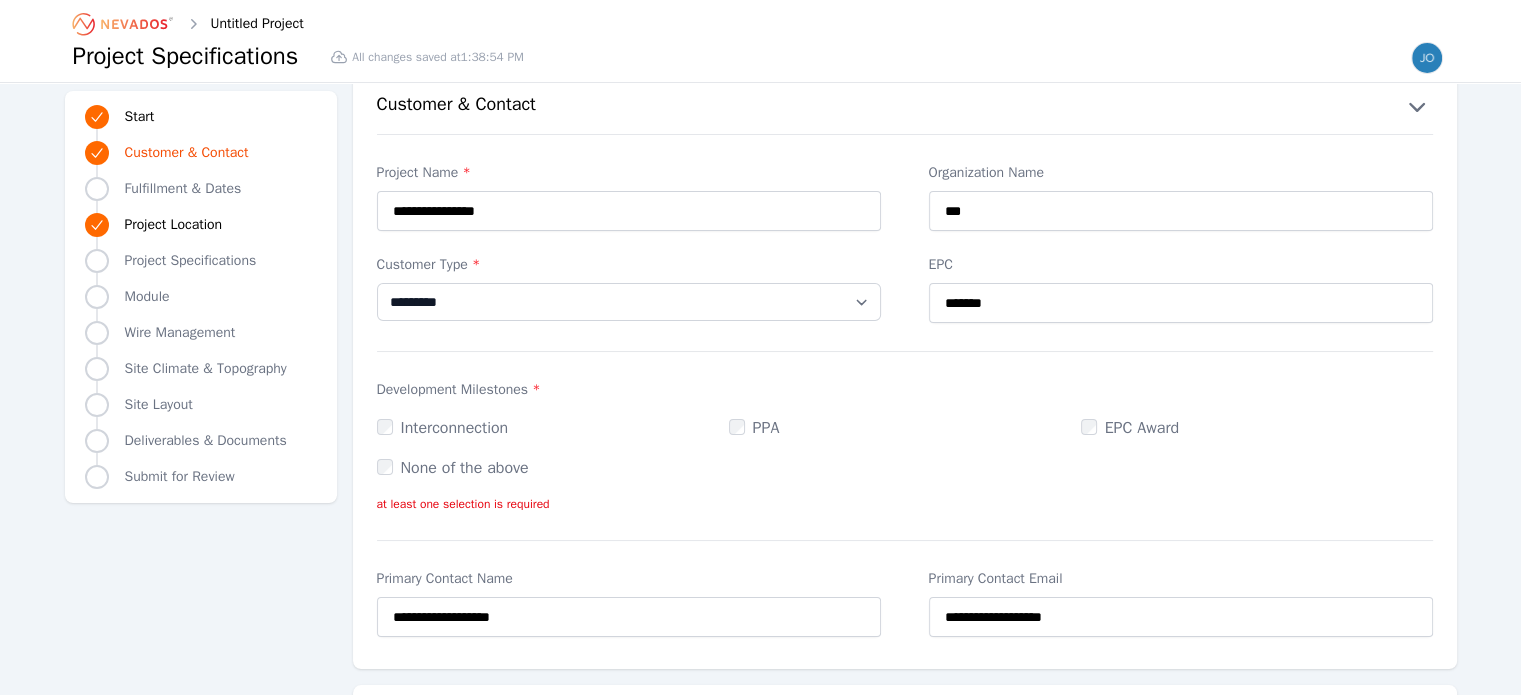 scroll, scrollTop: 0, scrollLeft: 0, axis: both 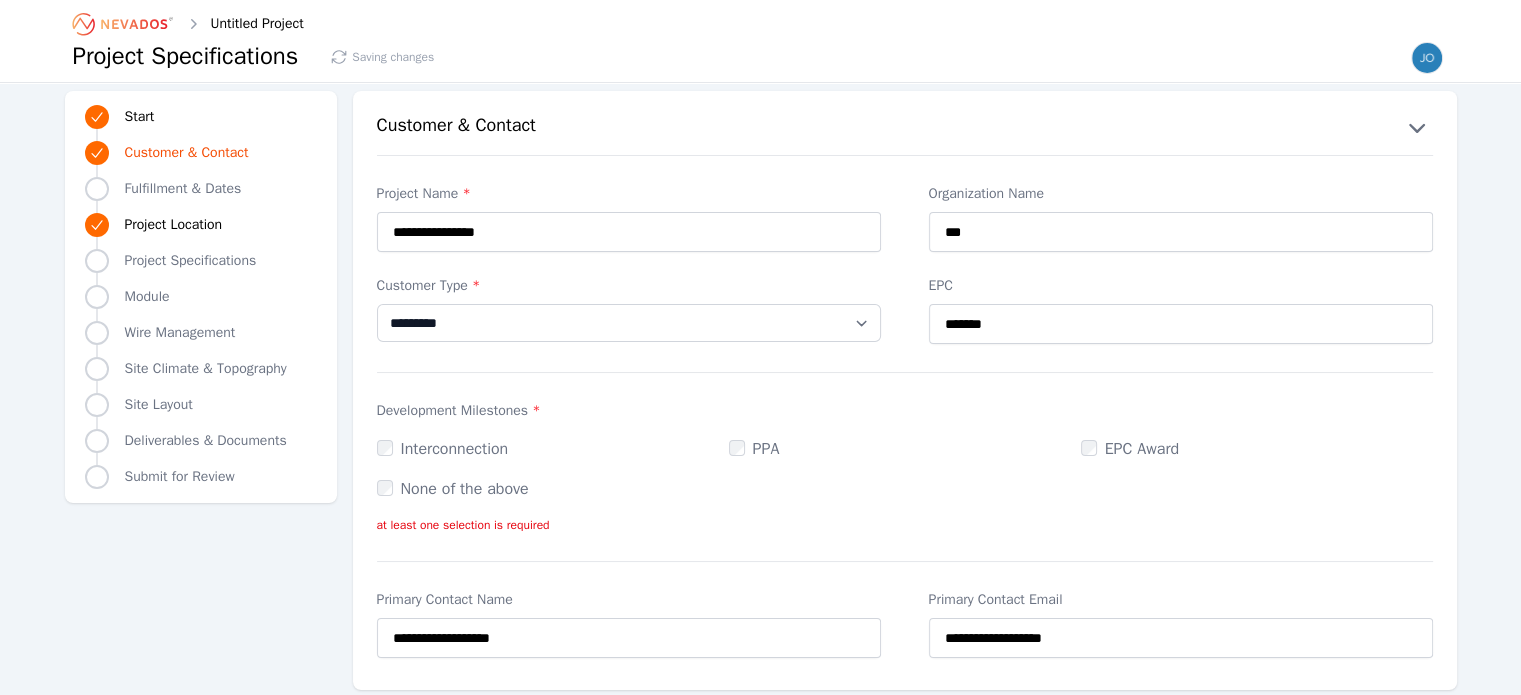 click on "Interconnection" at bounding box center (443, 449) 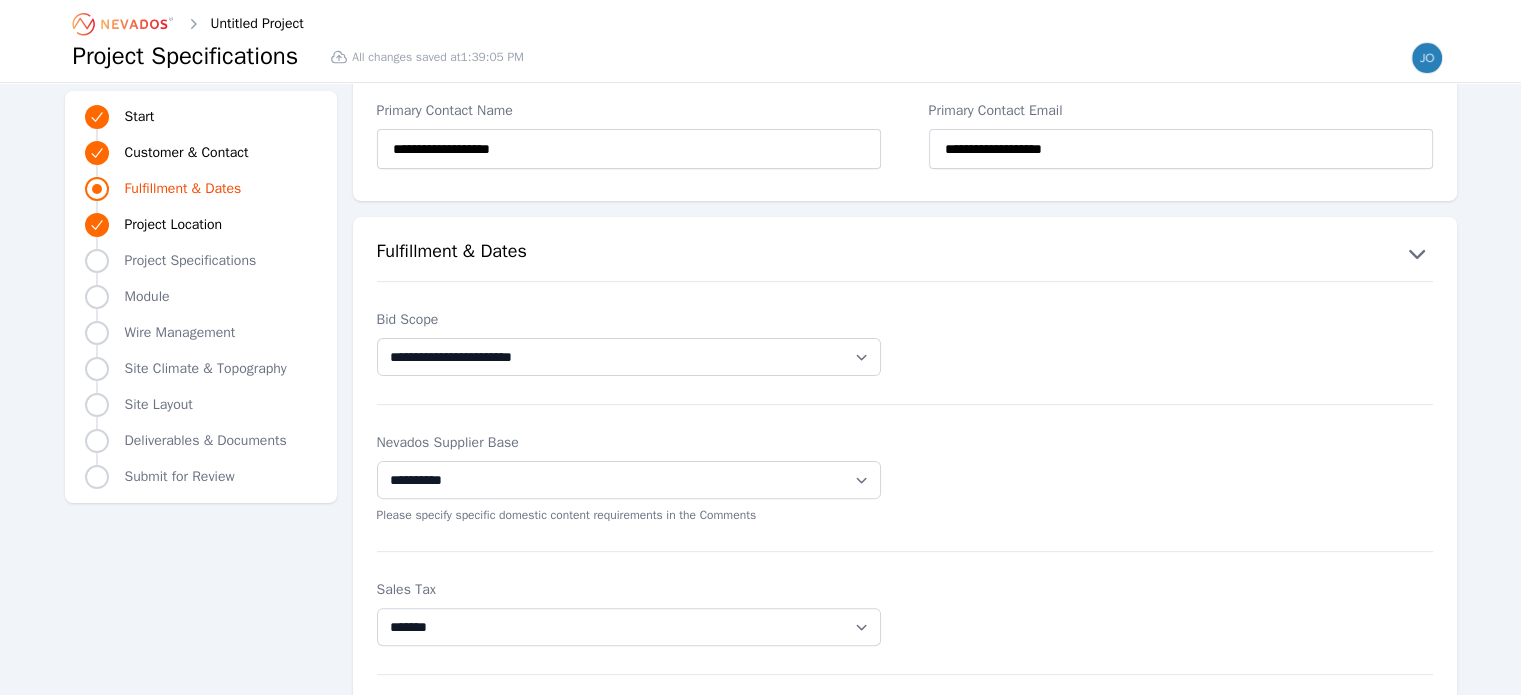 scroll, scrollTop: 500, scrollLeft: 0, axis: vertical 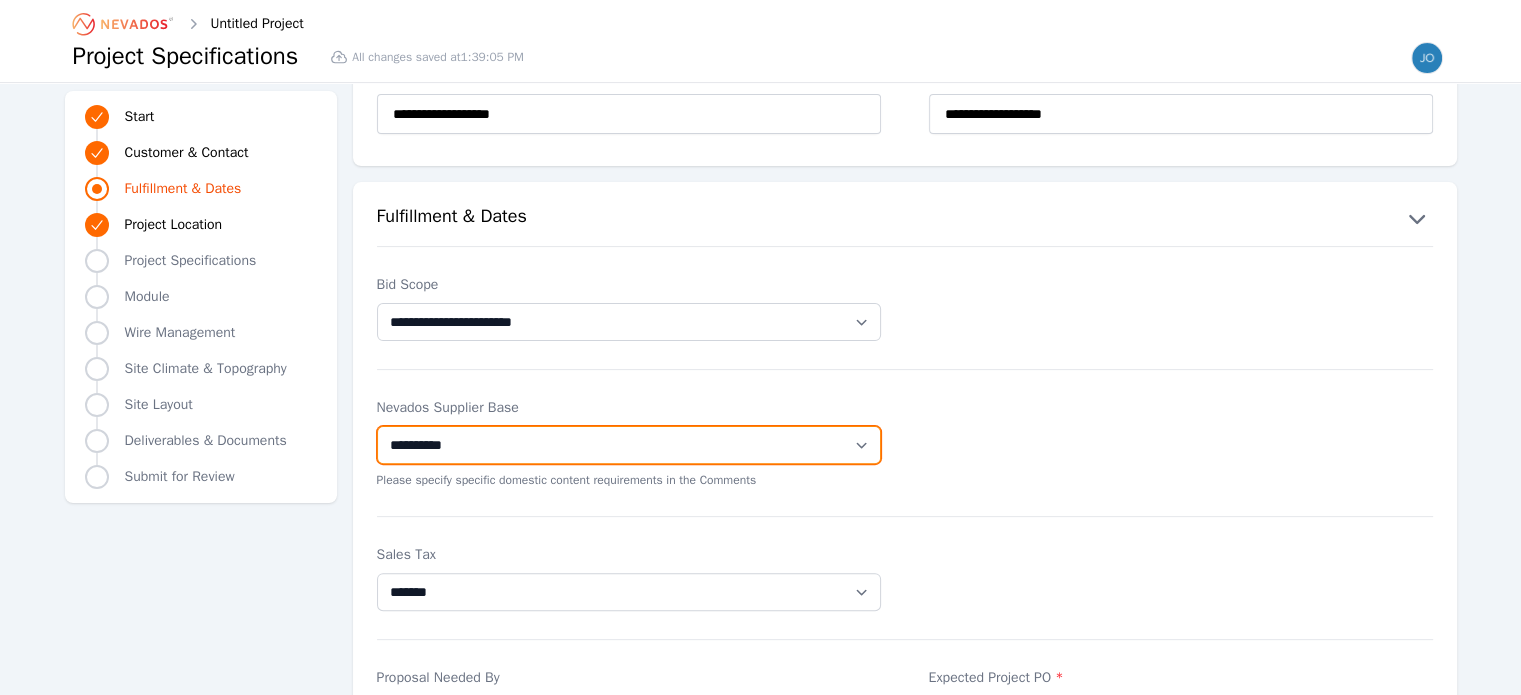 click on "**********" at bounding box center [629, 445] 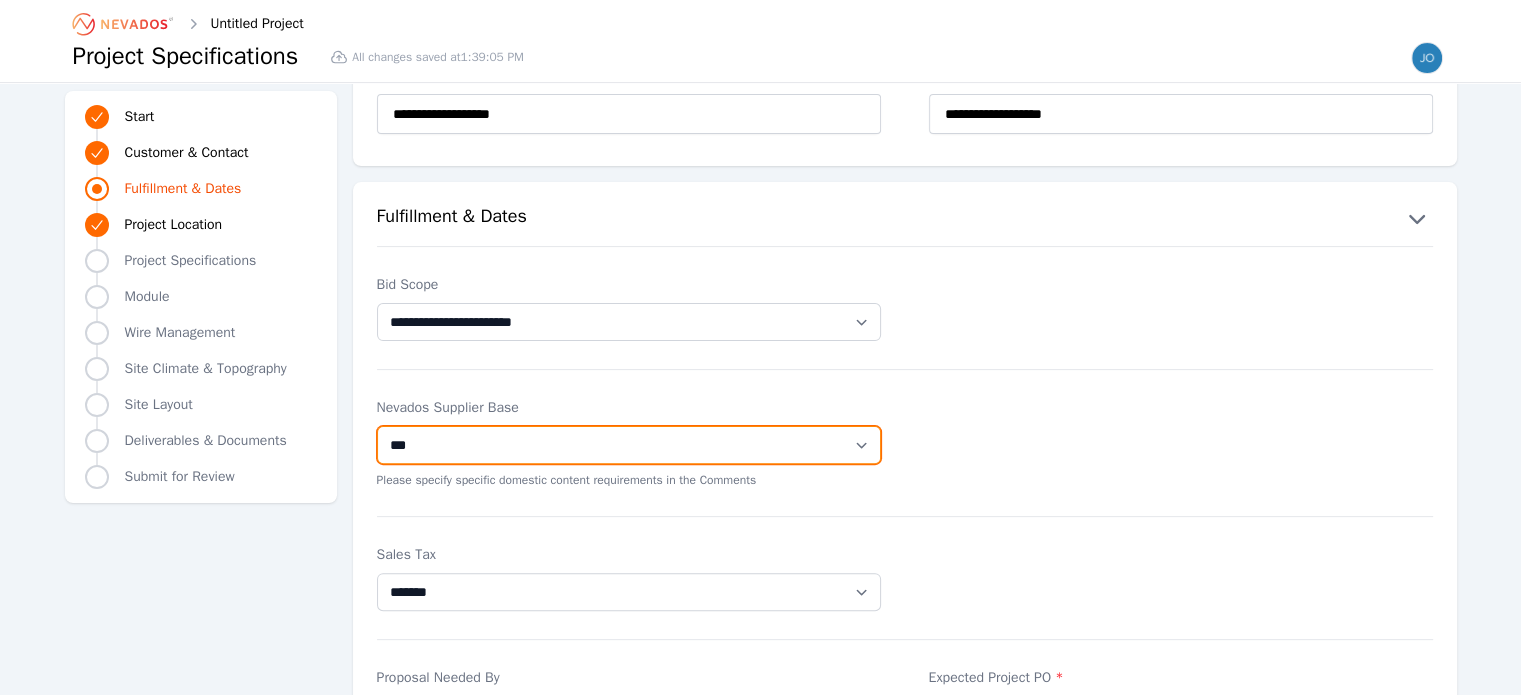 click on "**********" at bounding box center (629, 445) 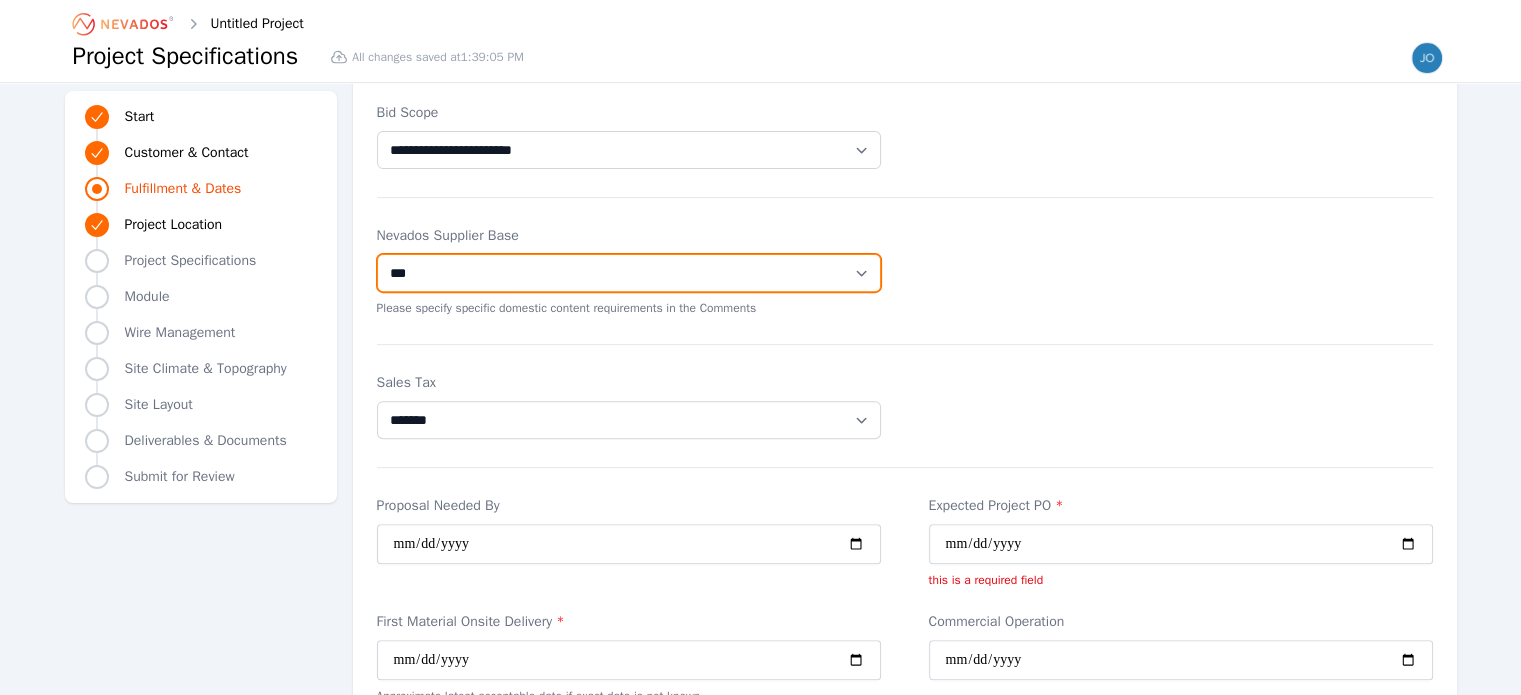 scroll, scrollTop: 700, scrollLeft: 0, axis: vertical 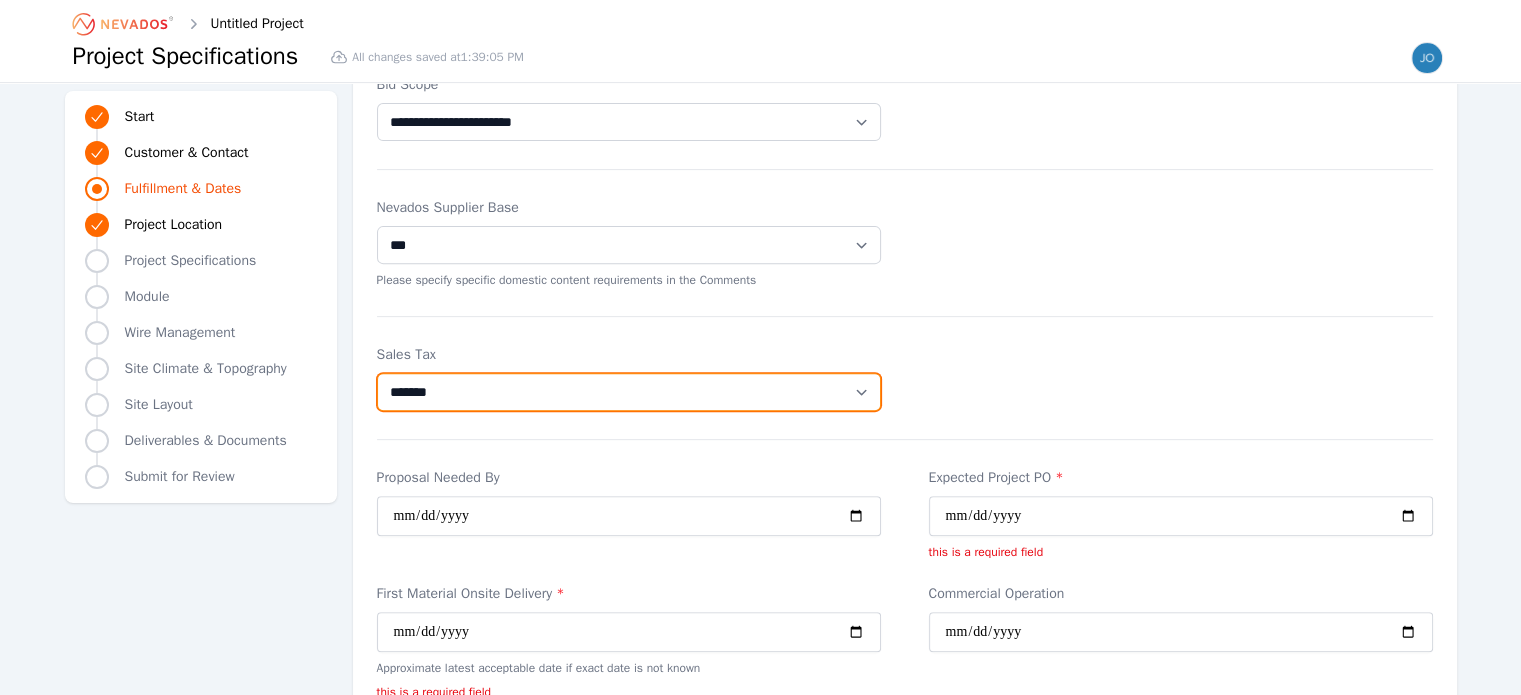 click on "******* *******" at bounding box center (629, 392) 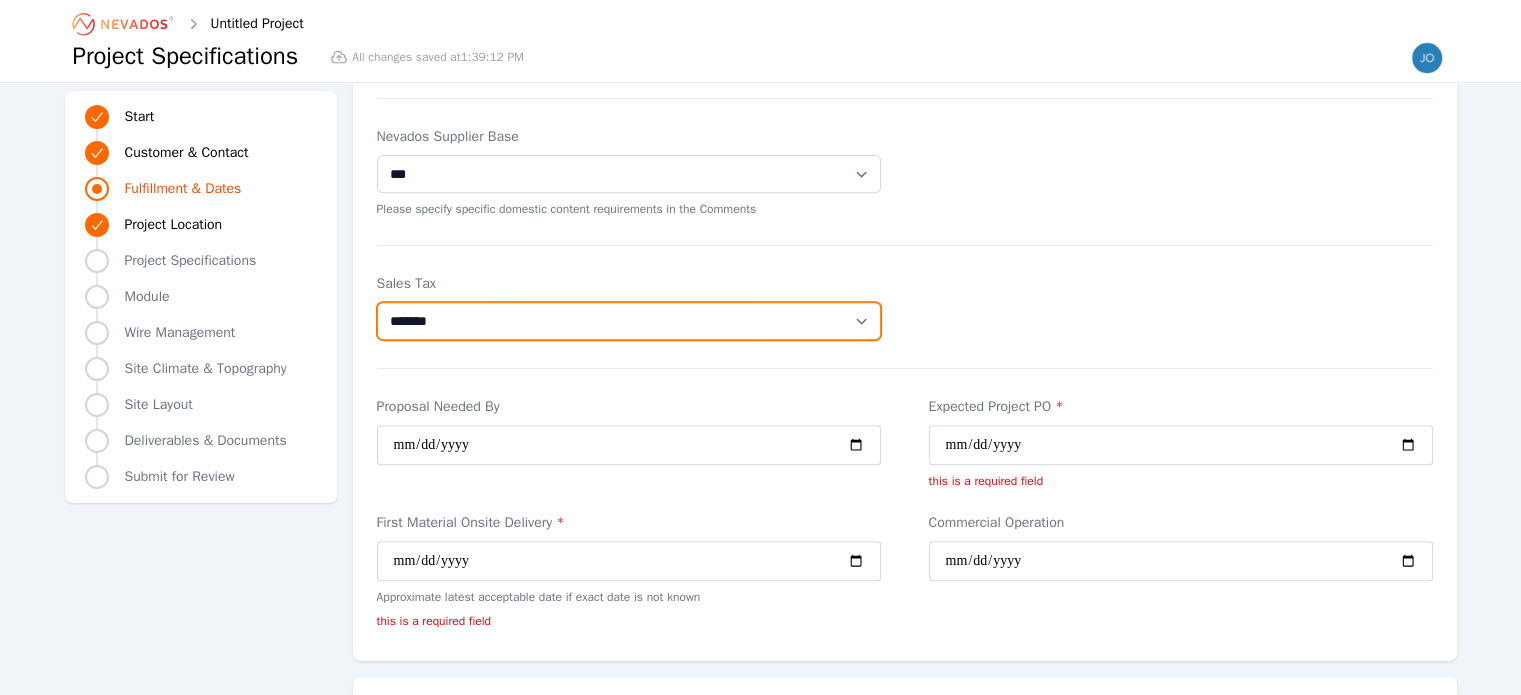 scroll, scrollTop: 900, scrollLeft: 0, axis: vertical 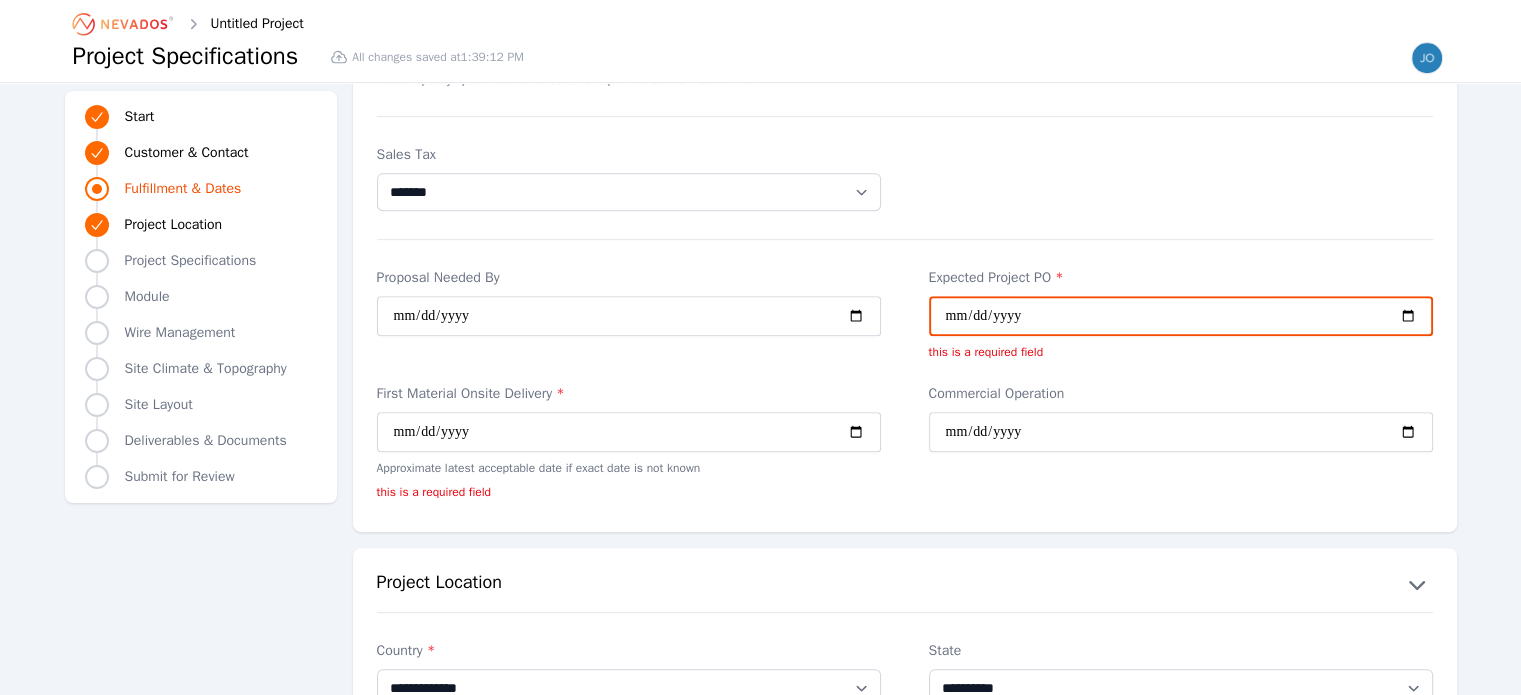 click on "Expected Project PO   *" at bounding box center (1181, 316) 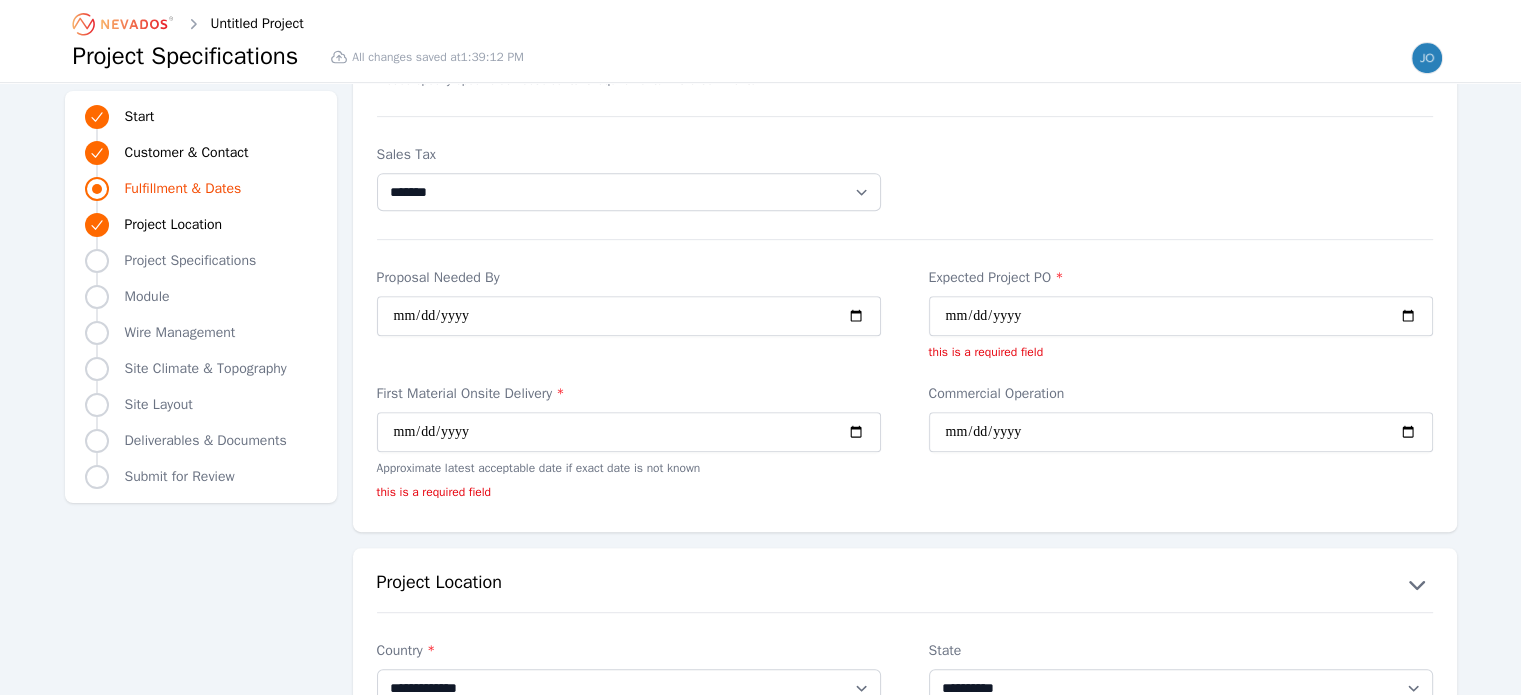 click on "Sales Tax   ******* *******" at bounding box center [905, 178] 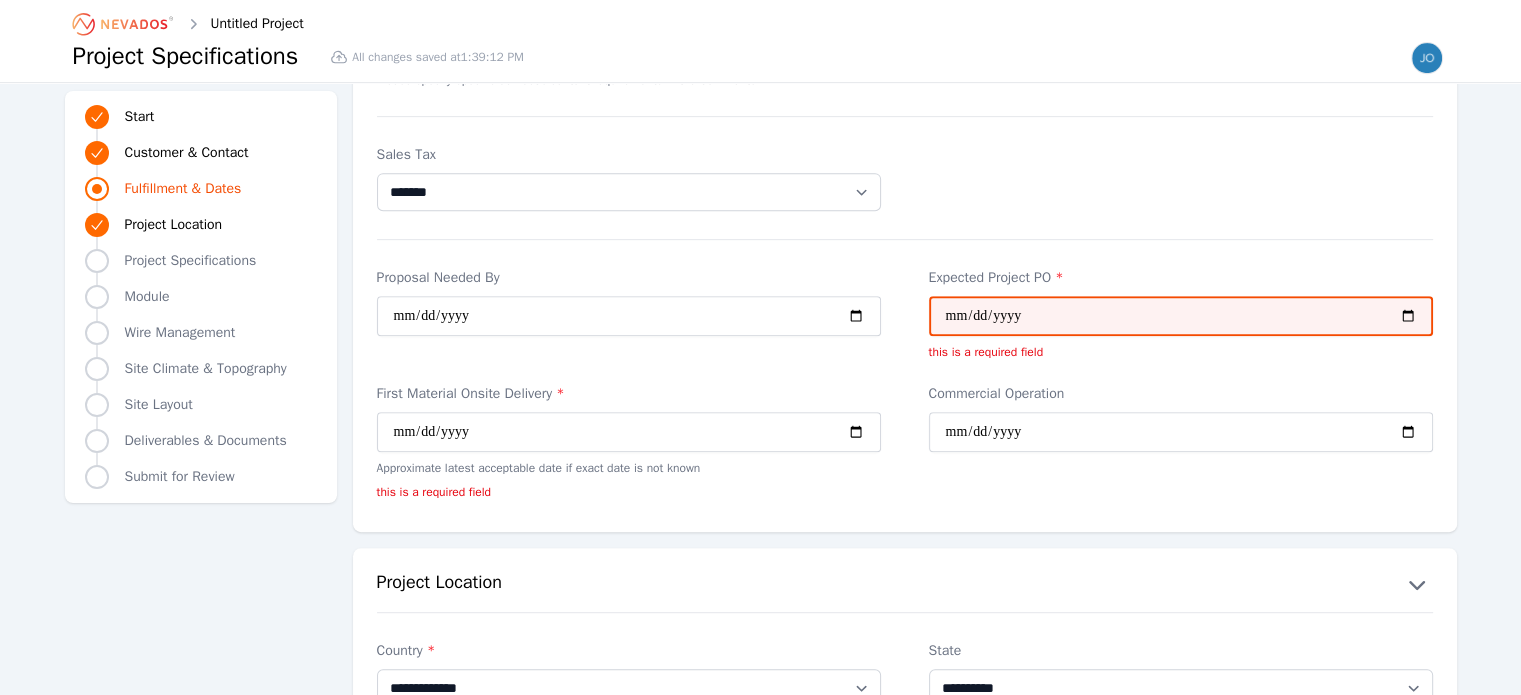 click on "Expected Project PO   *" at bounding box center (1181, 316) 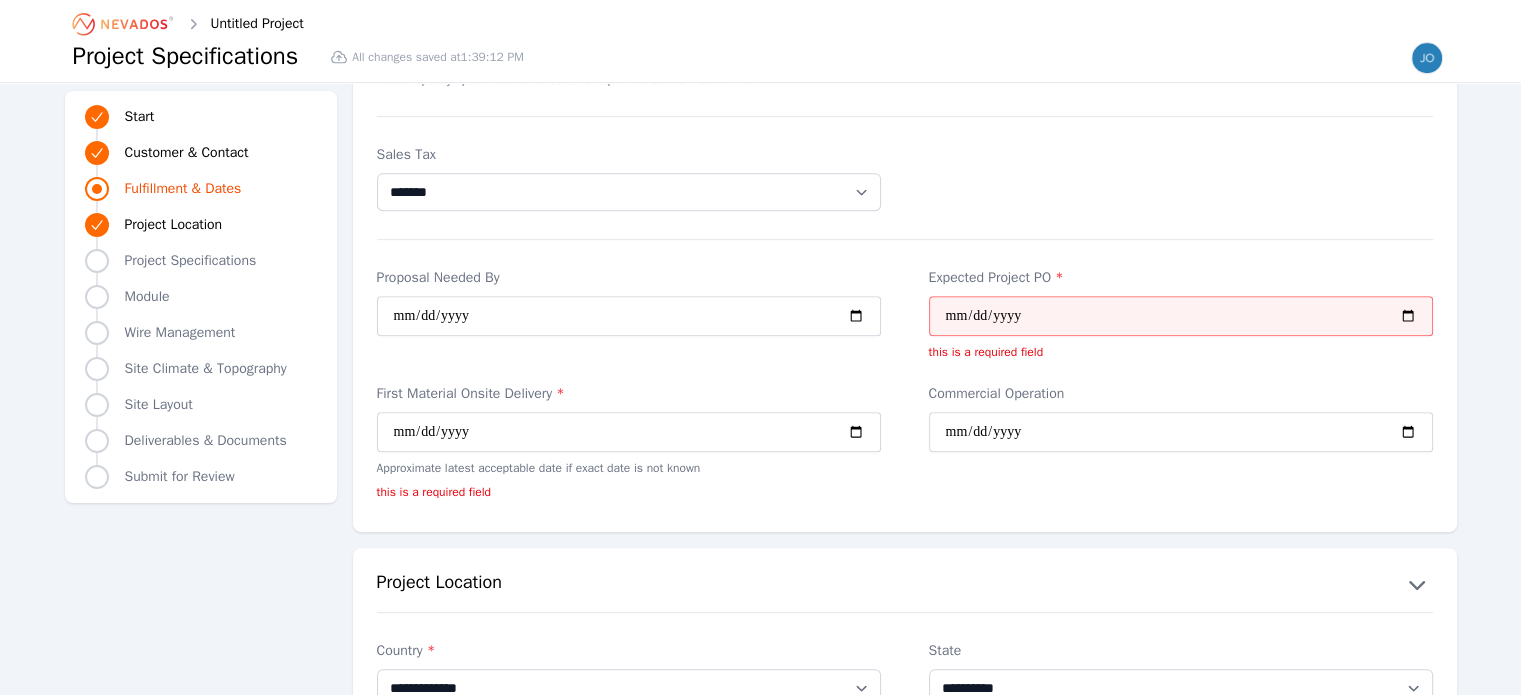 click on "this is a required field" at bounding box center (629, 492) 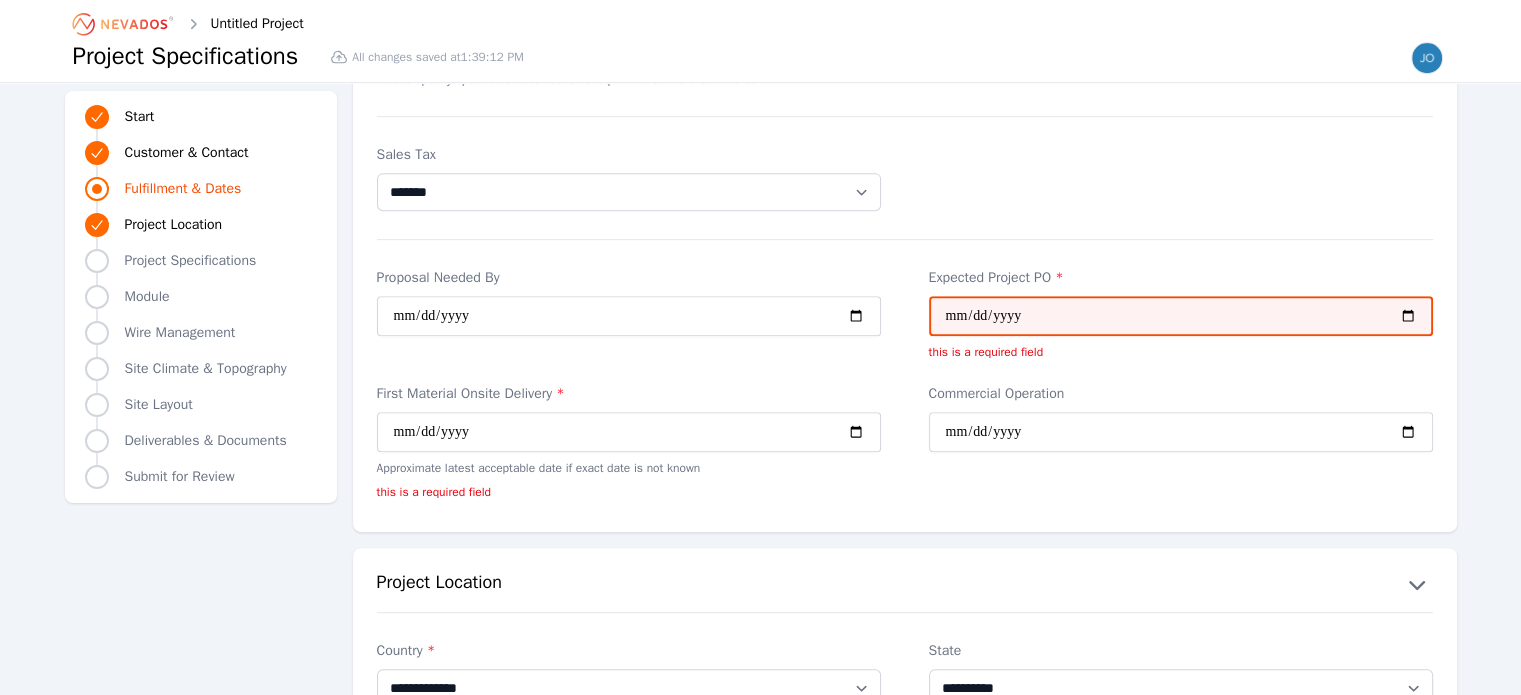 click on "Expected Project PO   *" at bounding box center (1181, 316) 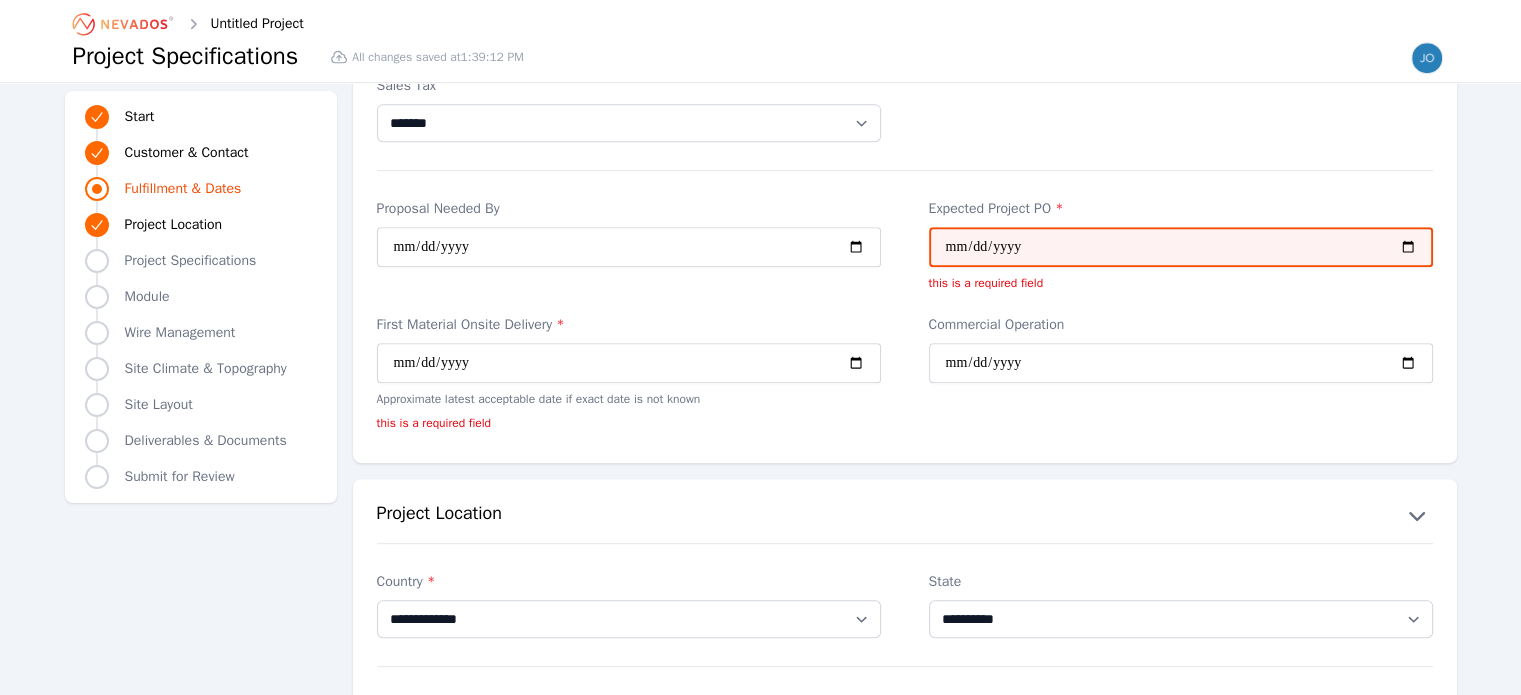 scroll, scrollTop: 1000, scrollLeft: 0, axis: vertical 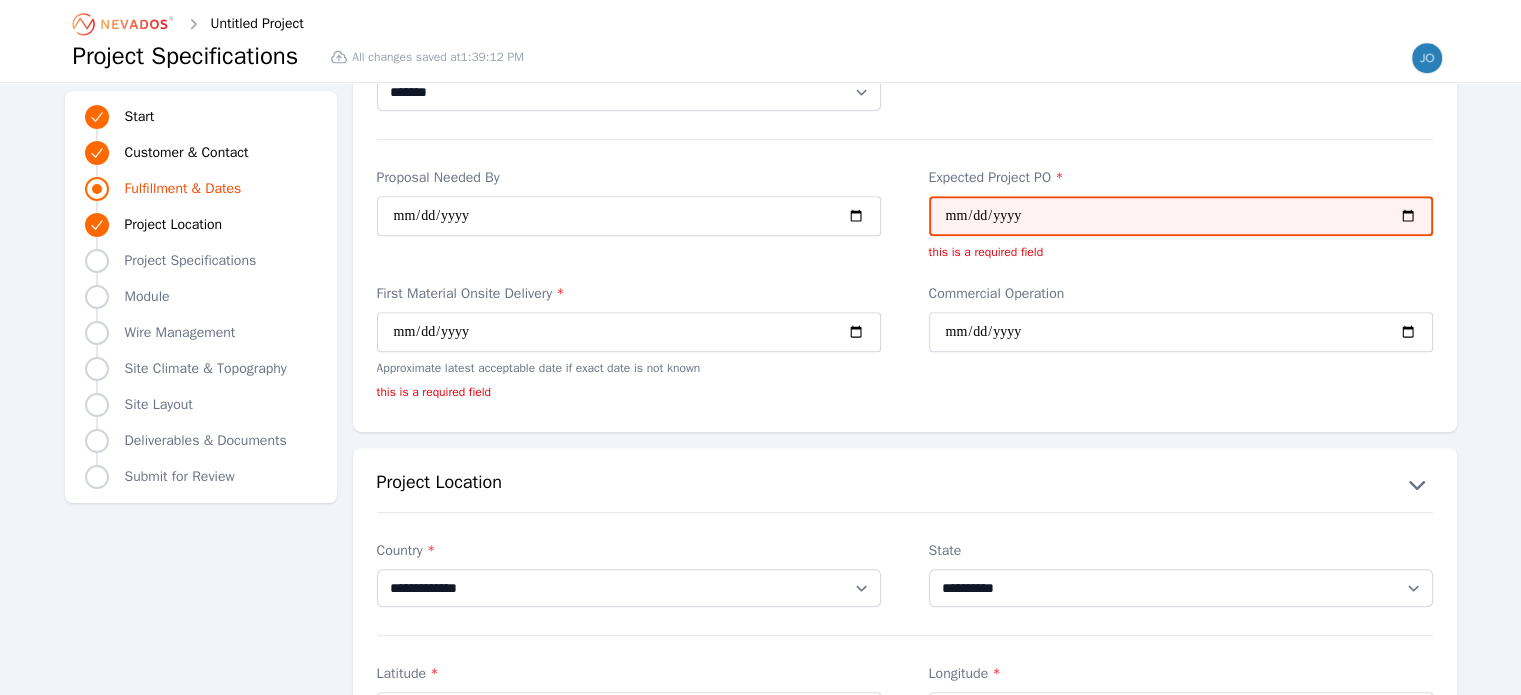 click on "Expected Project PO   *" at bounding box center (1181, 216) 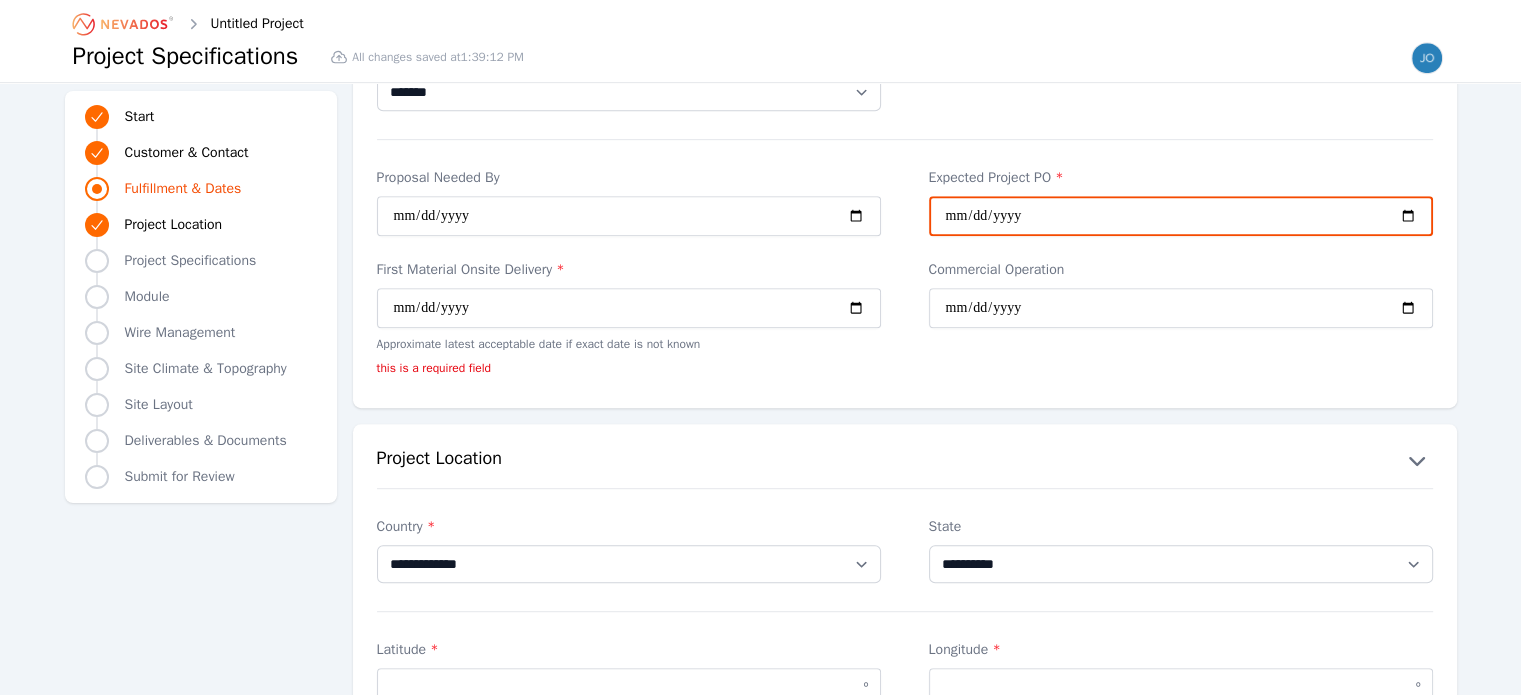 type on "**********" 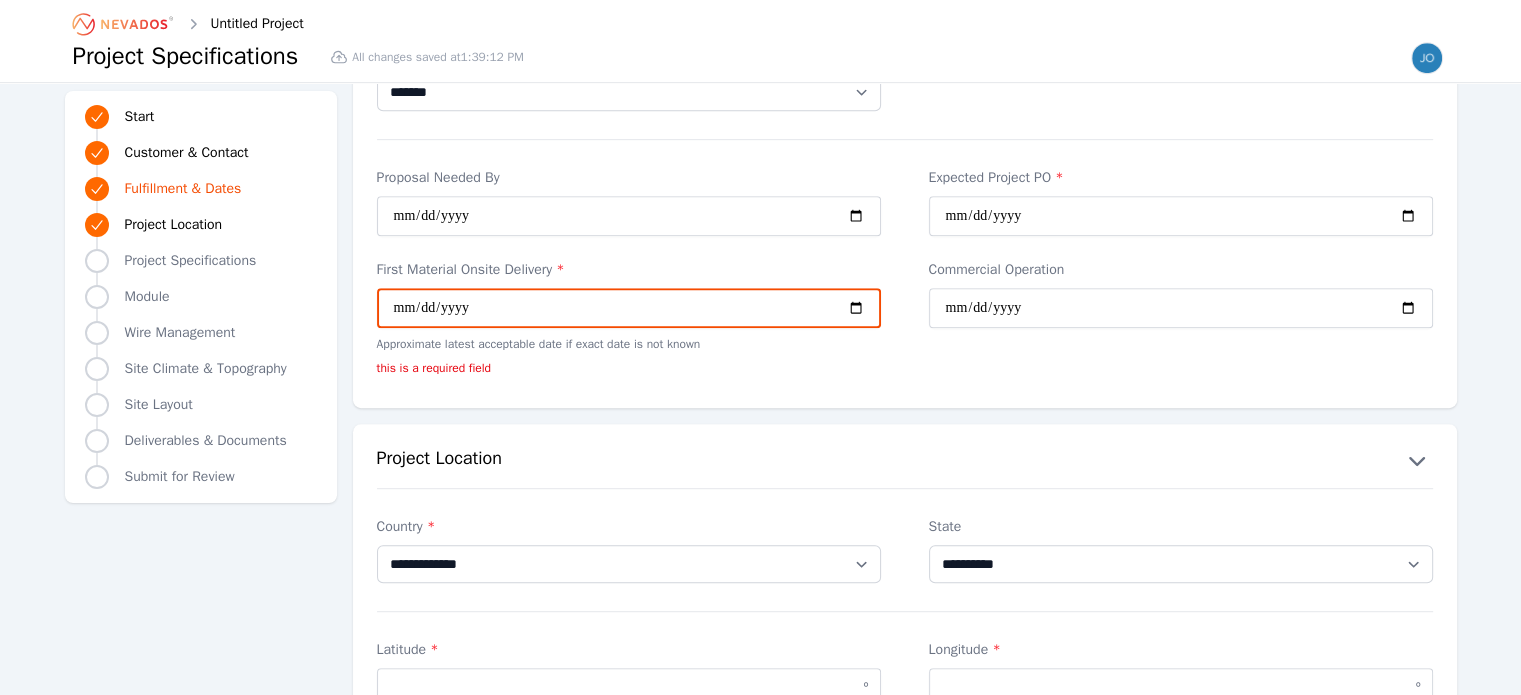 click on "First Material Onsite Delivery   *" at bounding box center (629, 308) 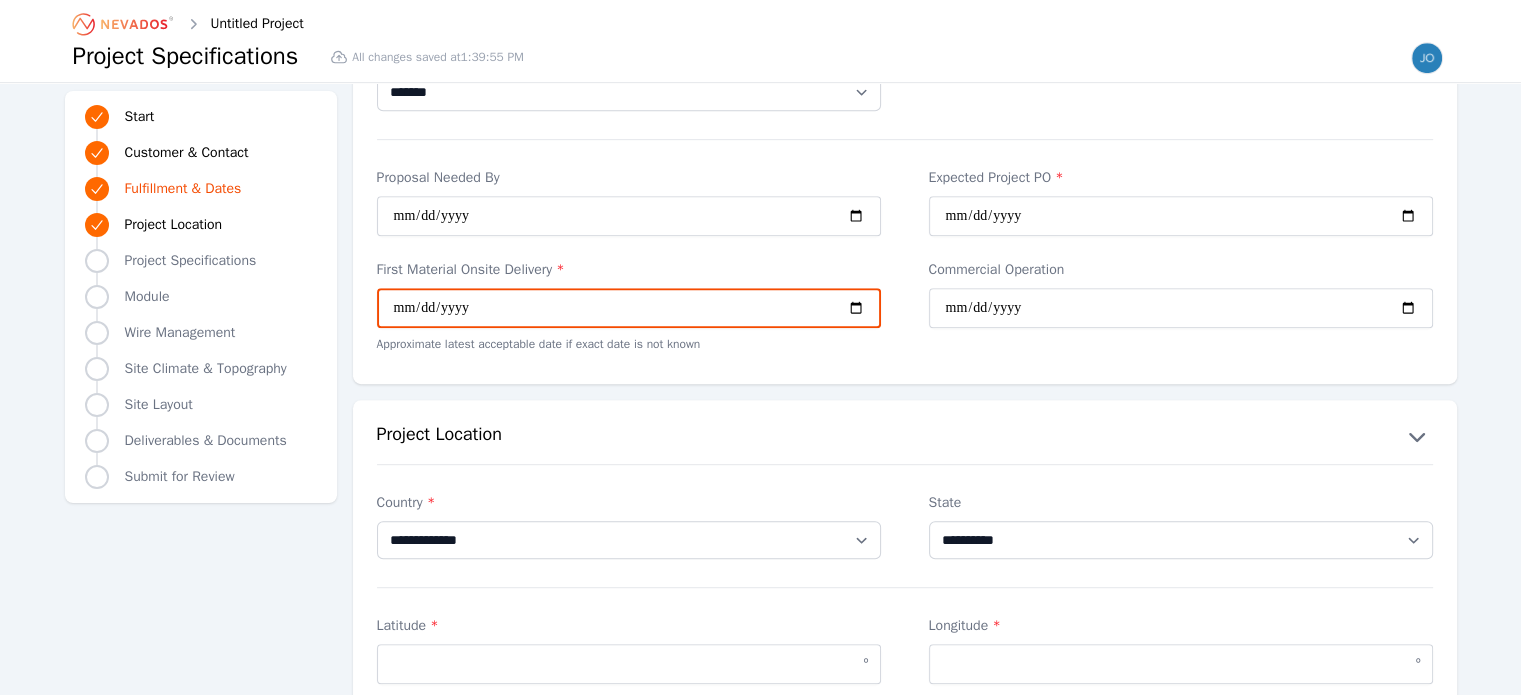 type on "**********" 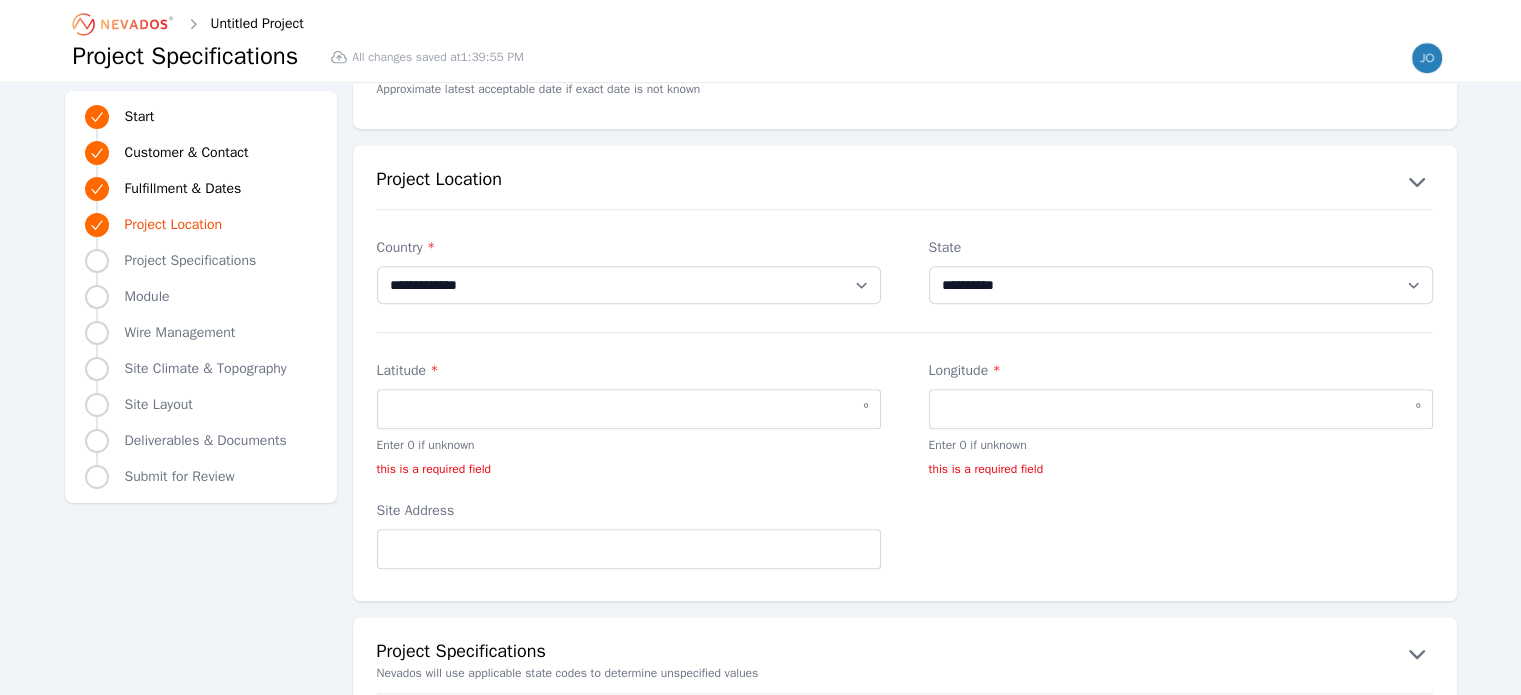 scroll, scrollTop: 1300, scrollLeft: 0, axis: vertical 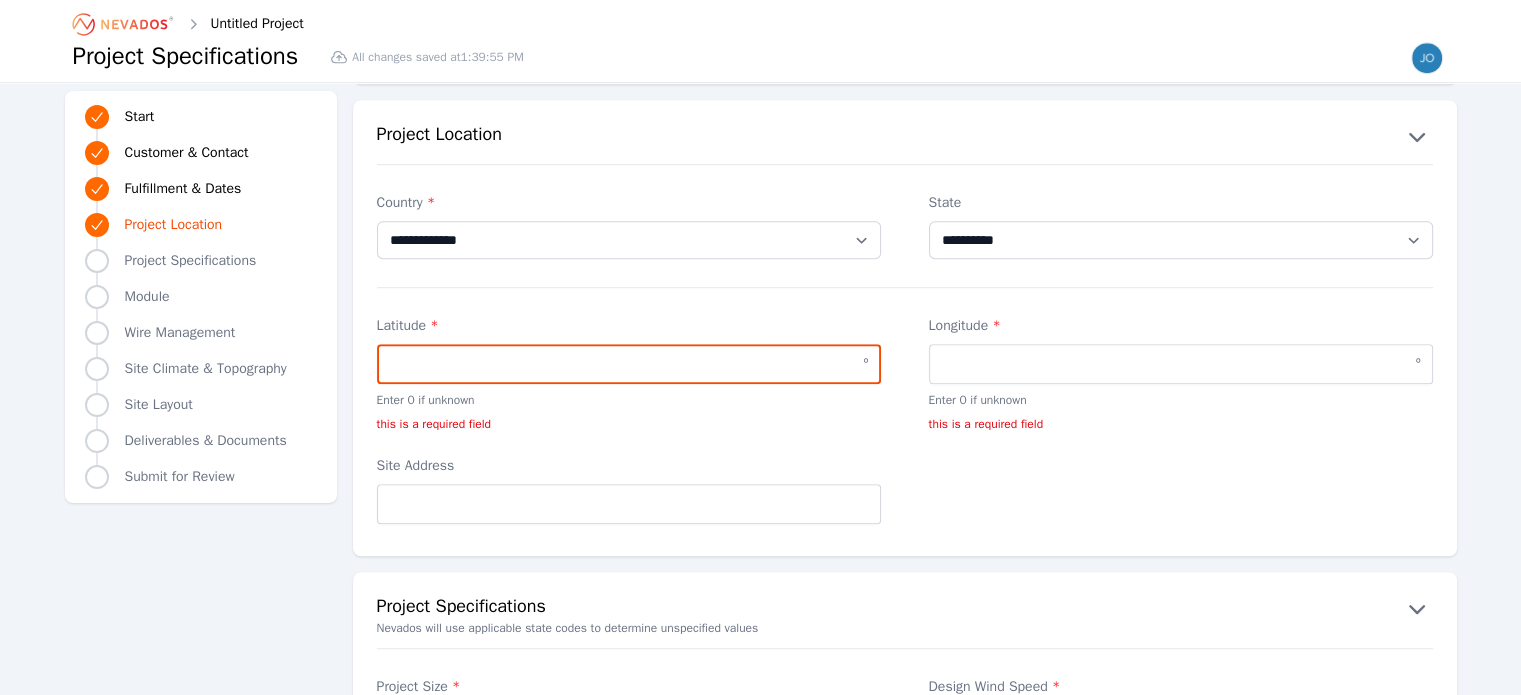 click on "Latitude   *" at bounding box center (629, 364) 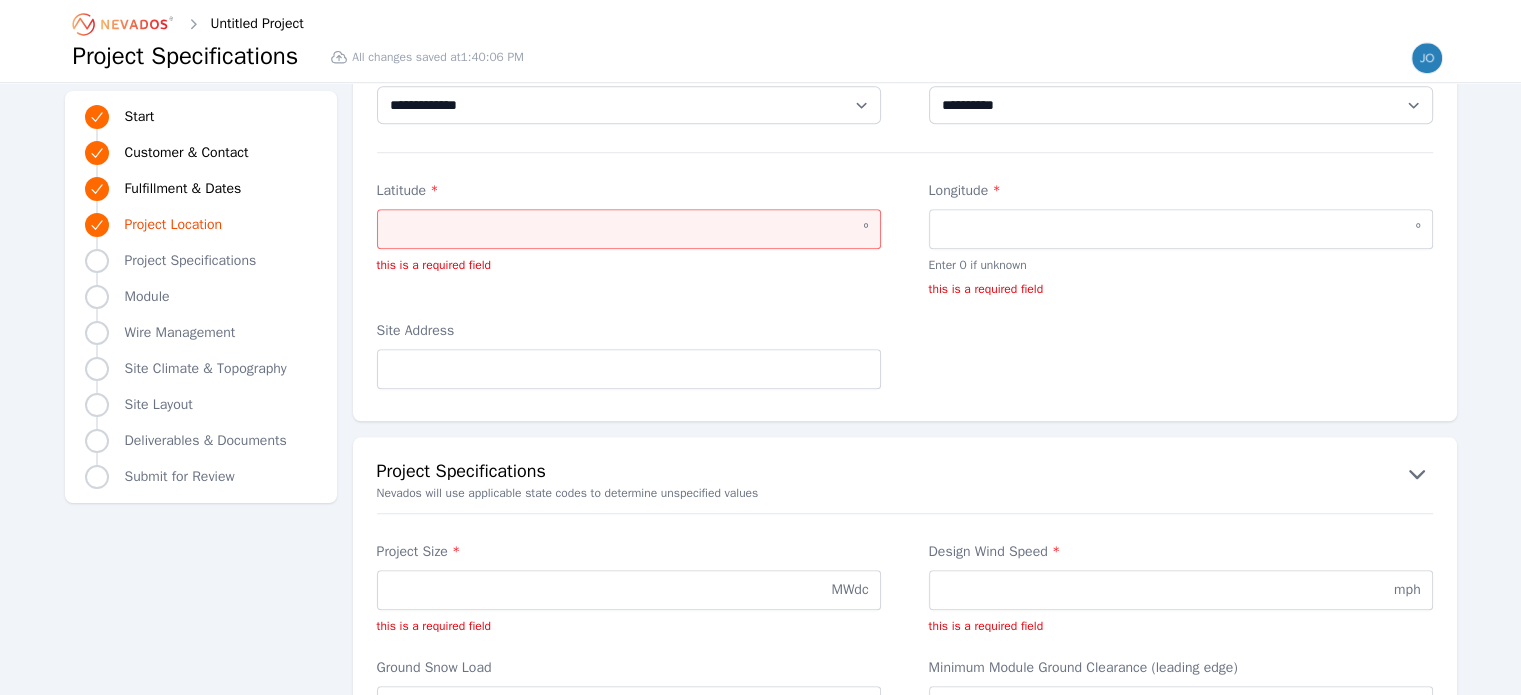 scroll, scrollTop: 1400, scrollLeft: 0, axis: vertical 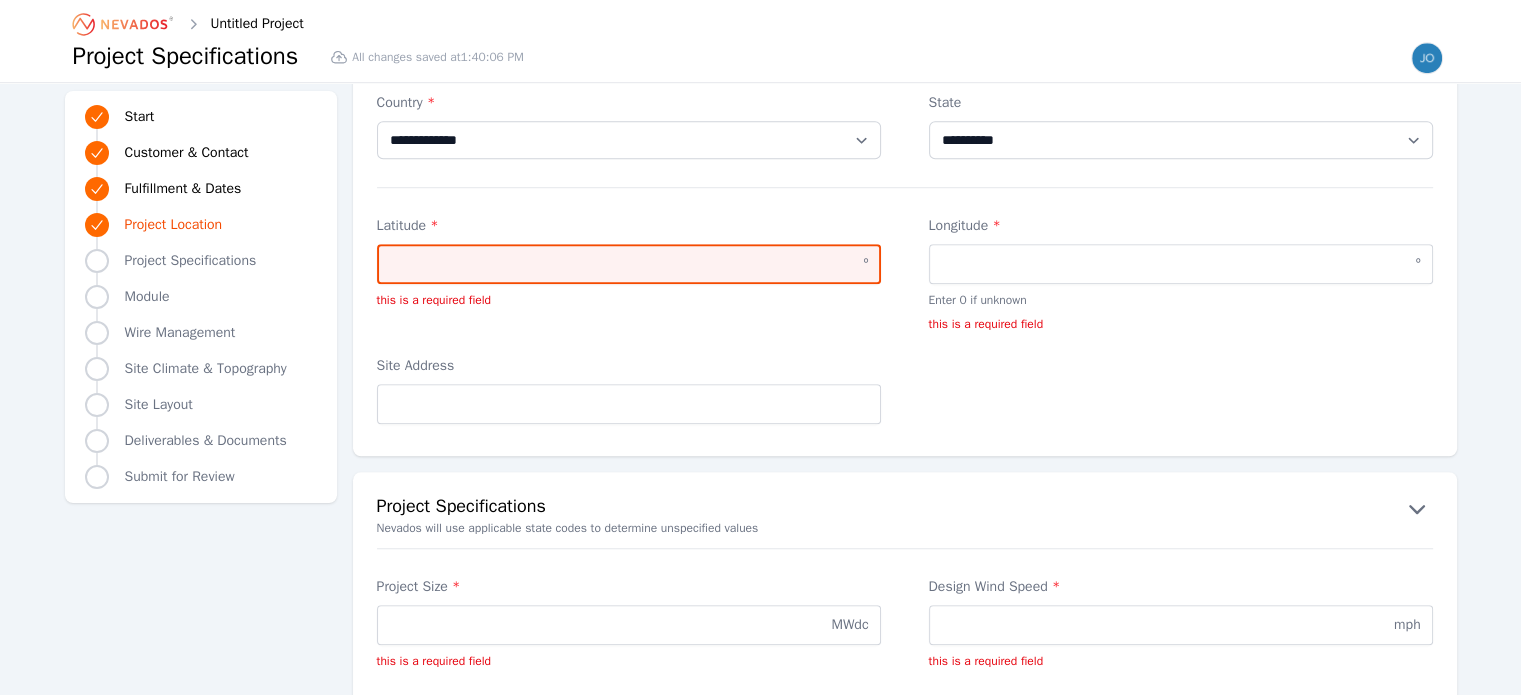 click on "Latitude   *" at bounding box center (629, 264) 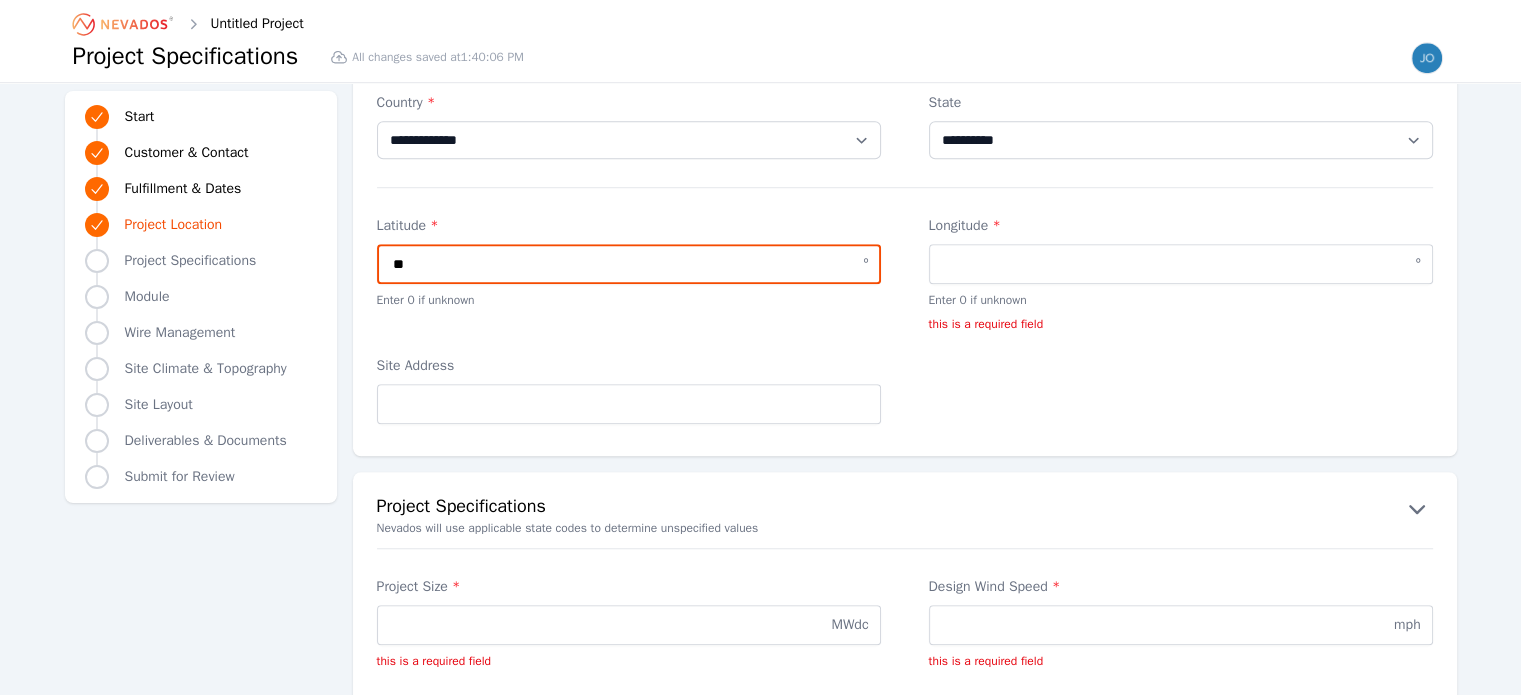 type on "*" 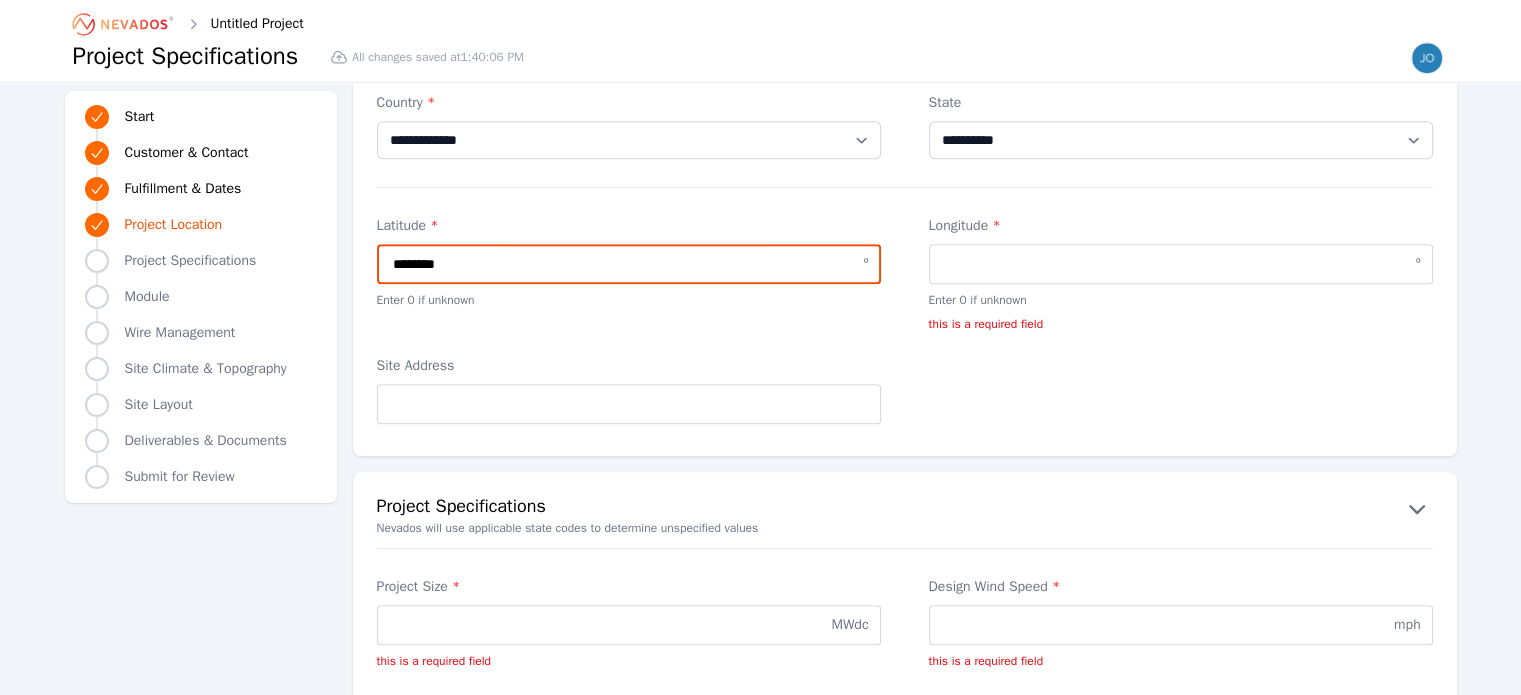 type on "********" 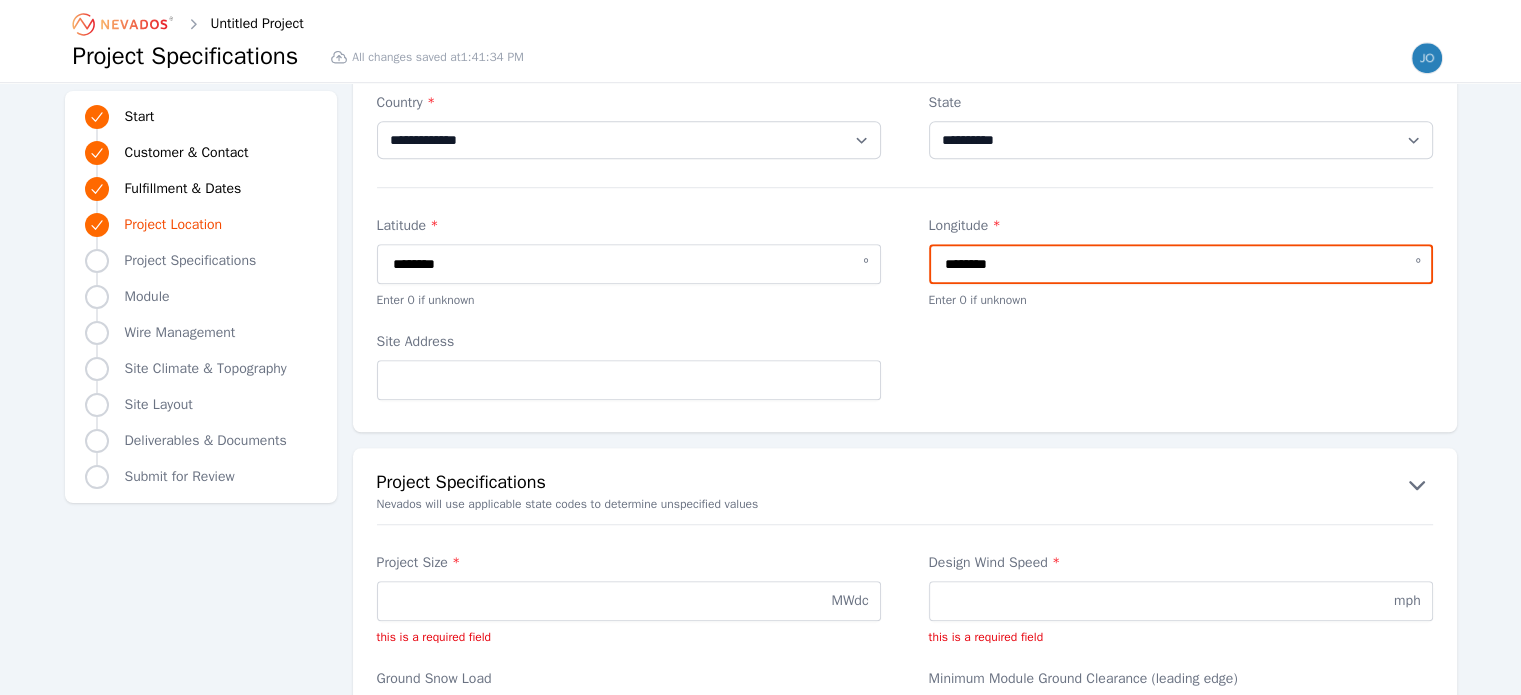type on "********" 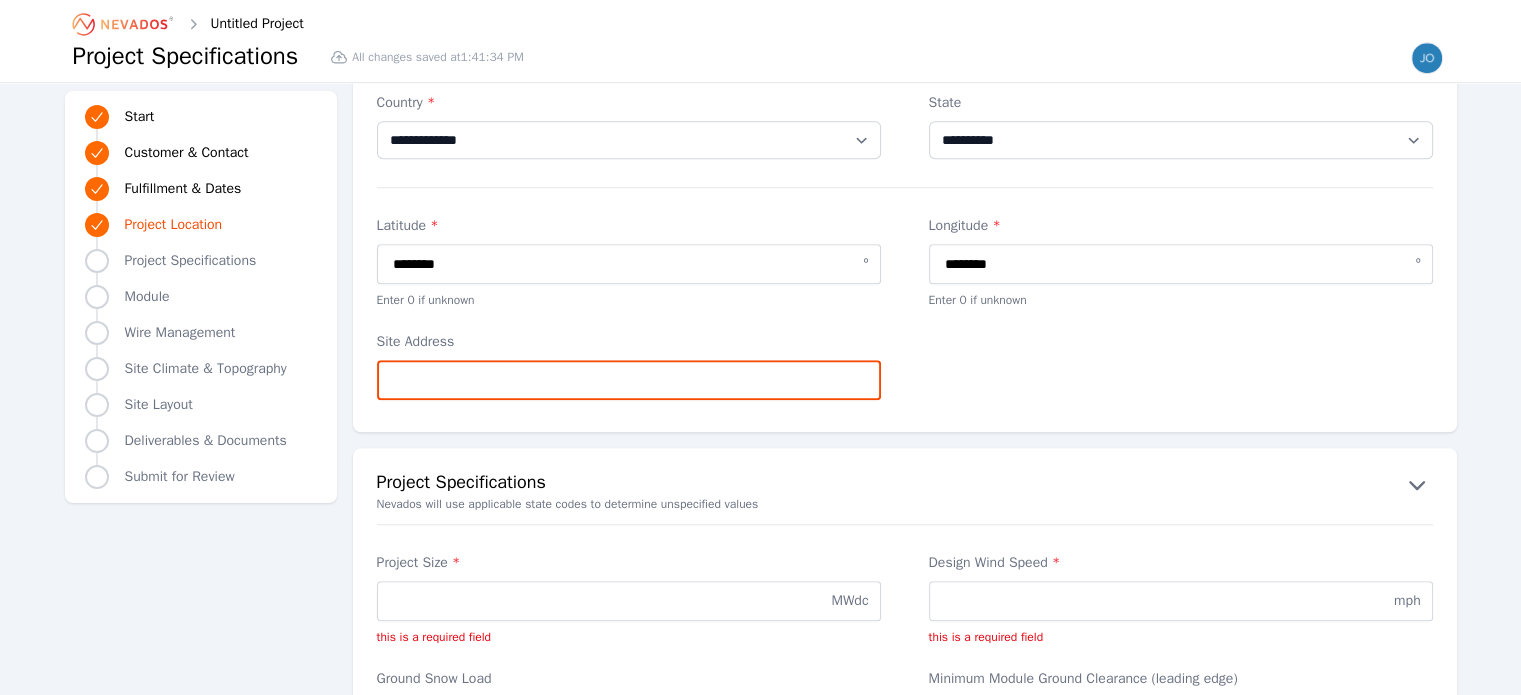 click on "Site Address" at bounding box center (629, 380) 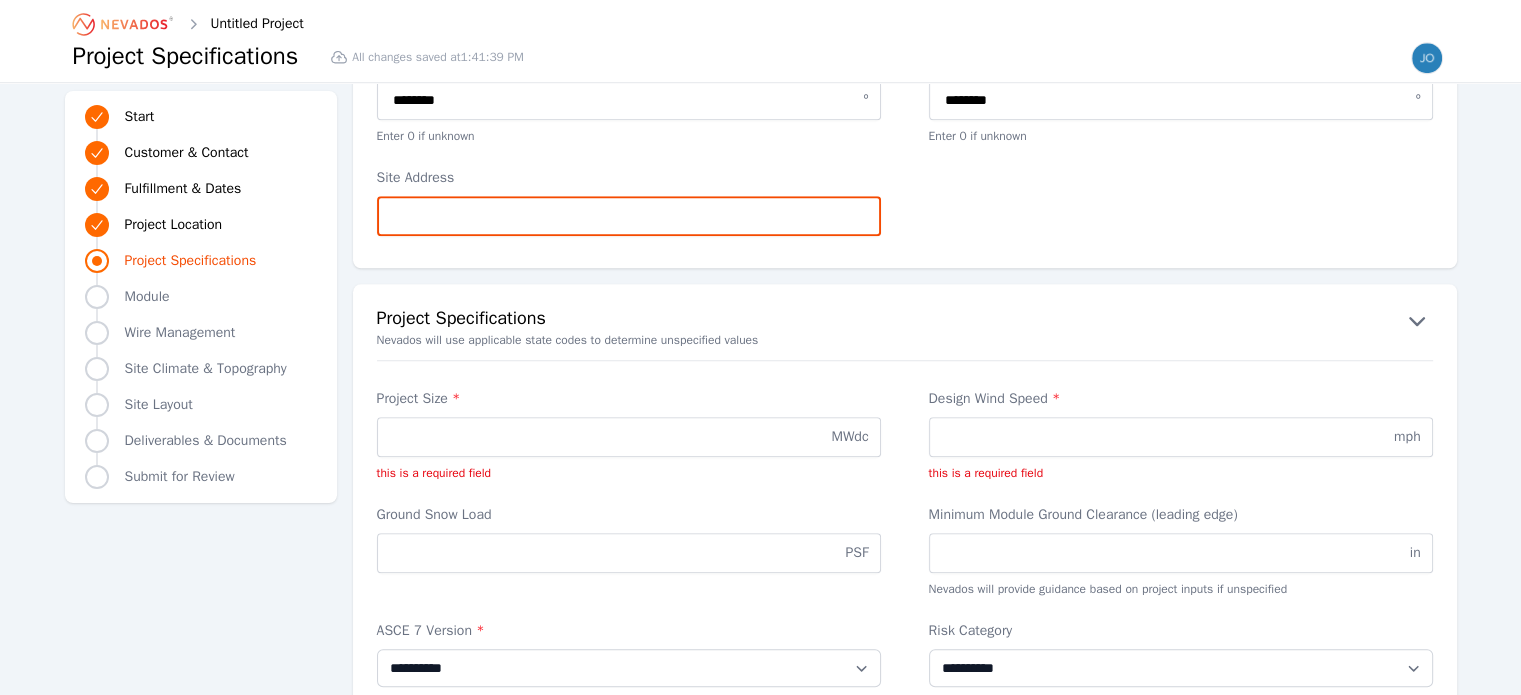 scroll, scrollTop: 1600, scrollLeft: 0, axis: vertical 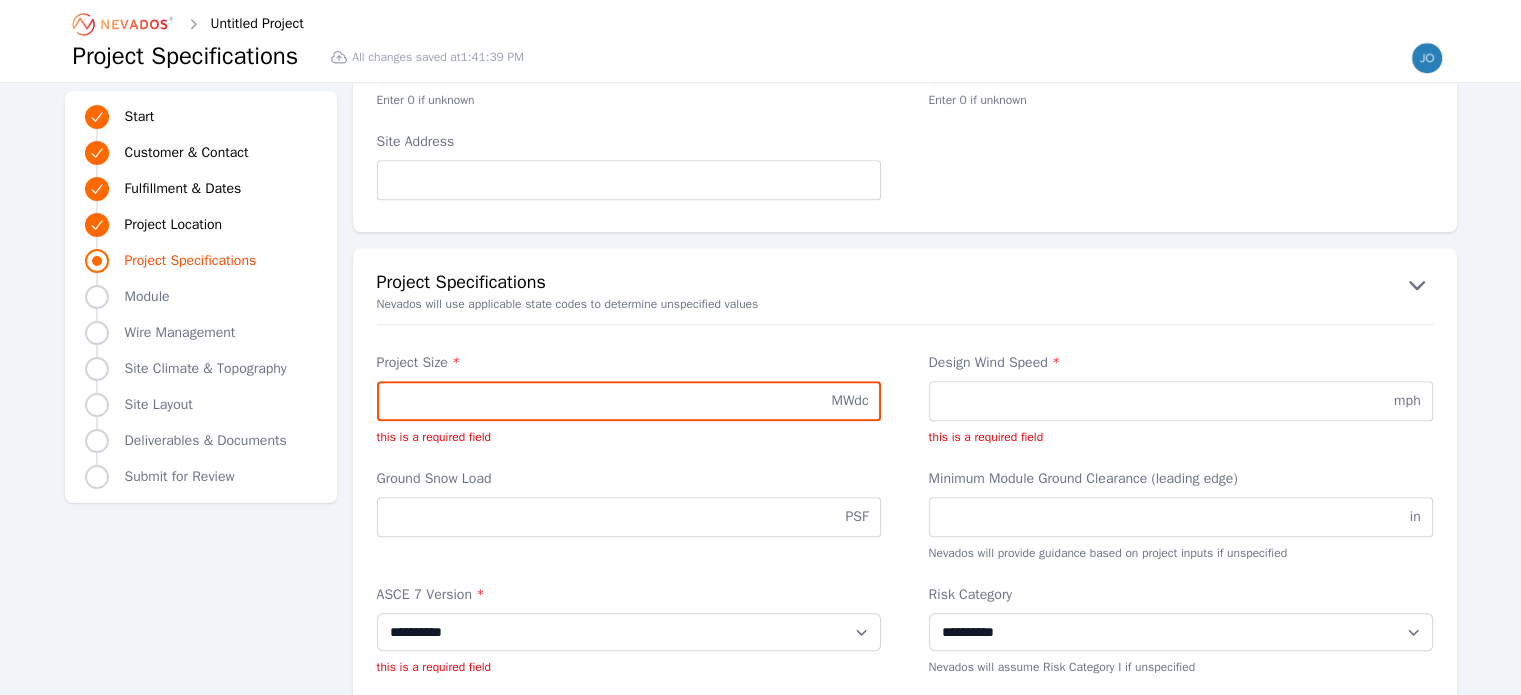 click on "Project Size   *" at bounding box center (629, 401) 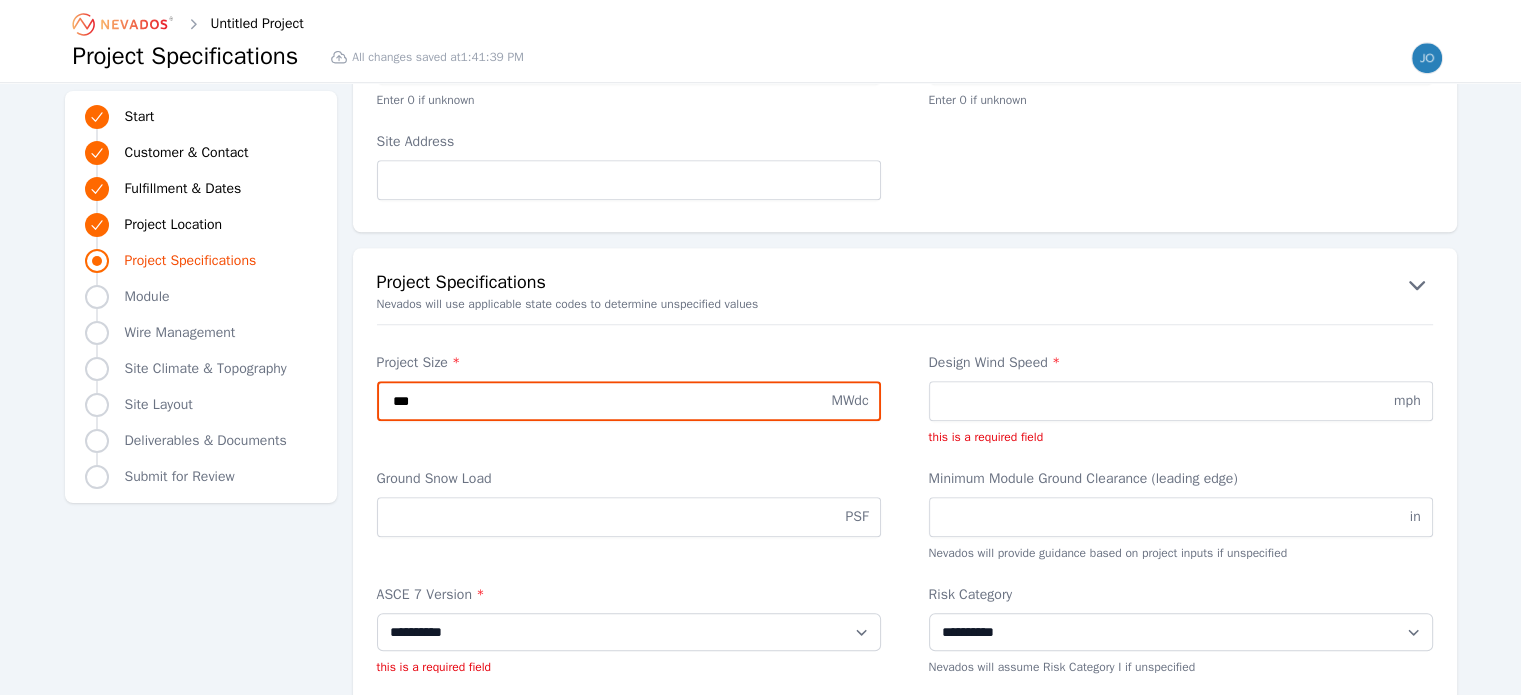 type on "***" 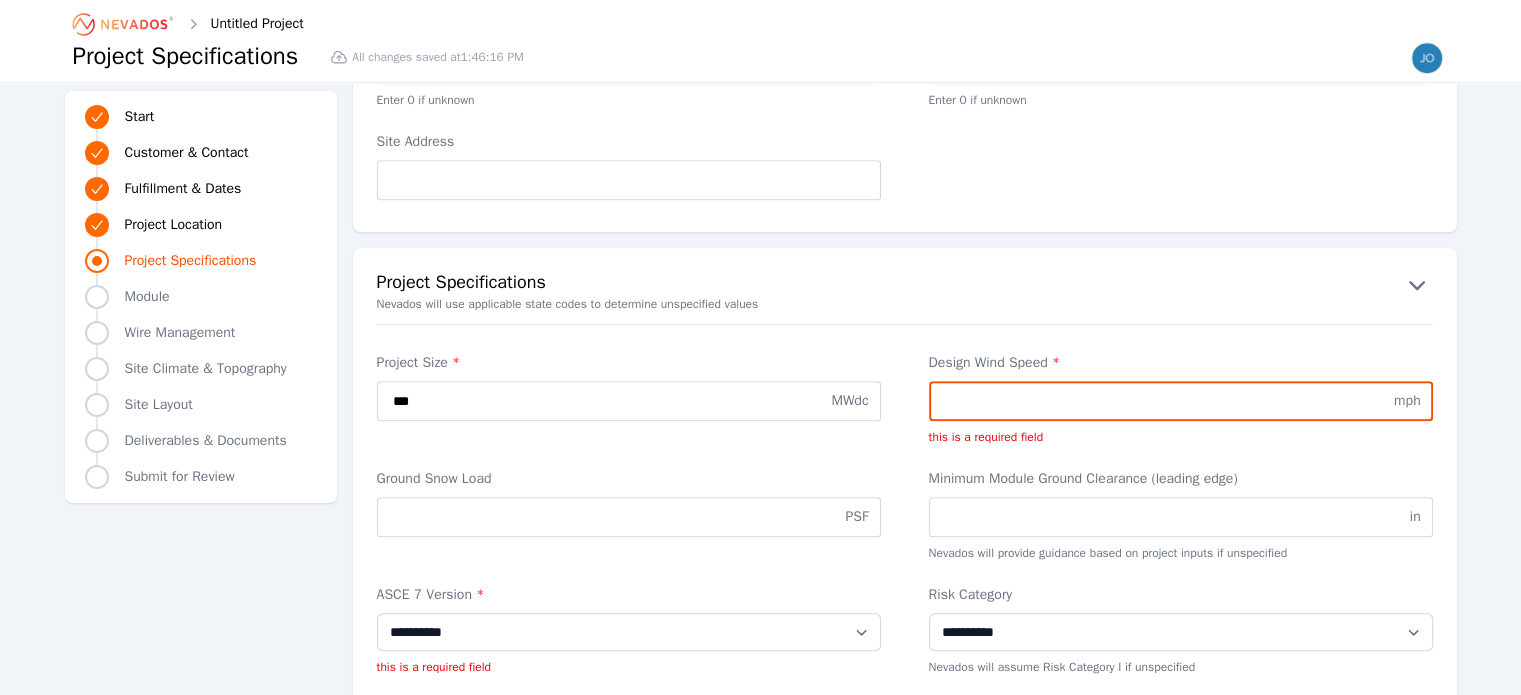 click on "Design Wind Speed   *" at bounding box center (1181, 401) 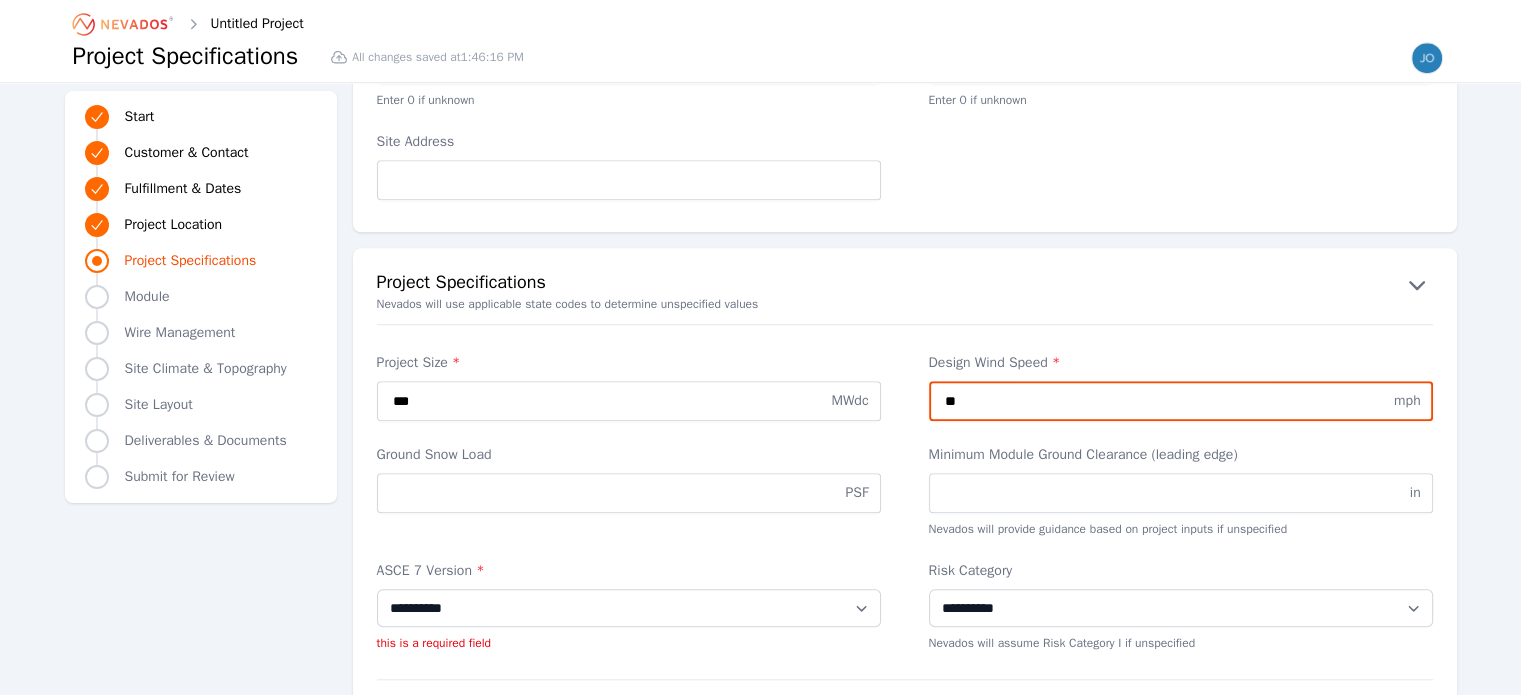 type on "**" 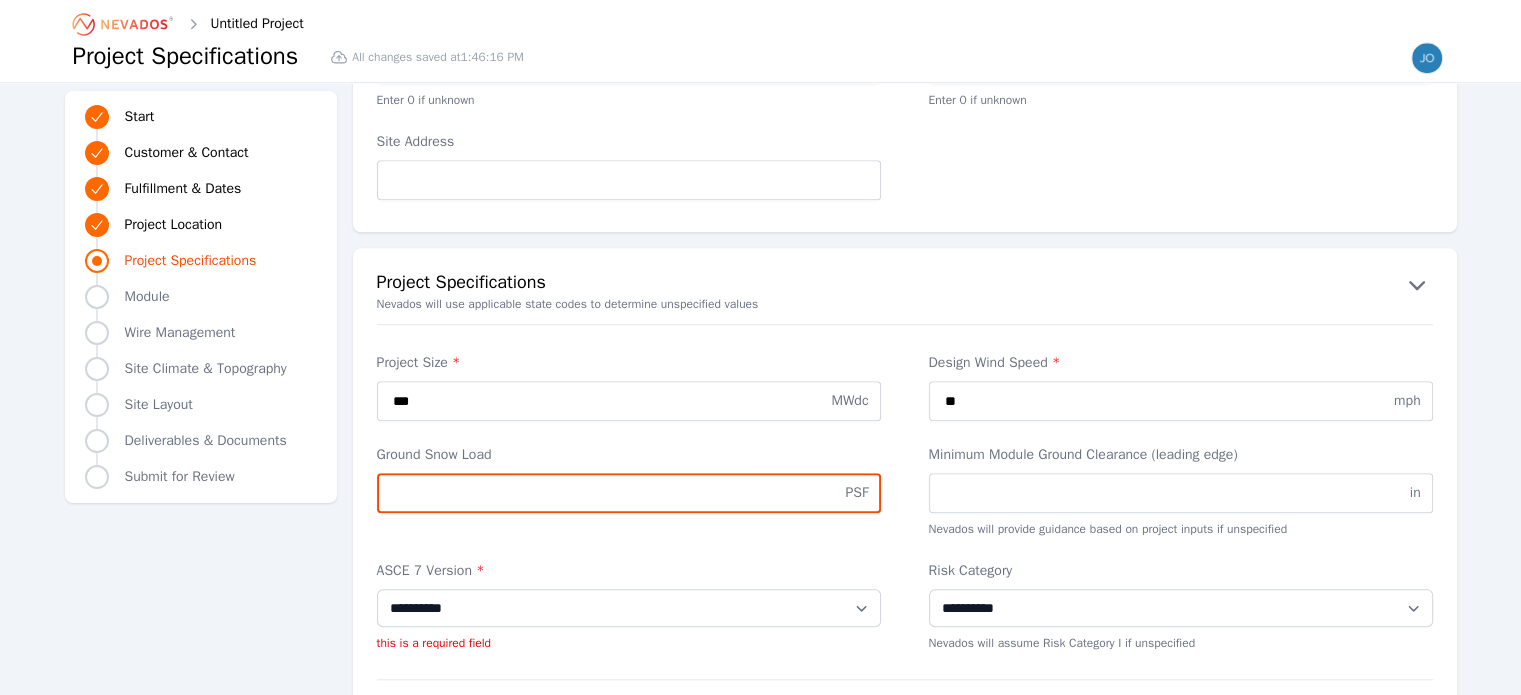 click on "Ground Snow Load" at bounding box center (629, 493) 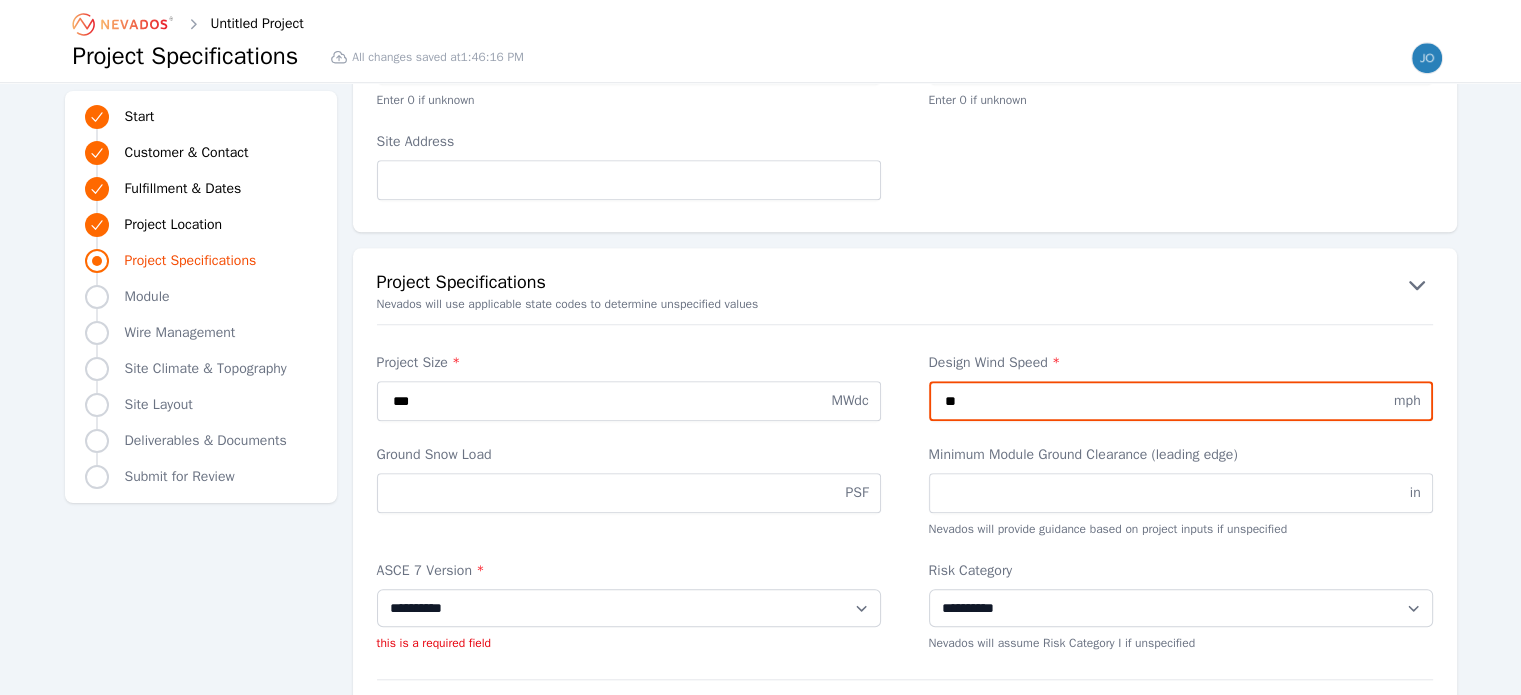 click on "**" at bounding box center (1181, 401) 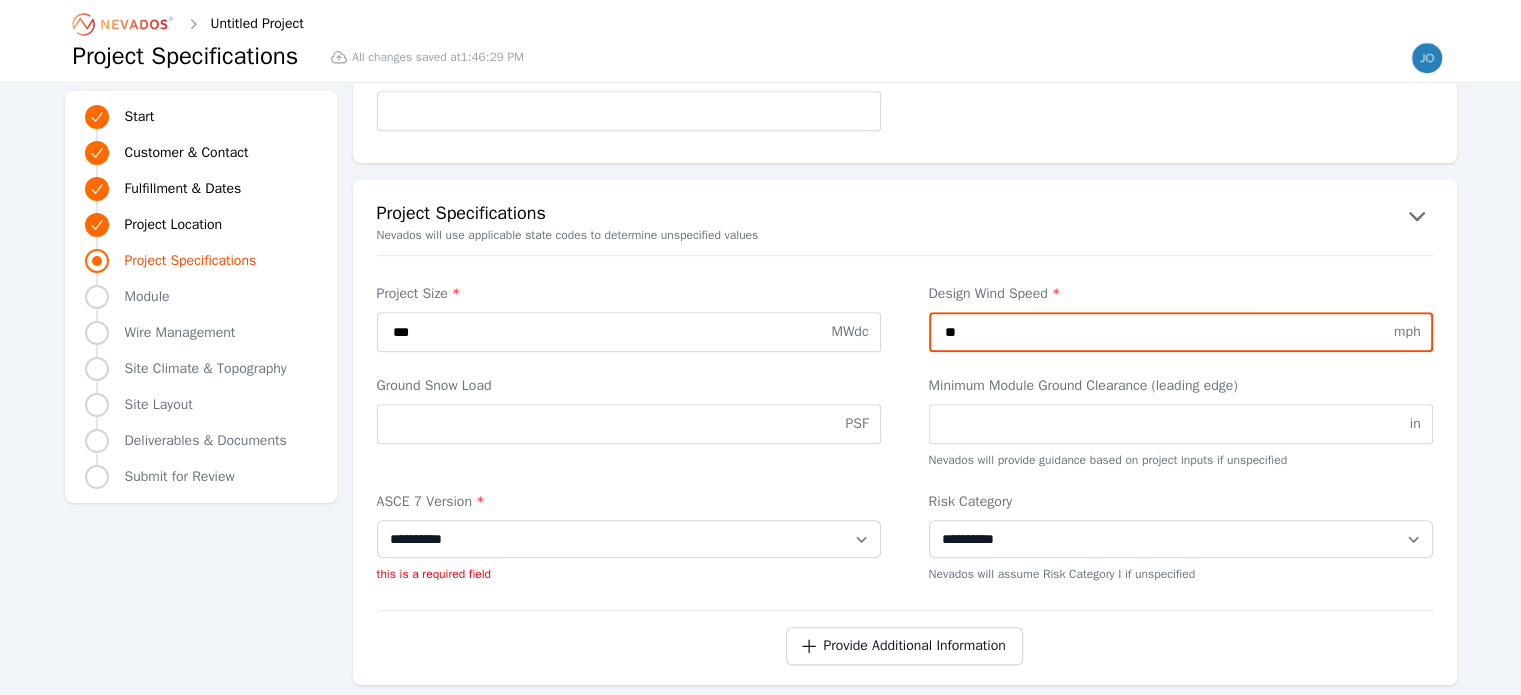 scroll, scrollTop: 1800, scrollLeft: 0, axis: vertical 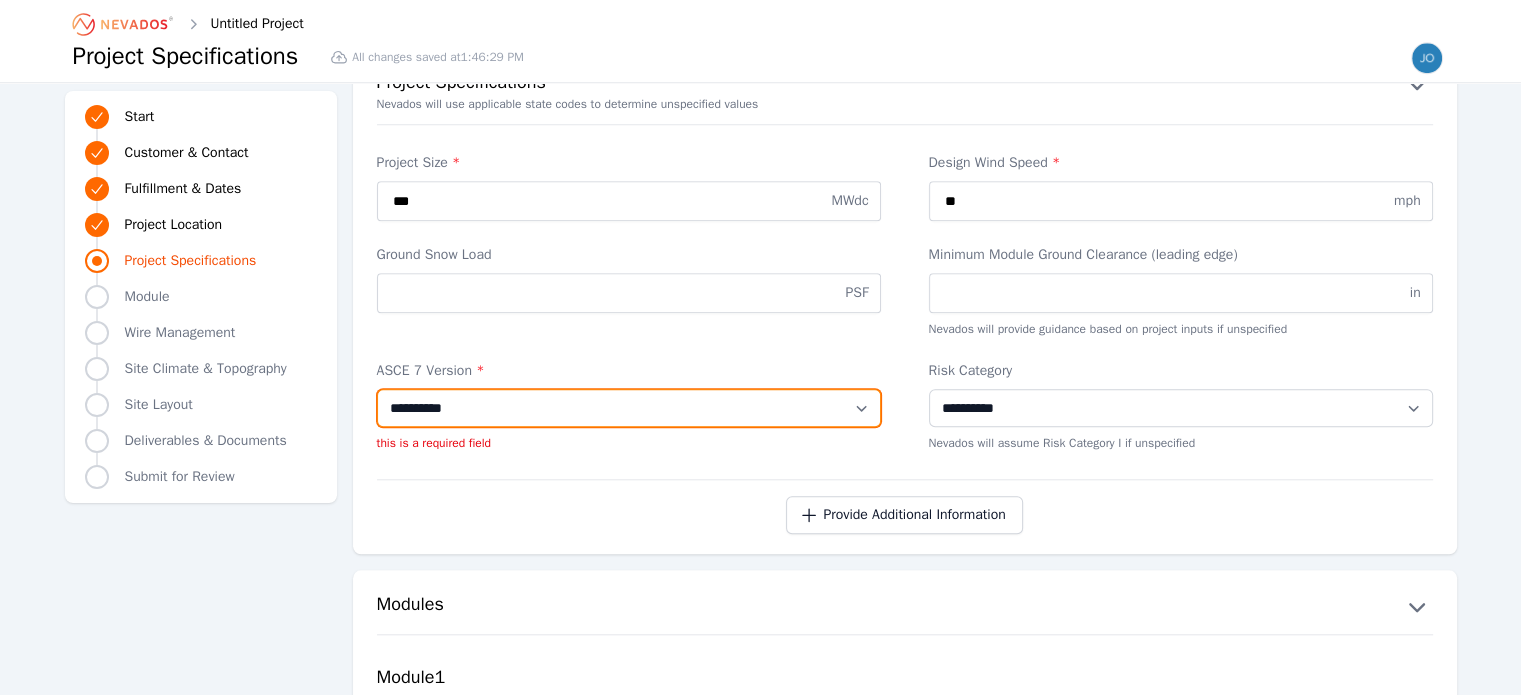 click on "**********" at bounding box center (629, 408) 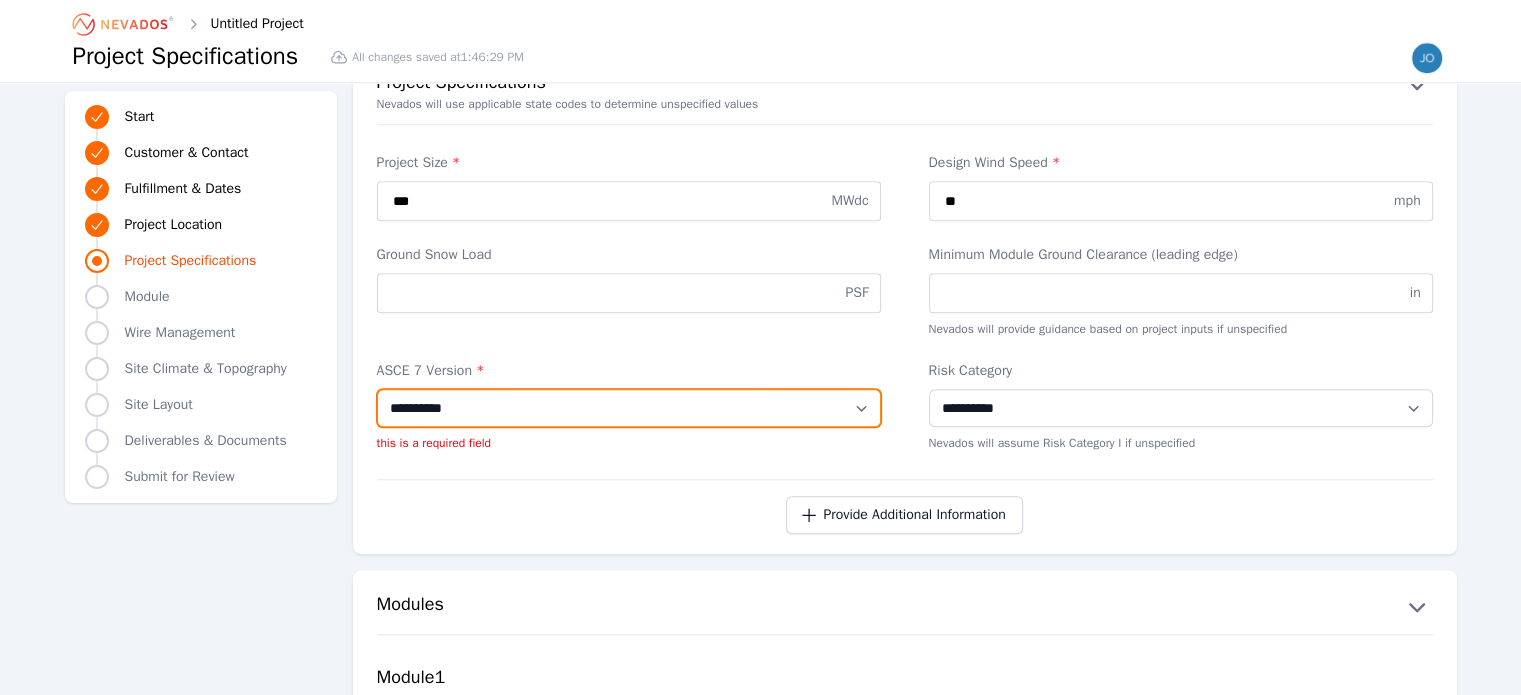 select on "*******" 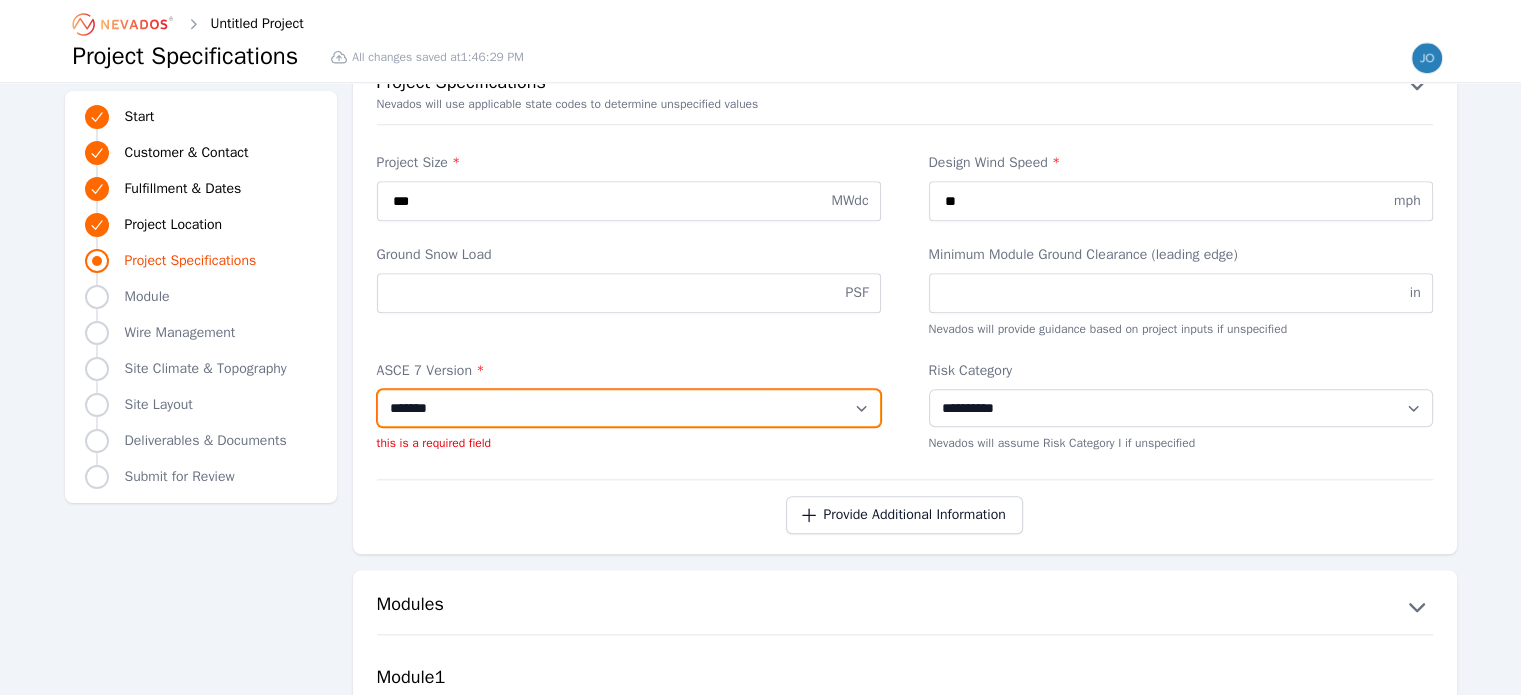click on "**********" at bounding box center [629, 408] 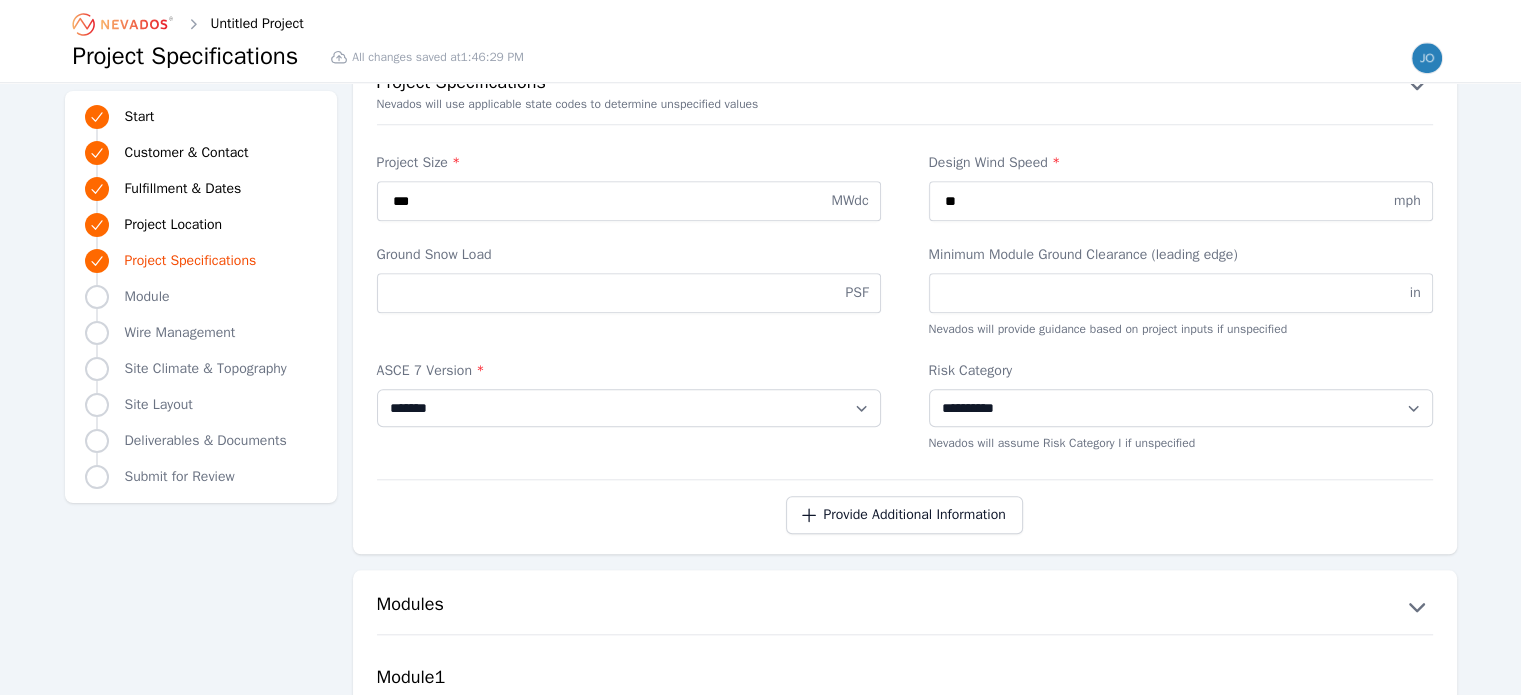 click on "**********" at bounding box center (629, 406) 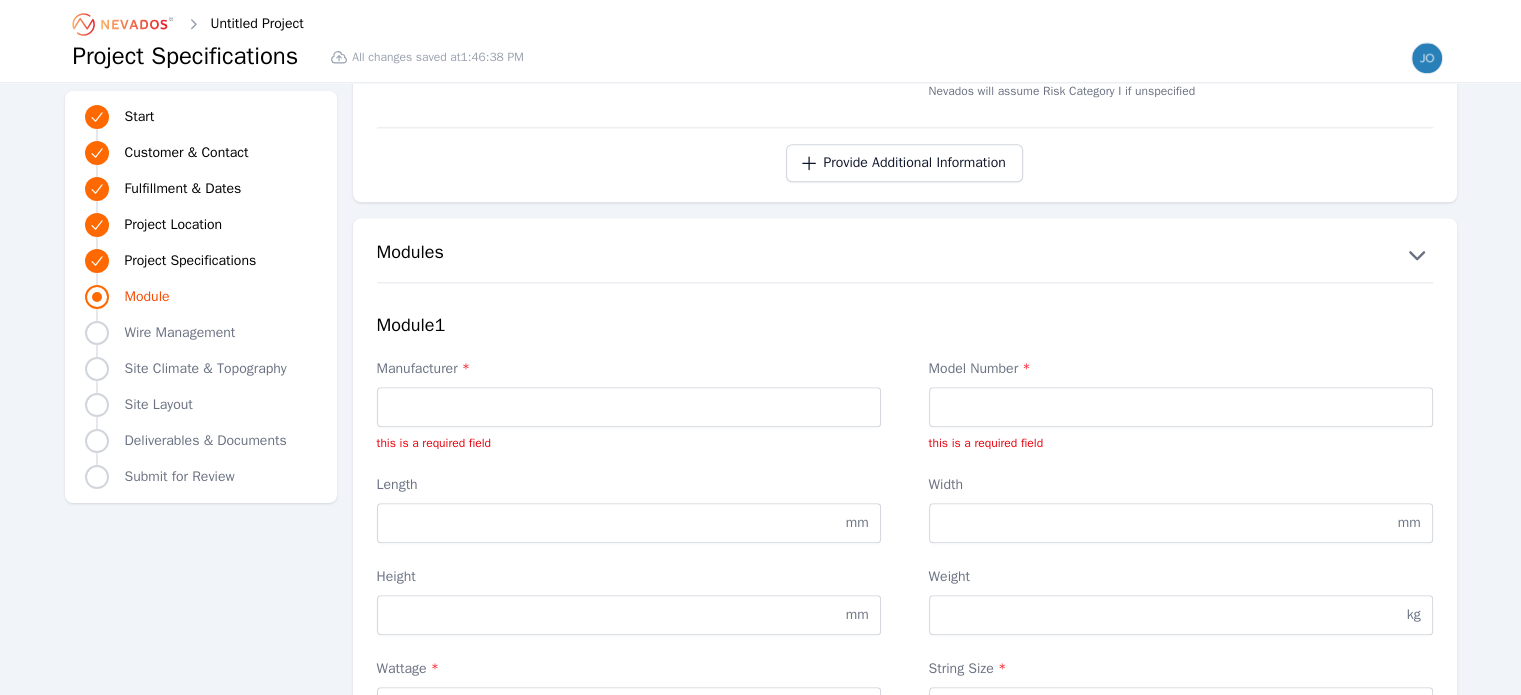 scroll, scrollTop: 2200, scrollLeft: 0, axis: vertical 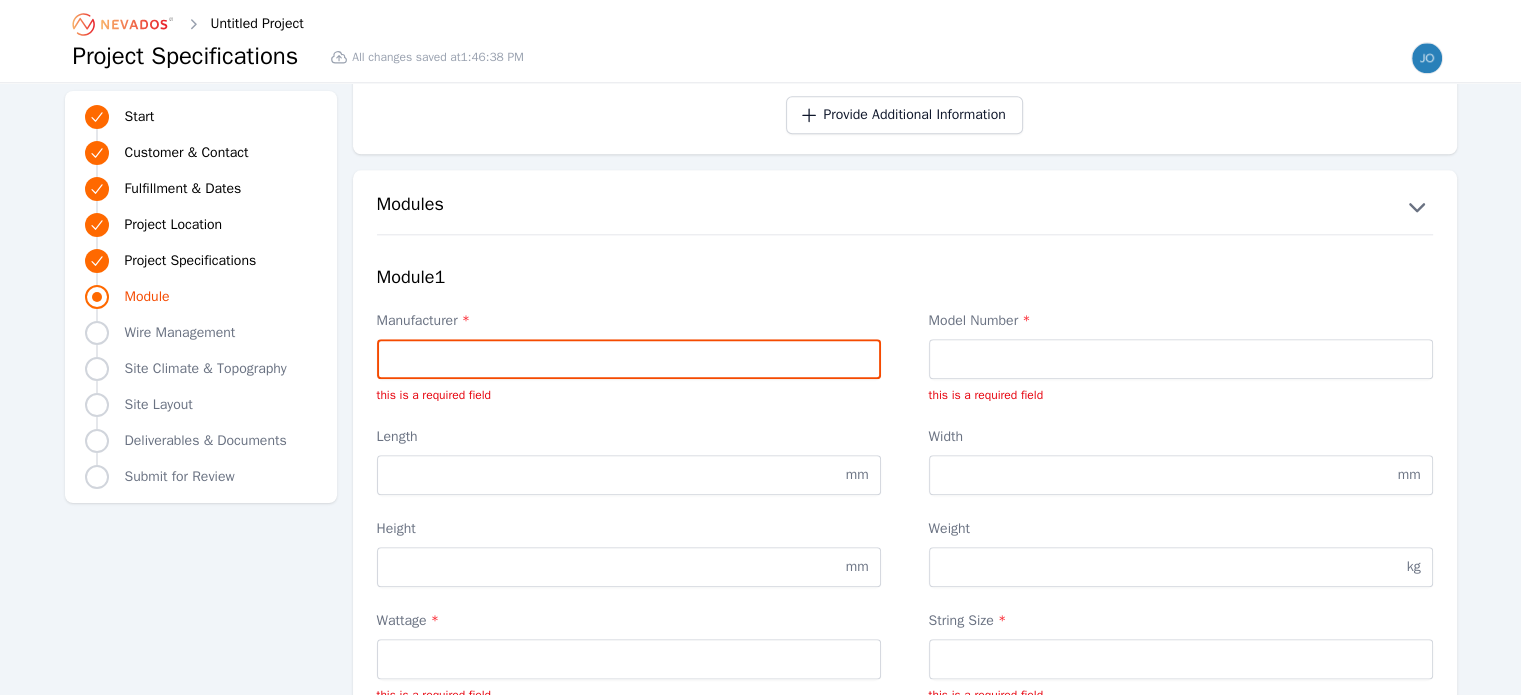 click on "Manufacturer   *" at bounding box center (629, 359) 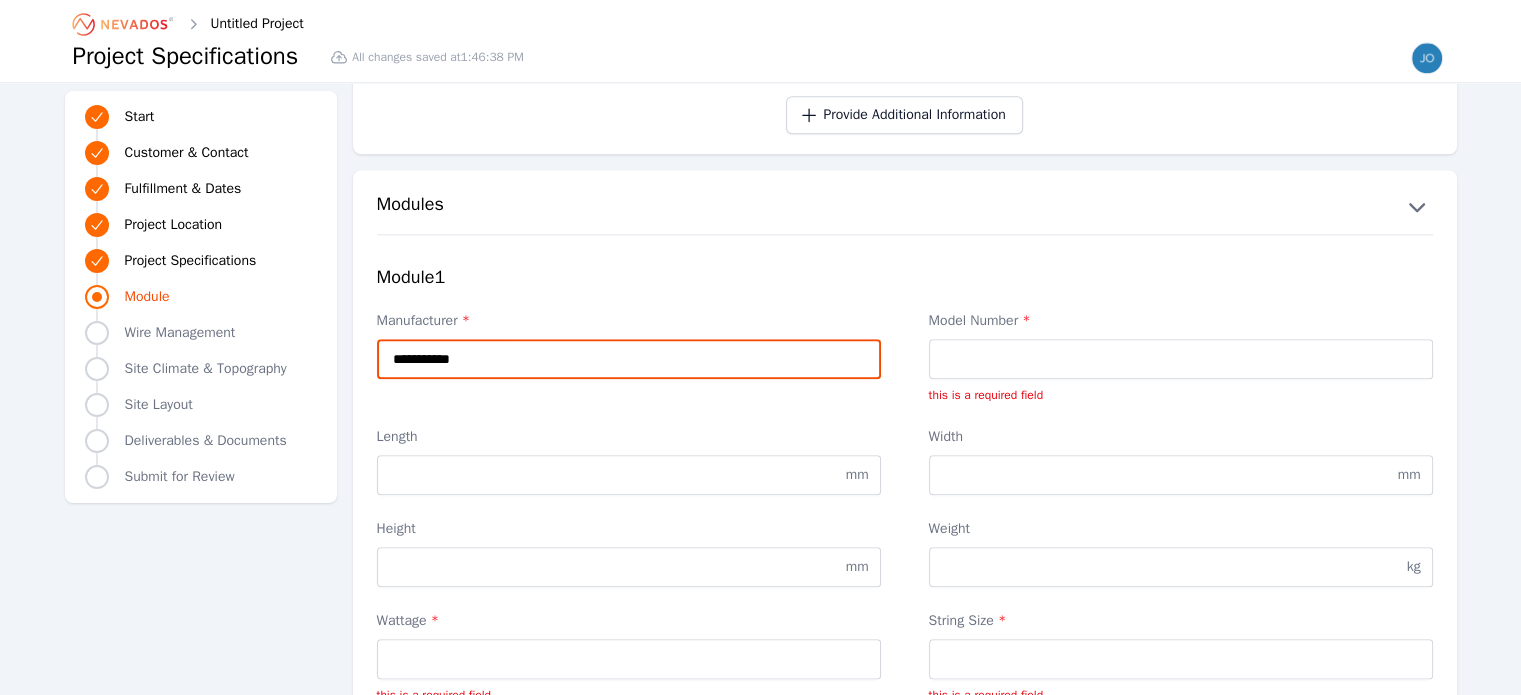 type on "**********" 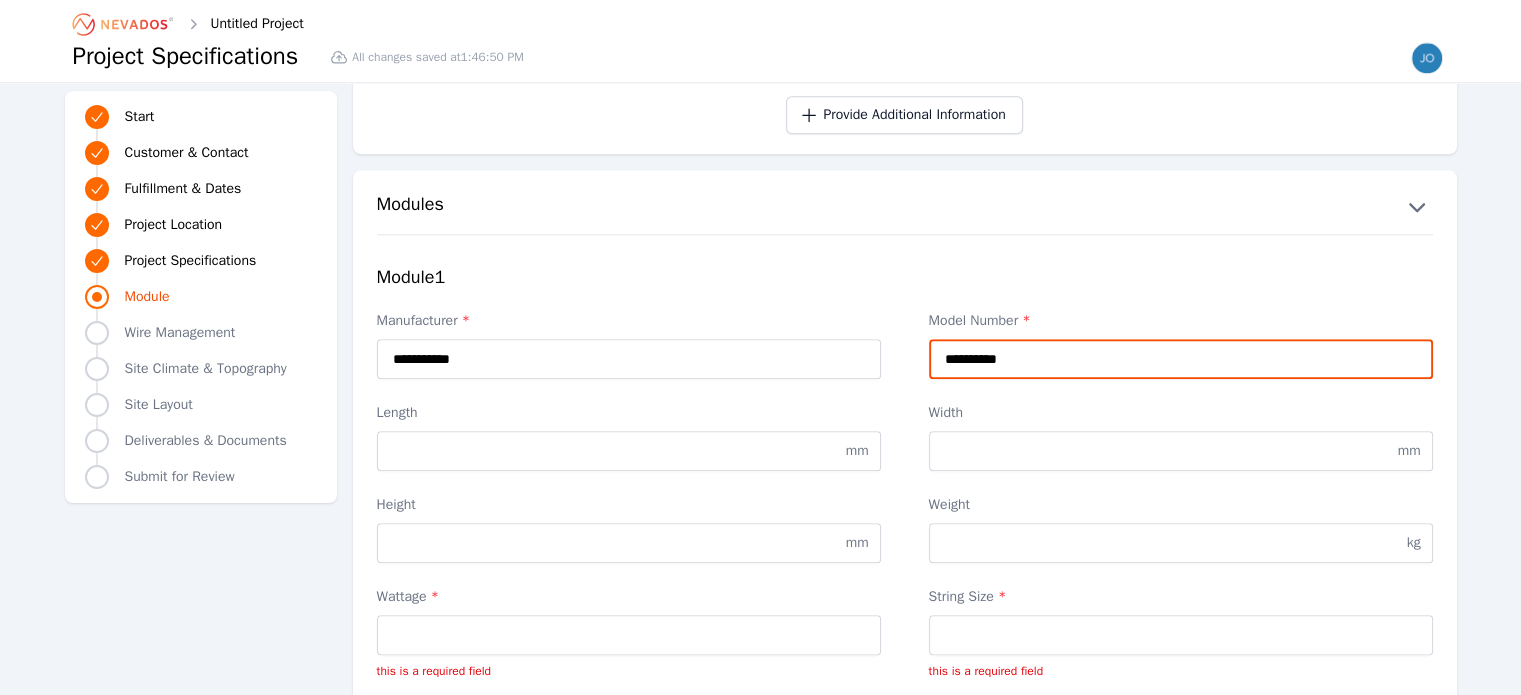 type on "*********" 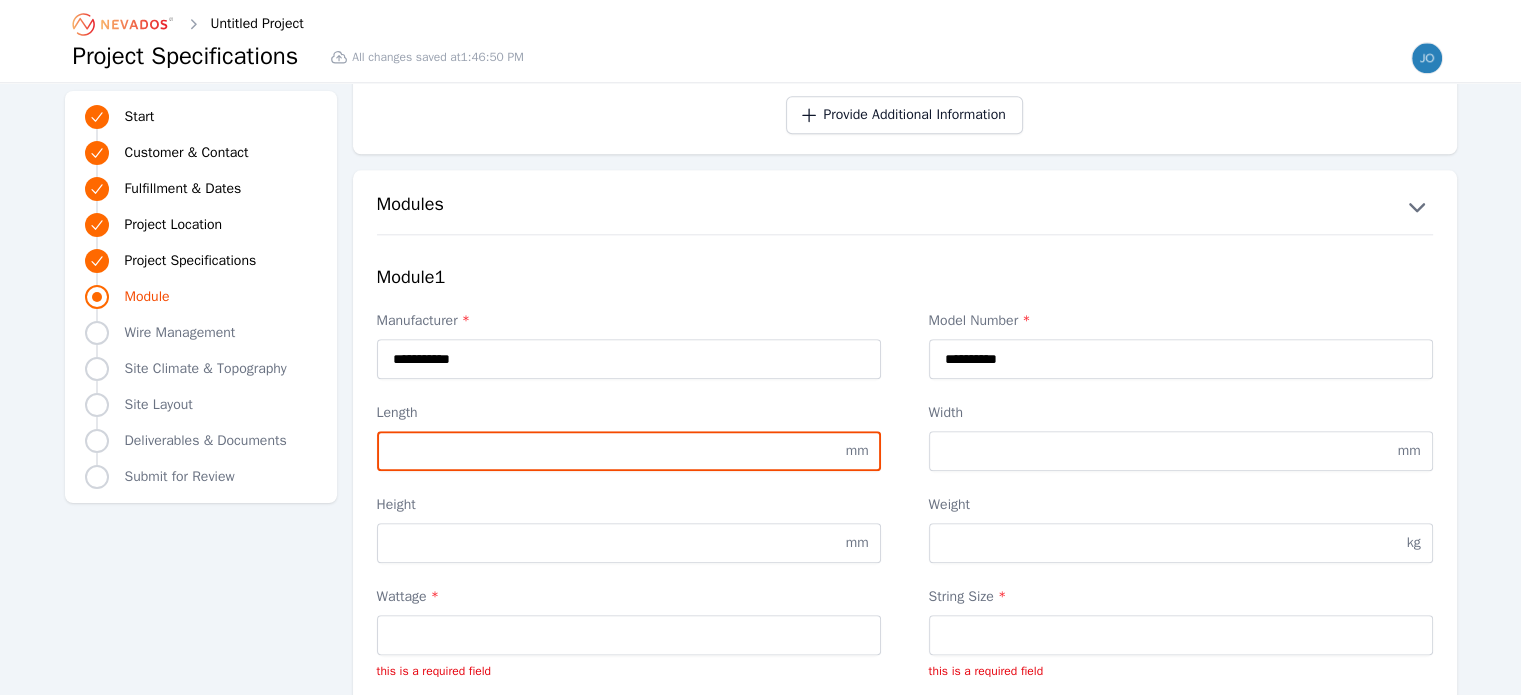 click on "Length" at bounding box center [629, 451] 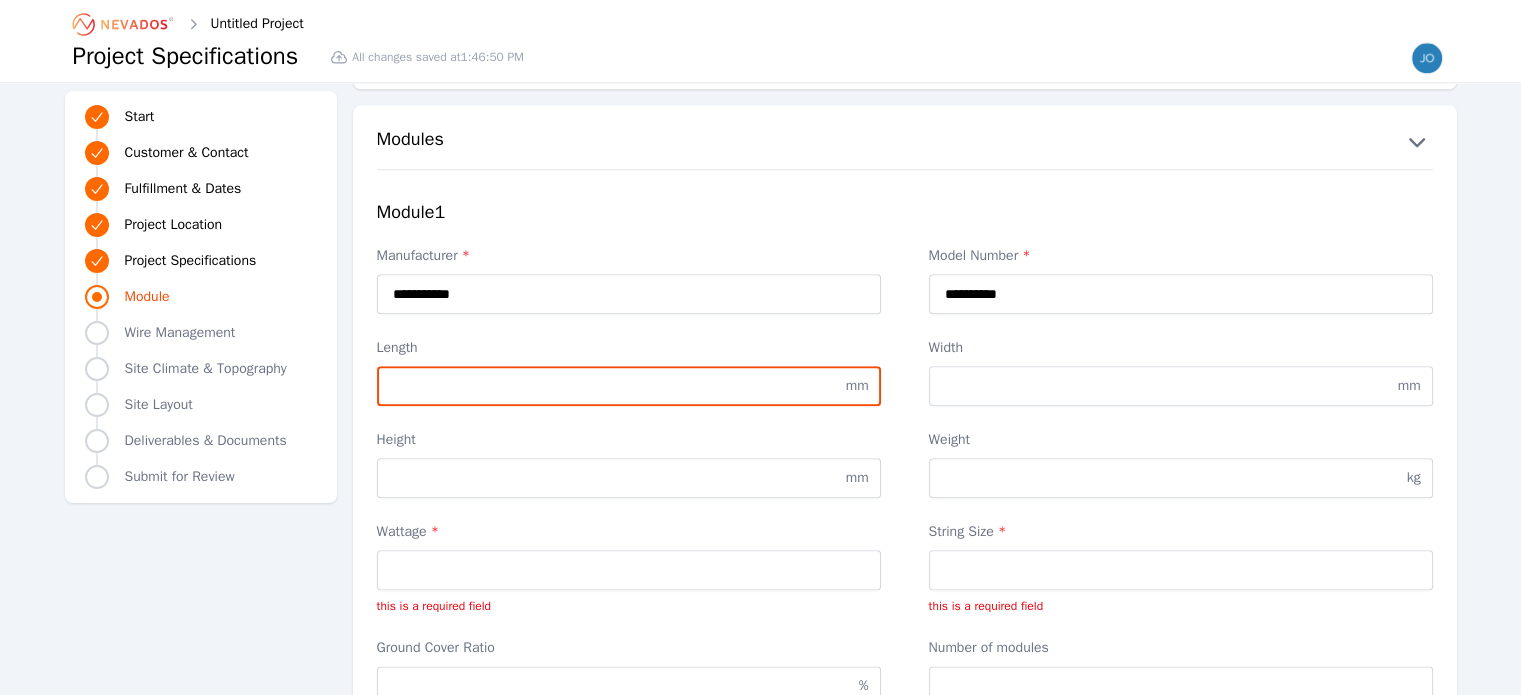 scroll, scrollTop: 2300, scrollLeft: 0, axis: vertical 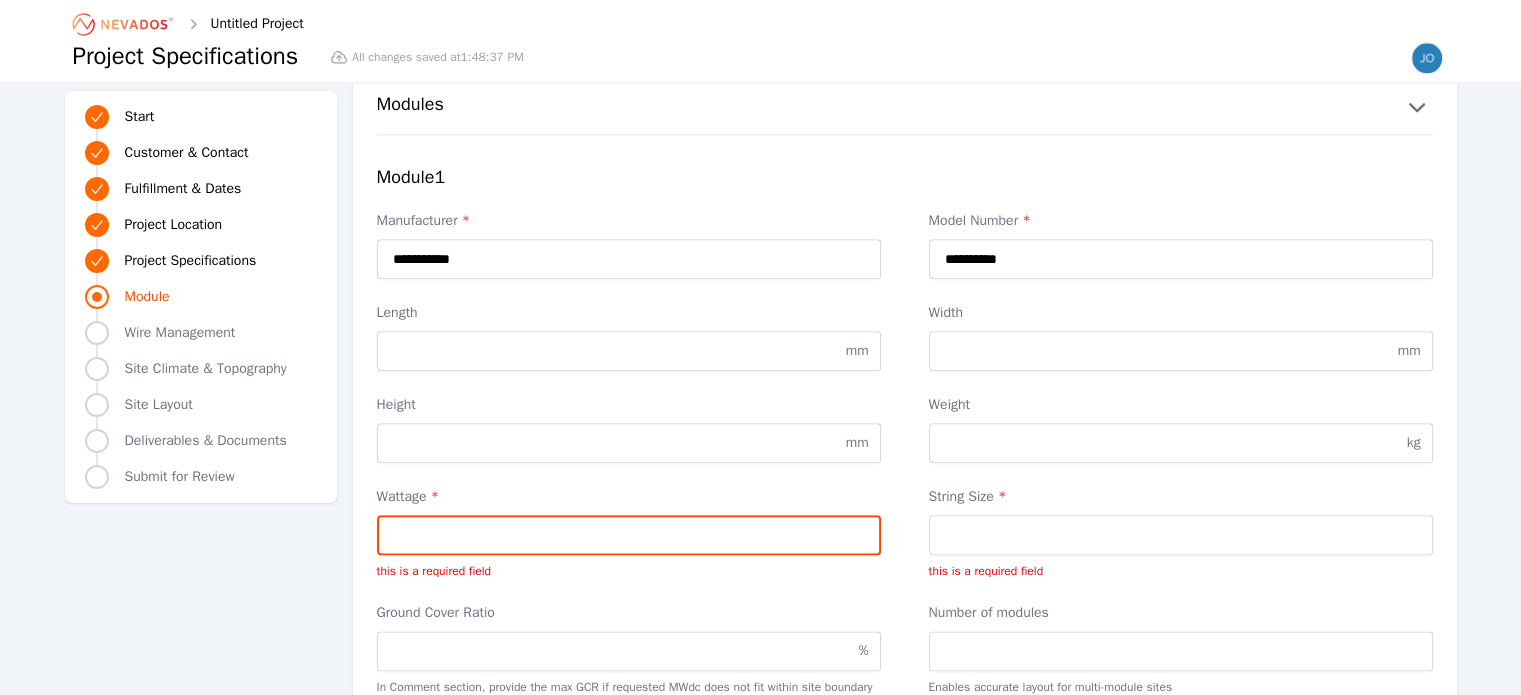 click on "Wattage   *" at bounding box center (629, 535) 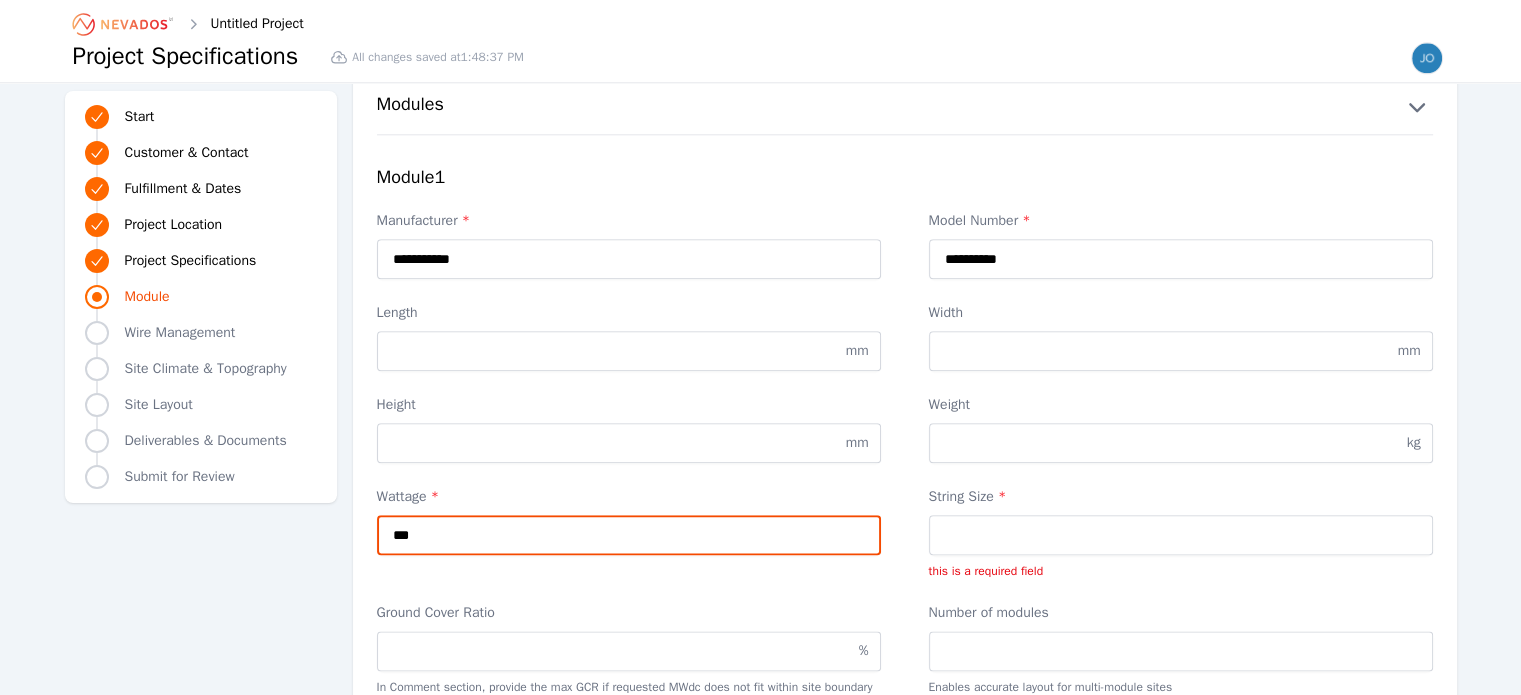 type on "***" 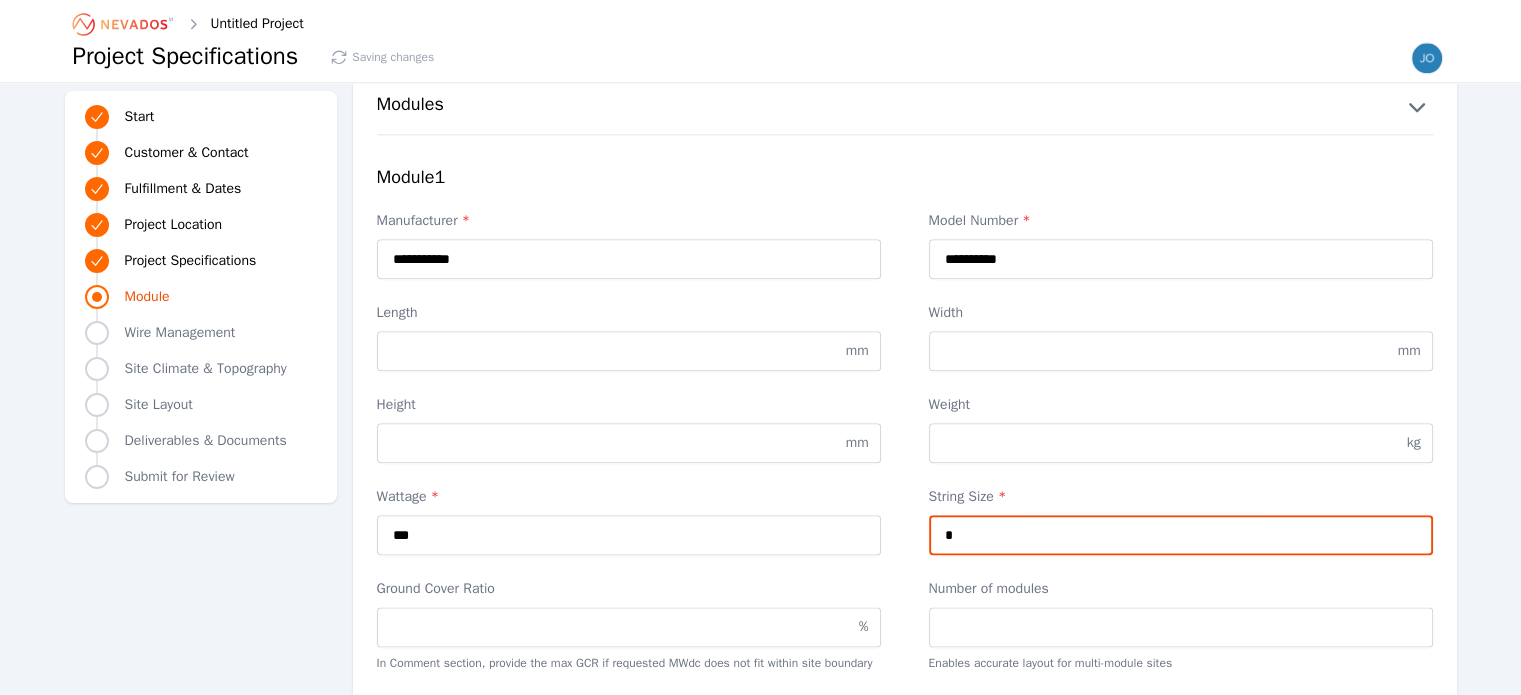 type on "*" 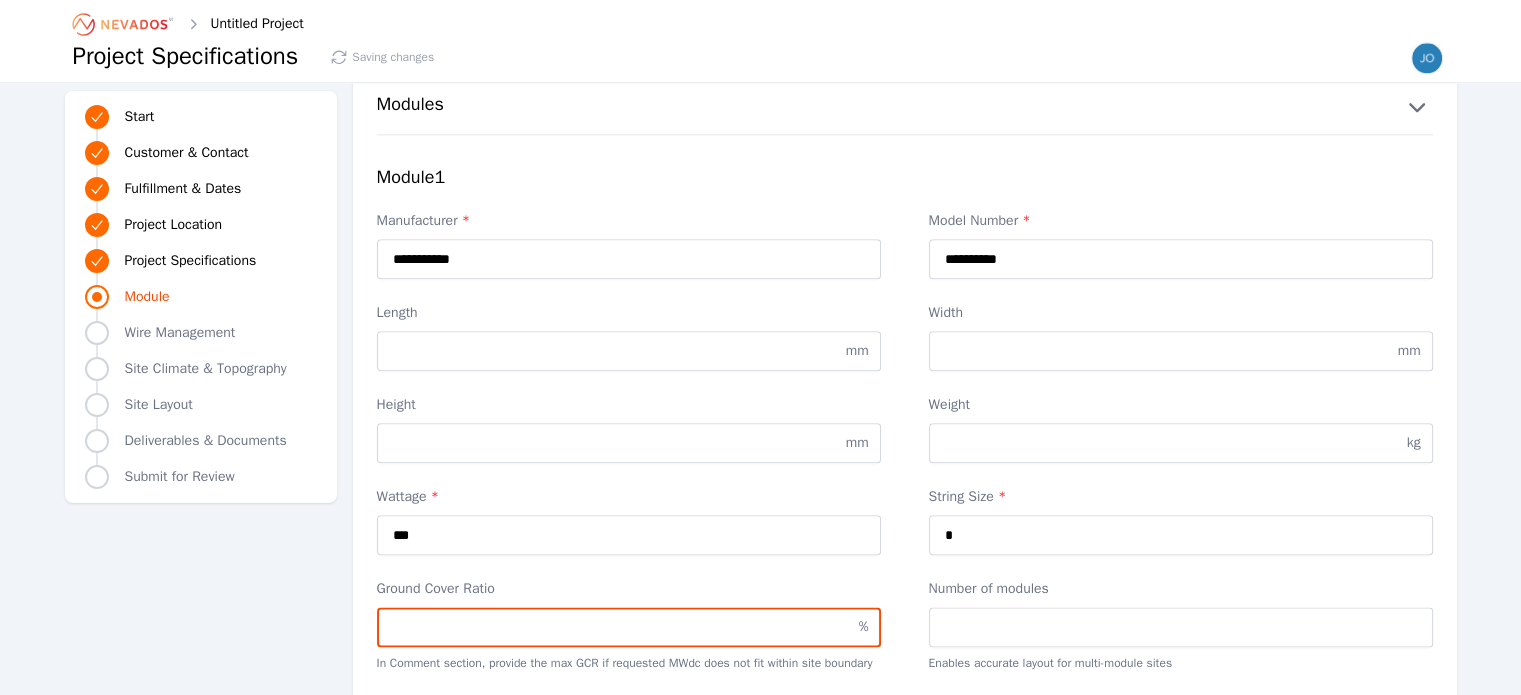 click on "Ground Cover Ratio" at bounding box center [629, 627] 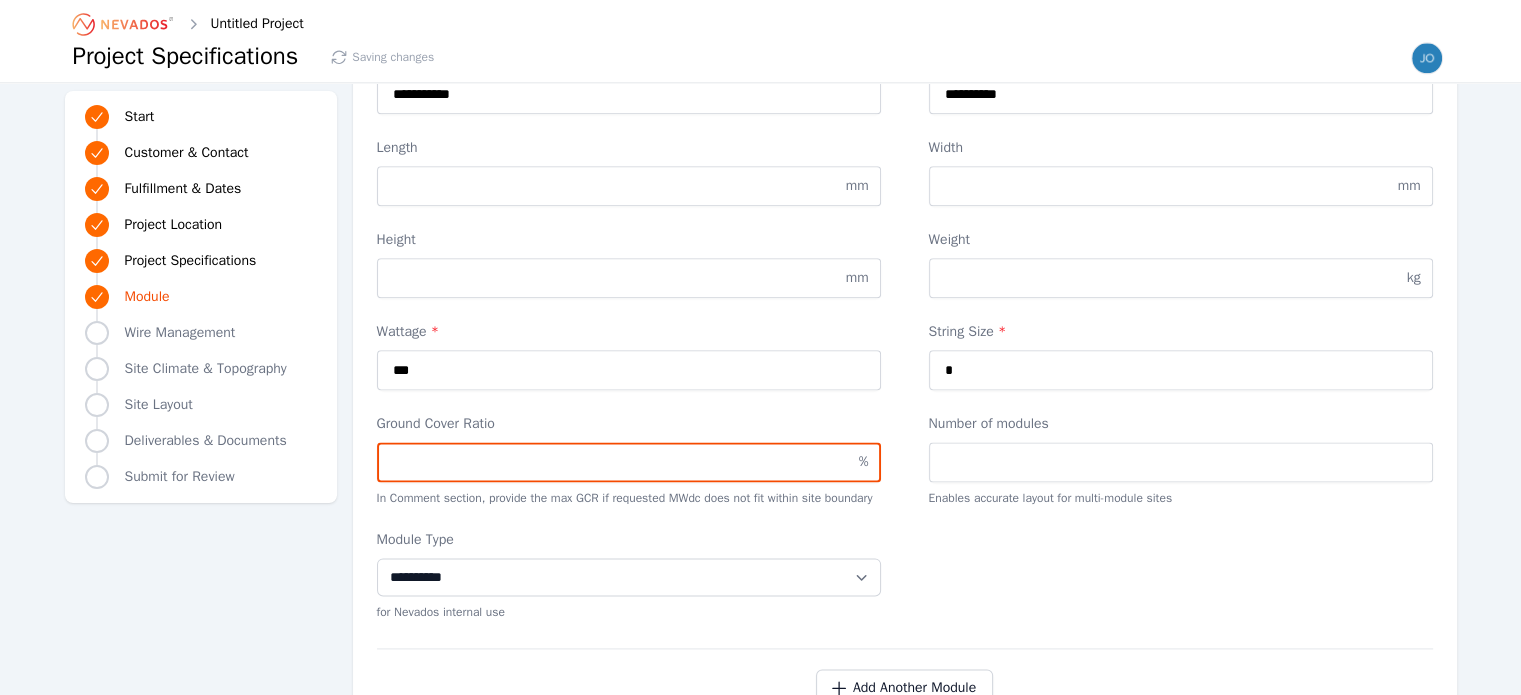 scroll, scrollTop: 2500, scrollLeft: 0, axis: vertical 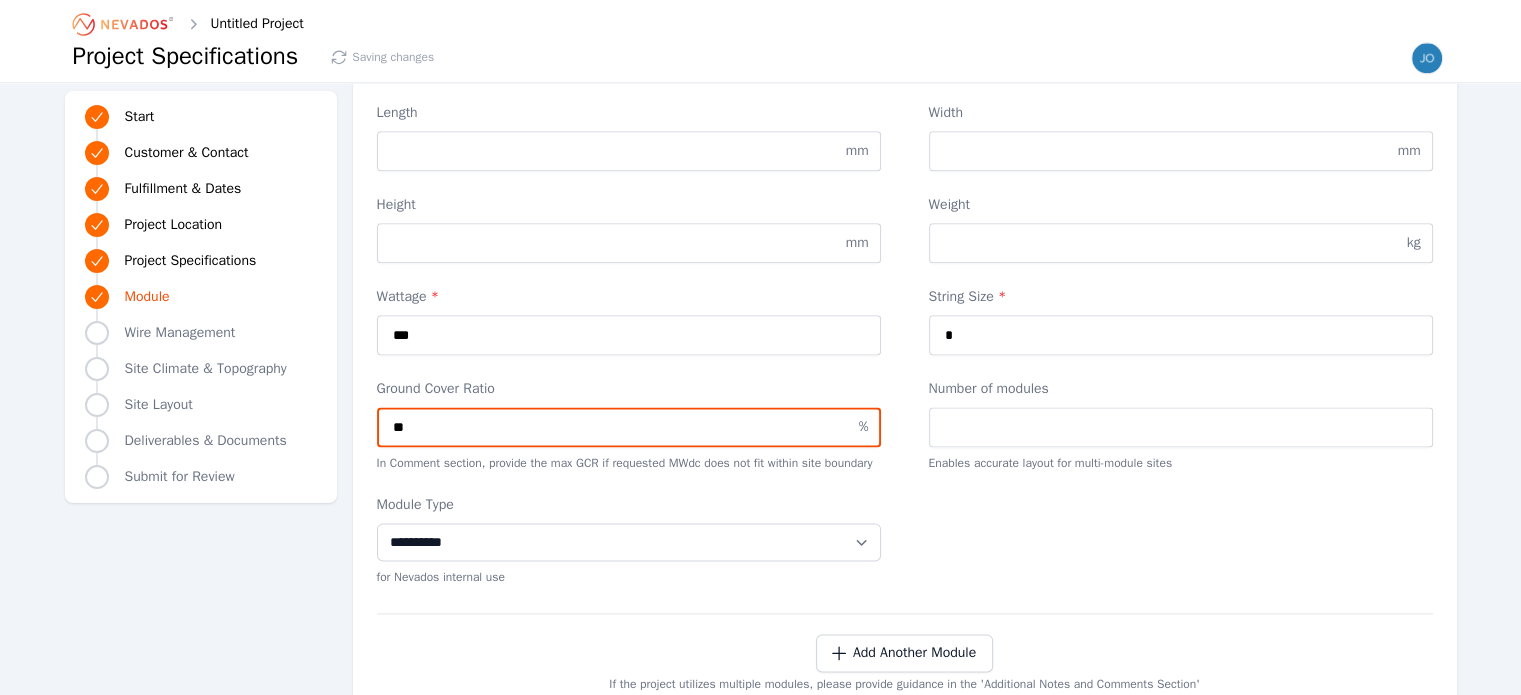 type on "**" 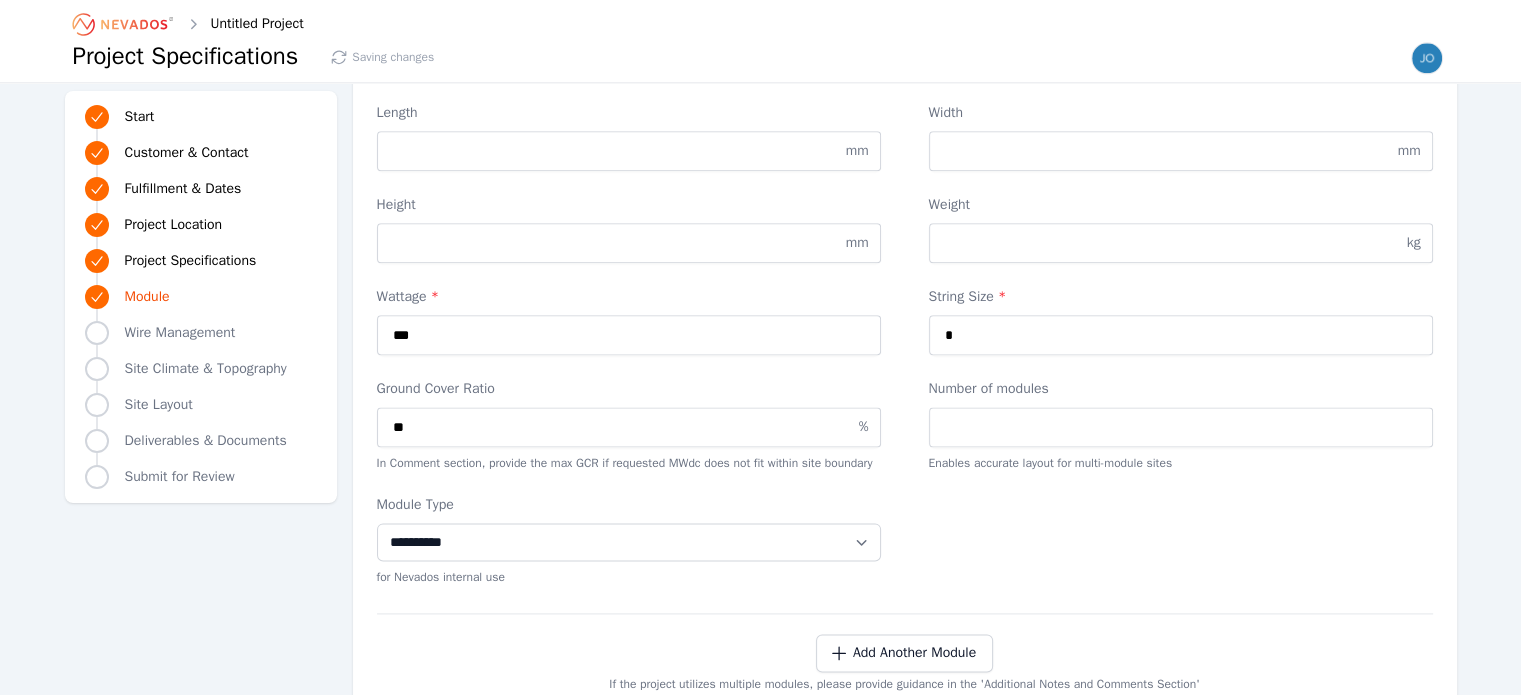 click on "Number of modules   Enables accurate layout for multi-module sites" at bounding box center [1181, 425] 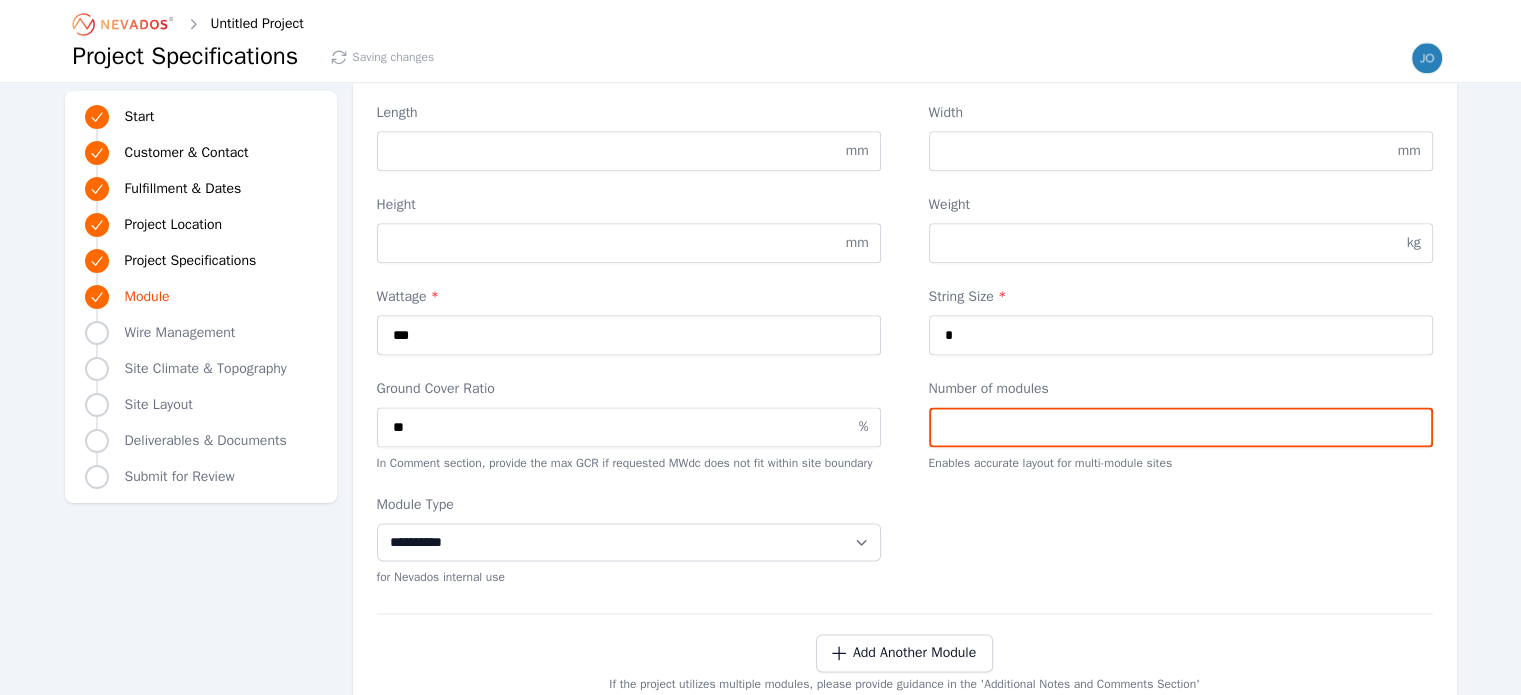 click on "Number of modules" at bounding box center [1181, 427] 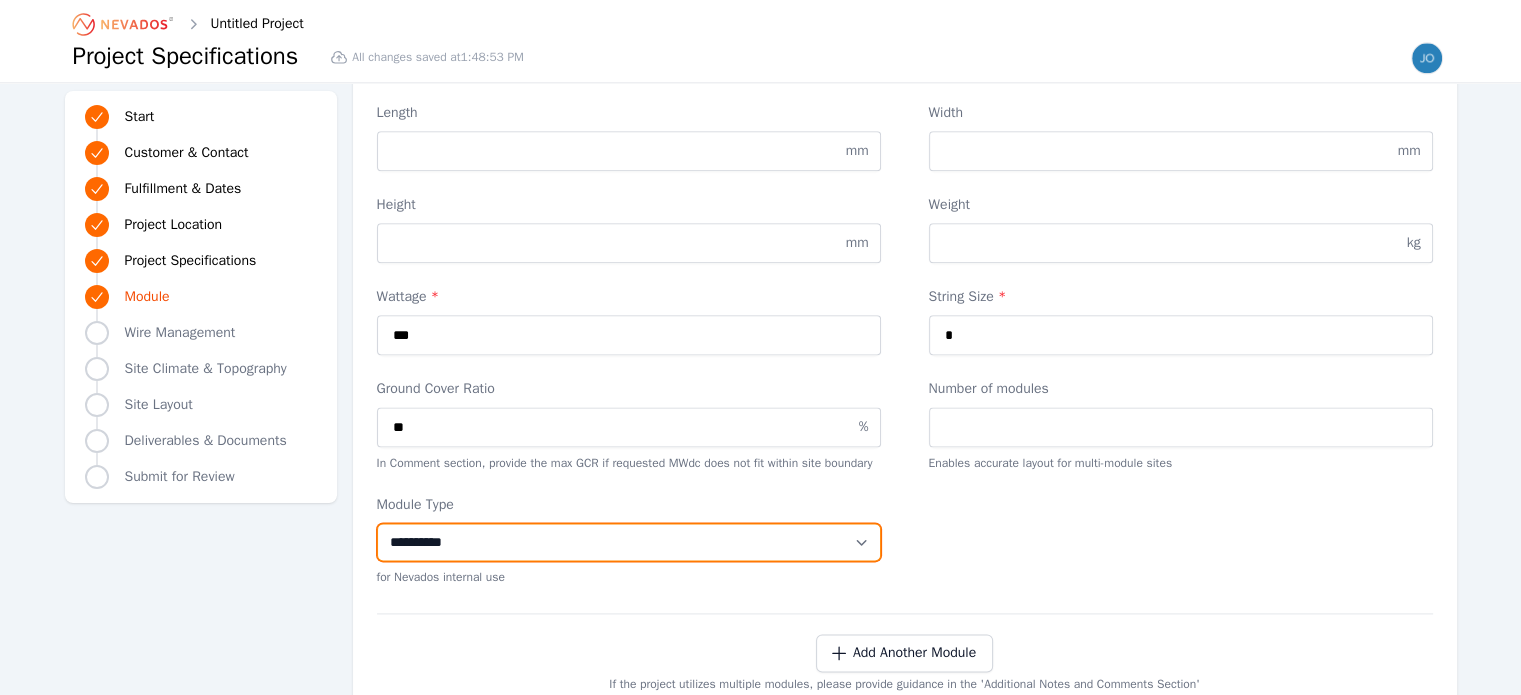 click on "**********" at bounding box center (629, 542) 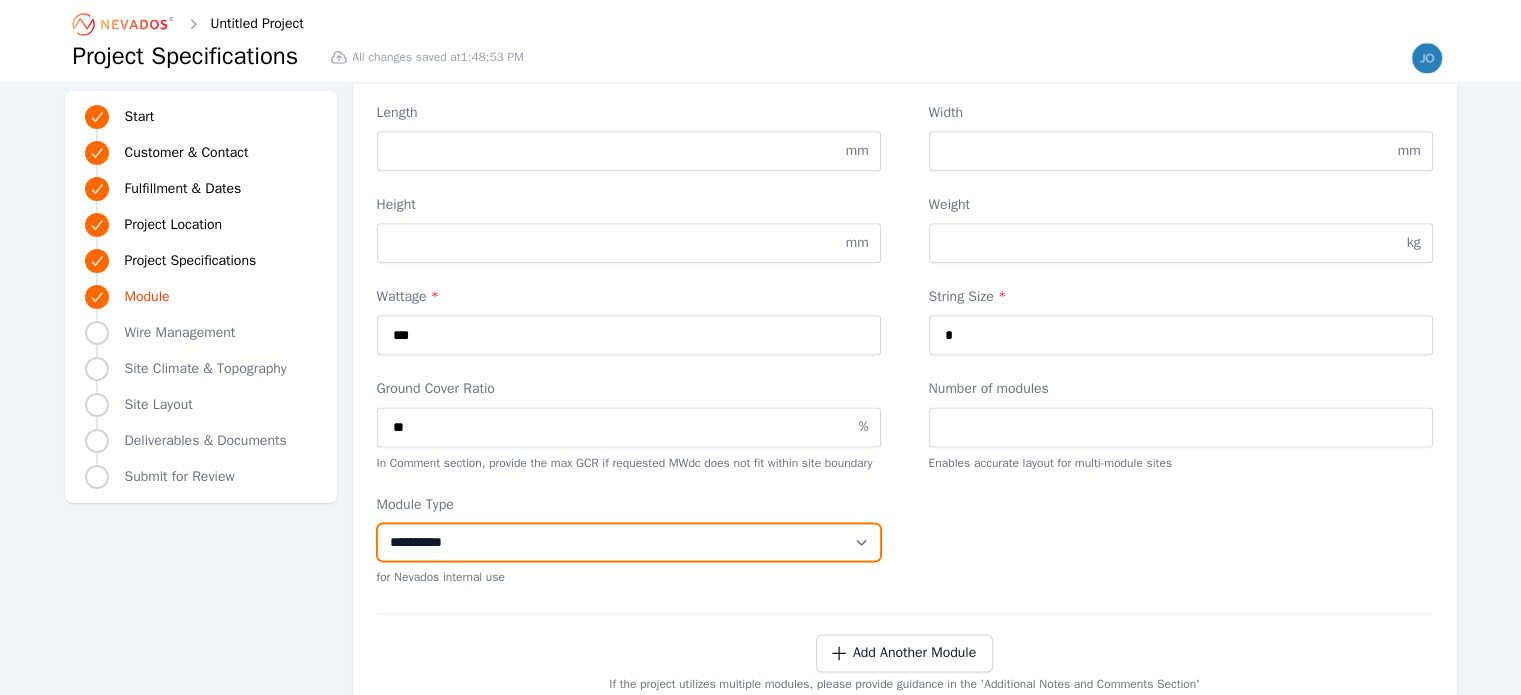 select on "**********" 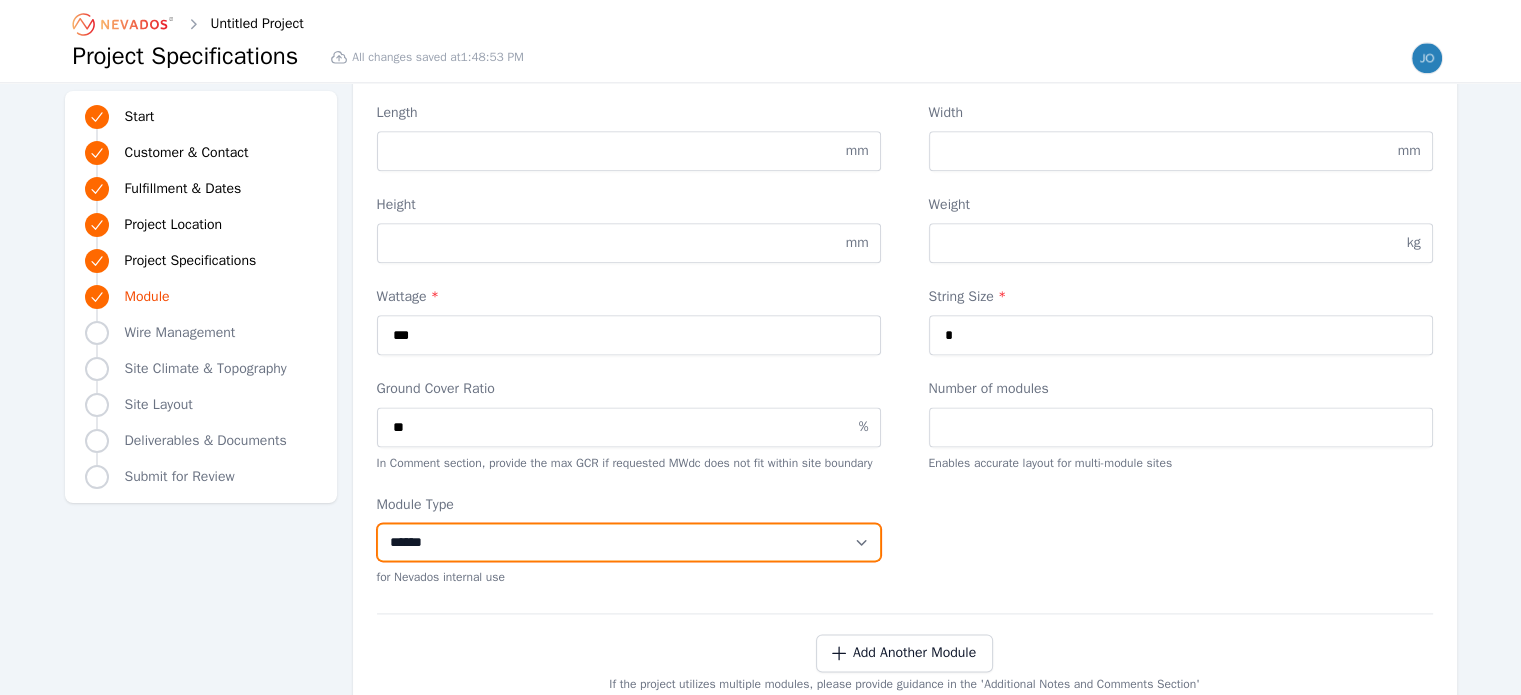 click on "**********" at bounding box center [629, 542] 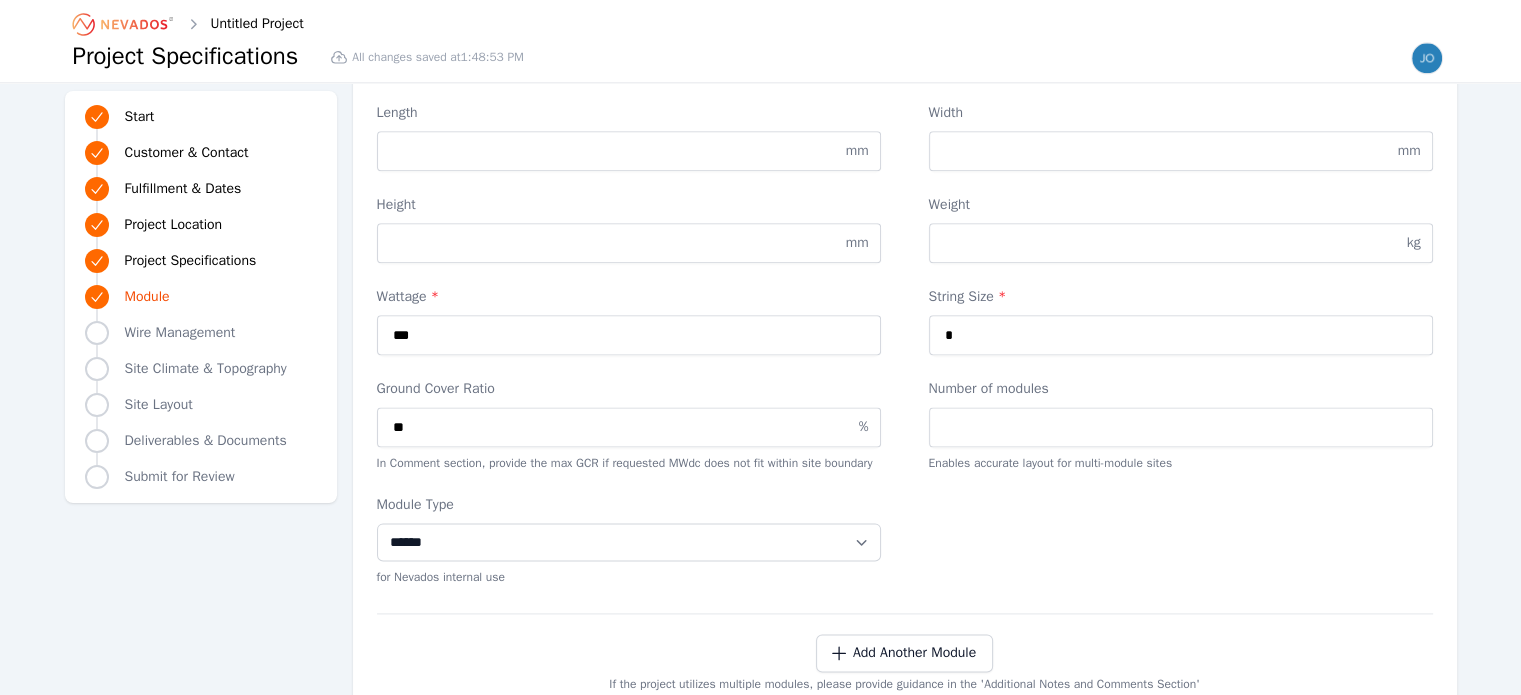 click on "**********" at bounding box center [905, 540] 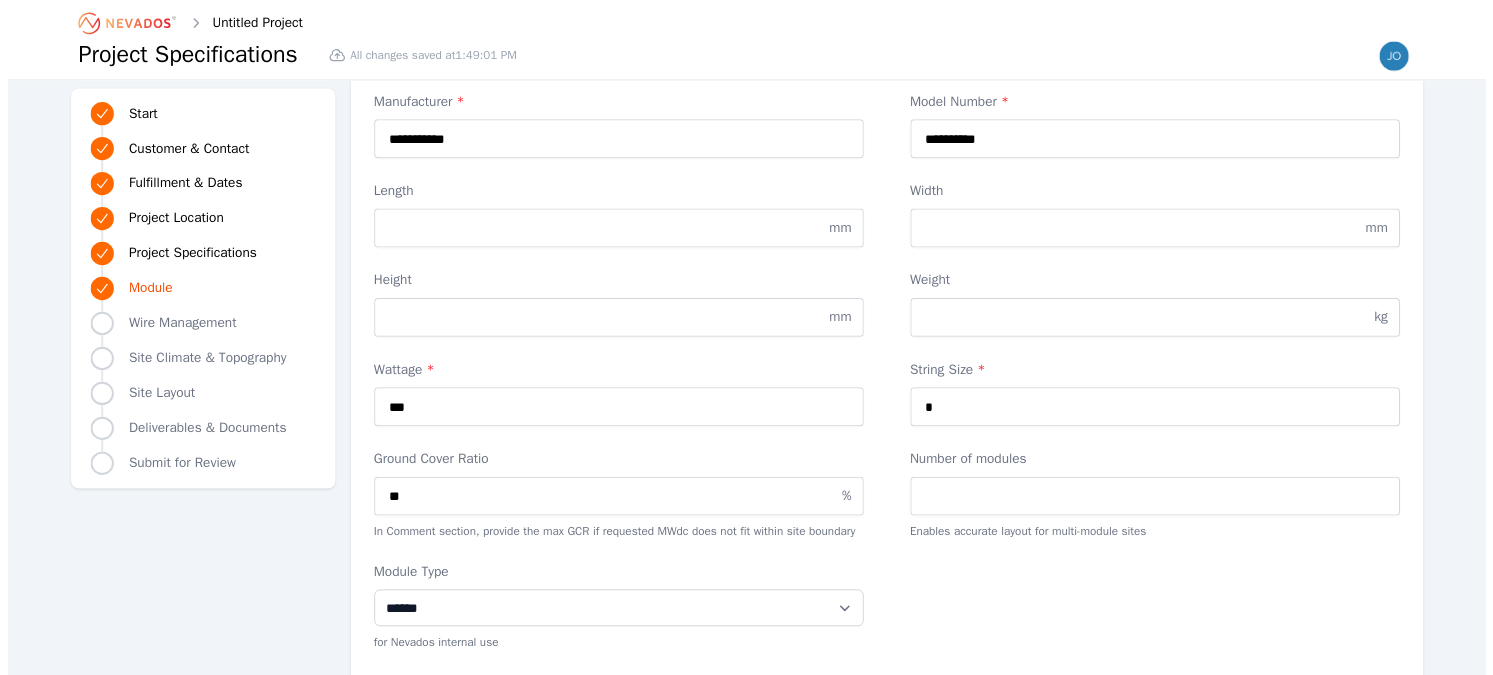 scroll, scrollTop: 2300, scrollLeft: 0, axis: vertical 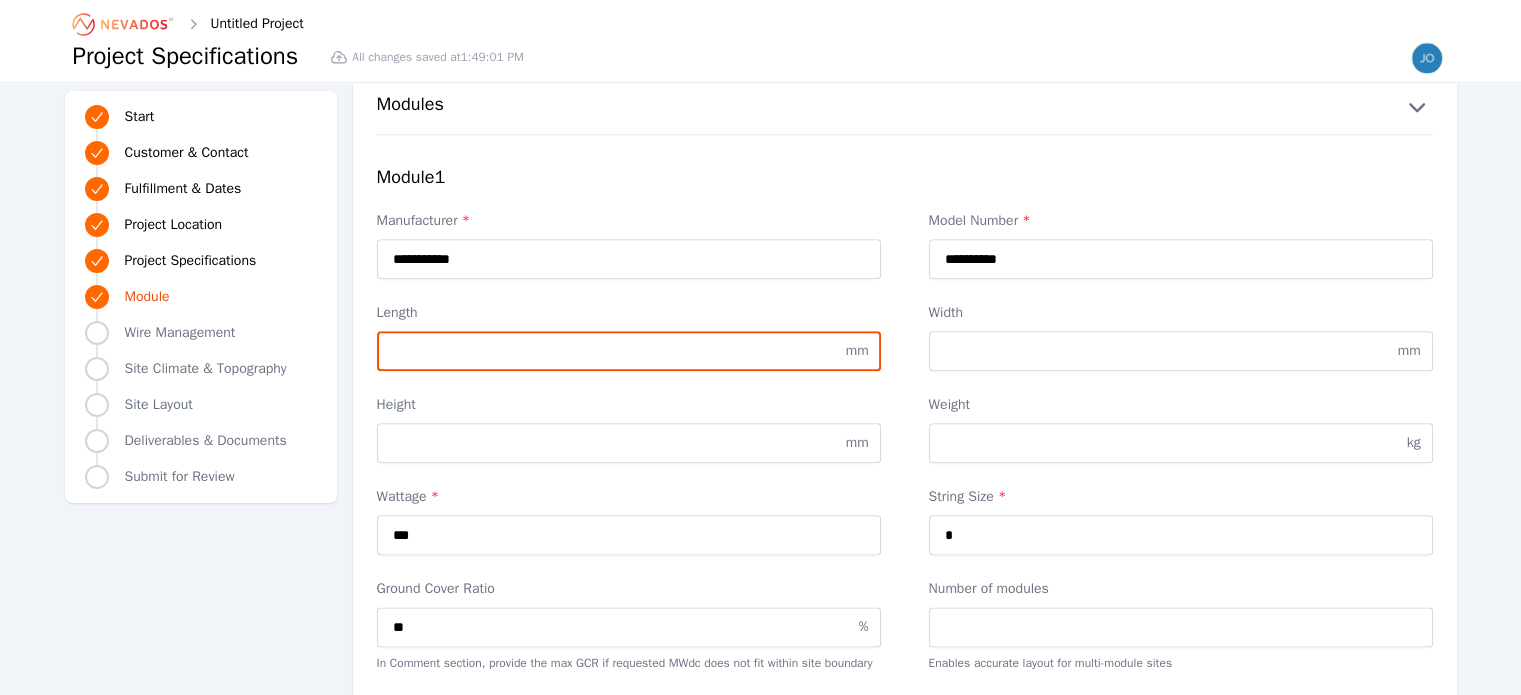 click on "Length" at bounding box center [629, 351] 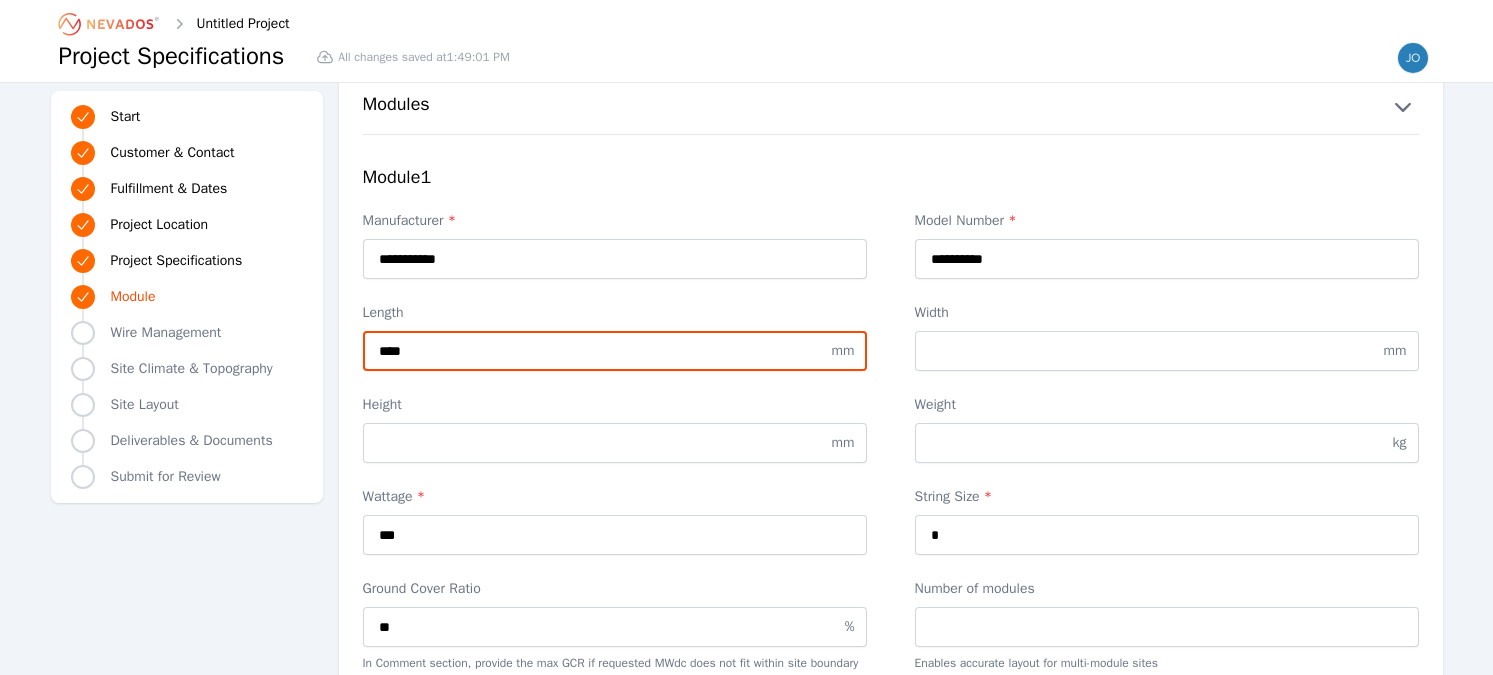 type on "****" 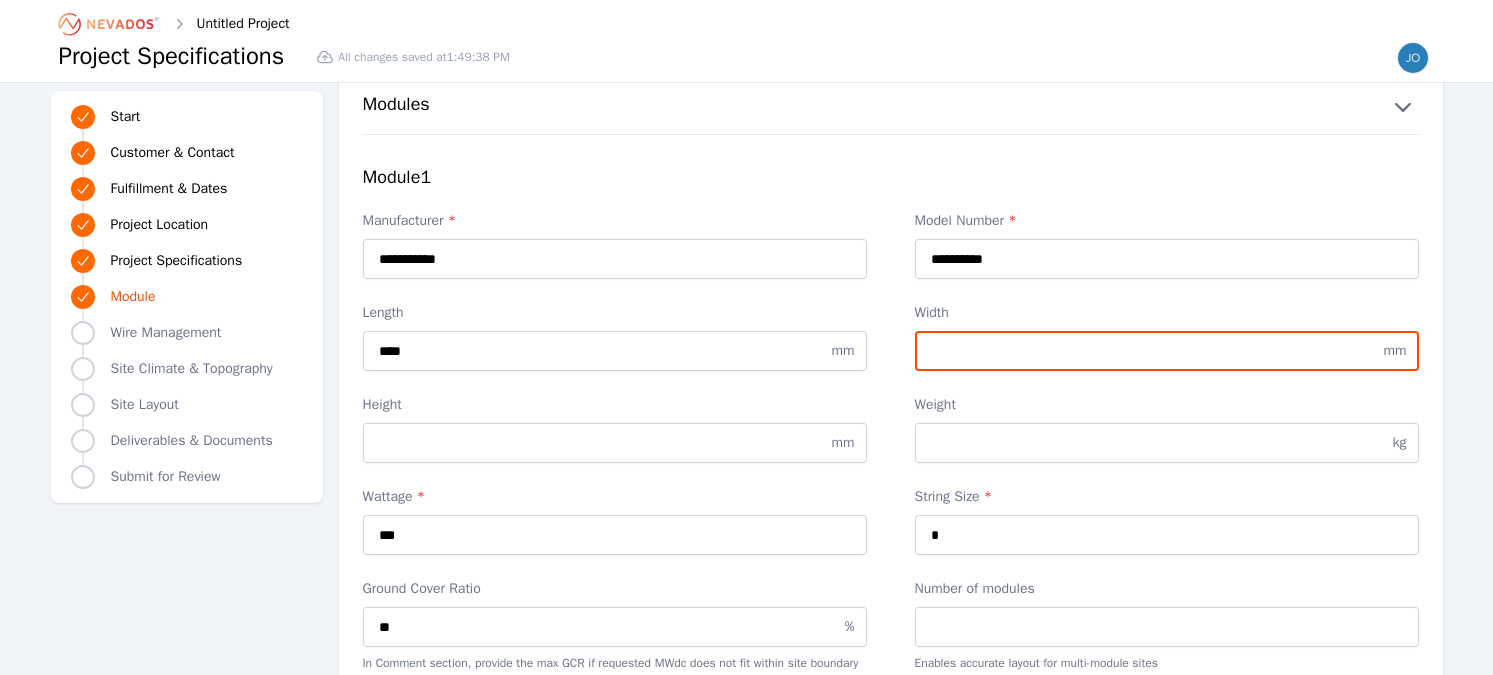 click on "Width   mm" at bounding box center (1167, 337) 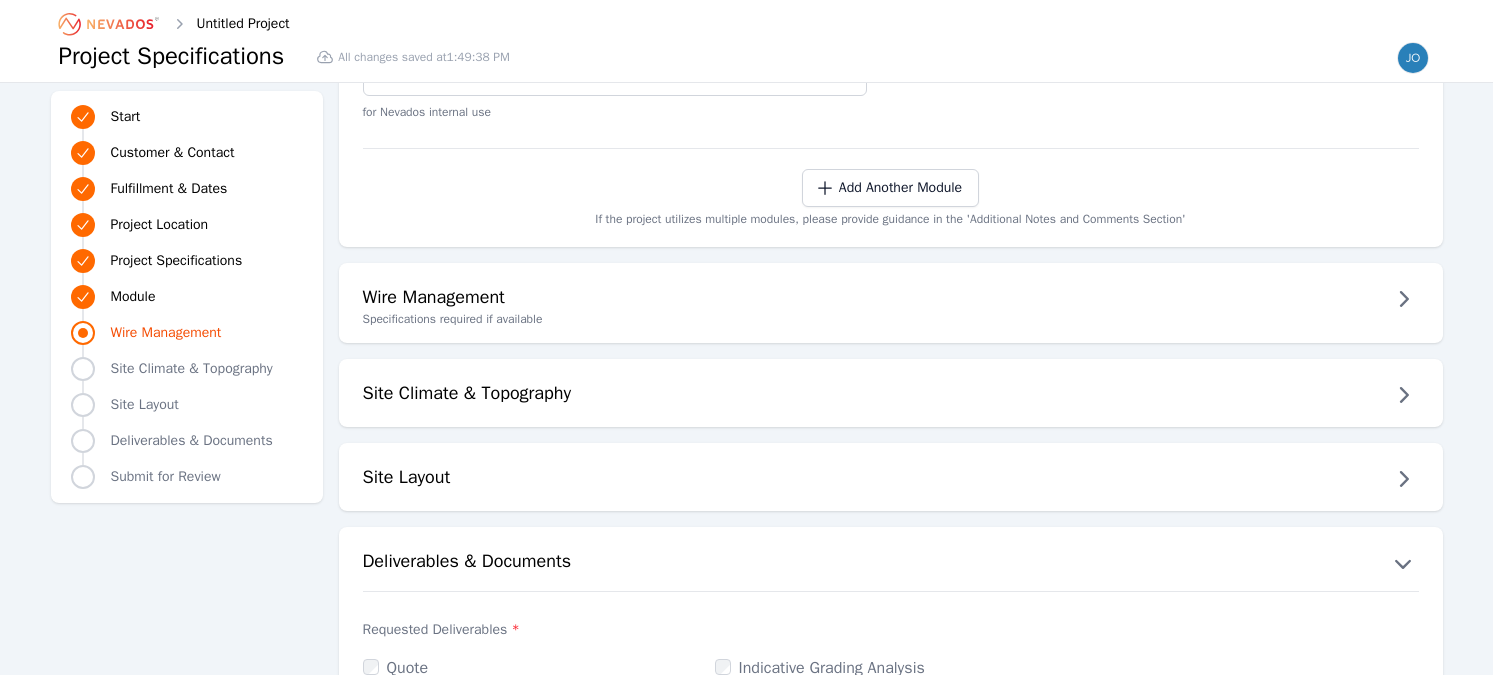 scroll, scrollTop: 3000, scrollLeft: 0, axis: vertical 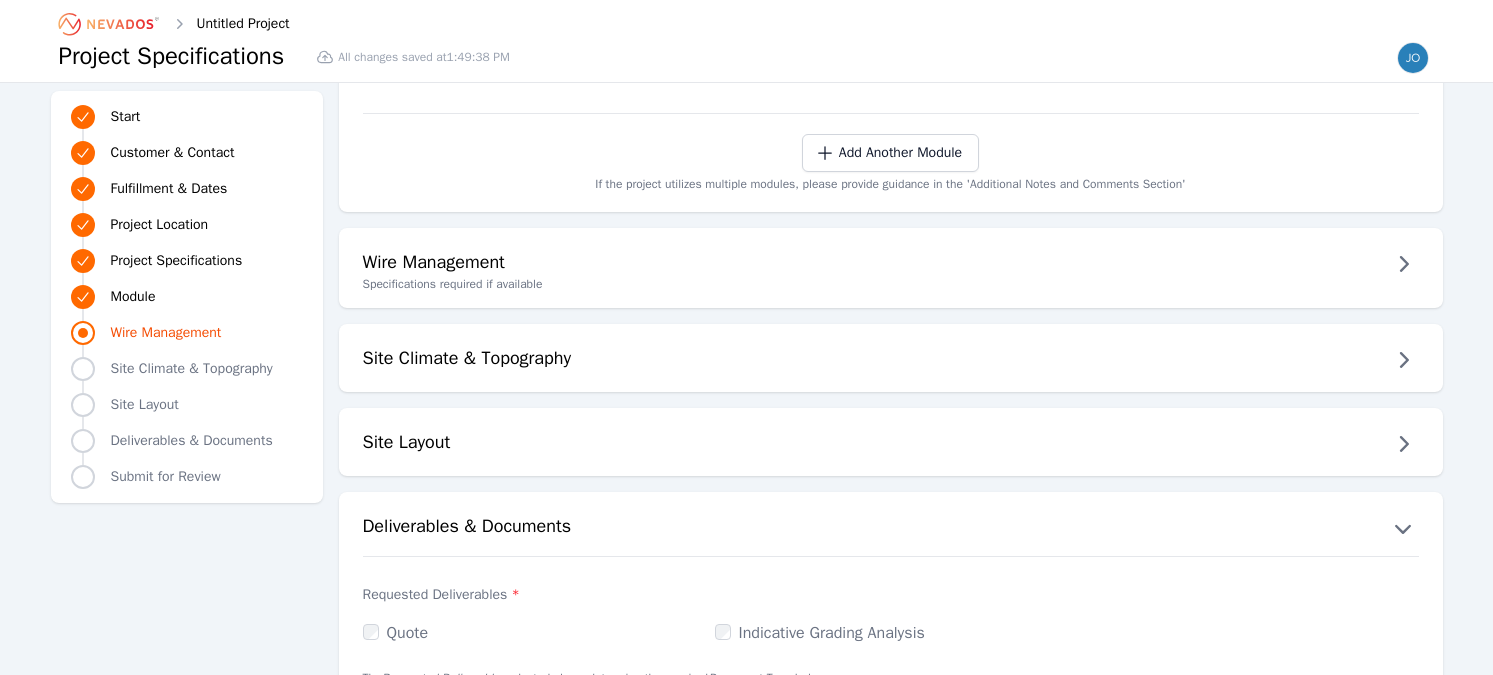 type on "****" 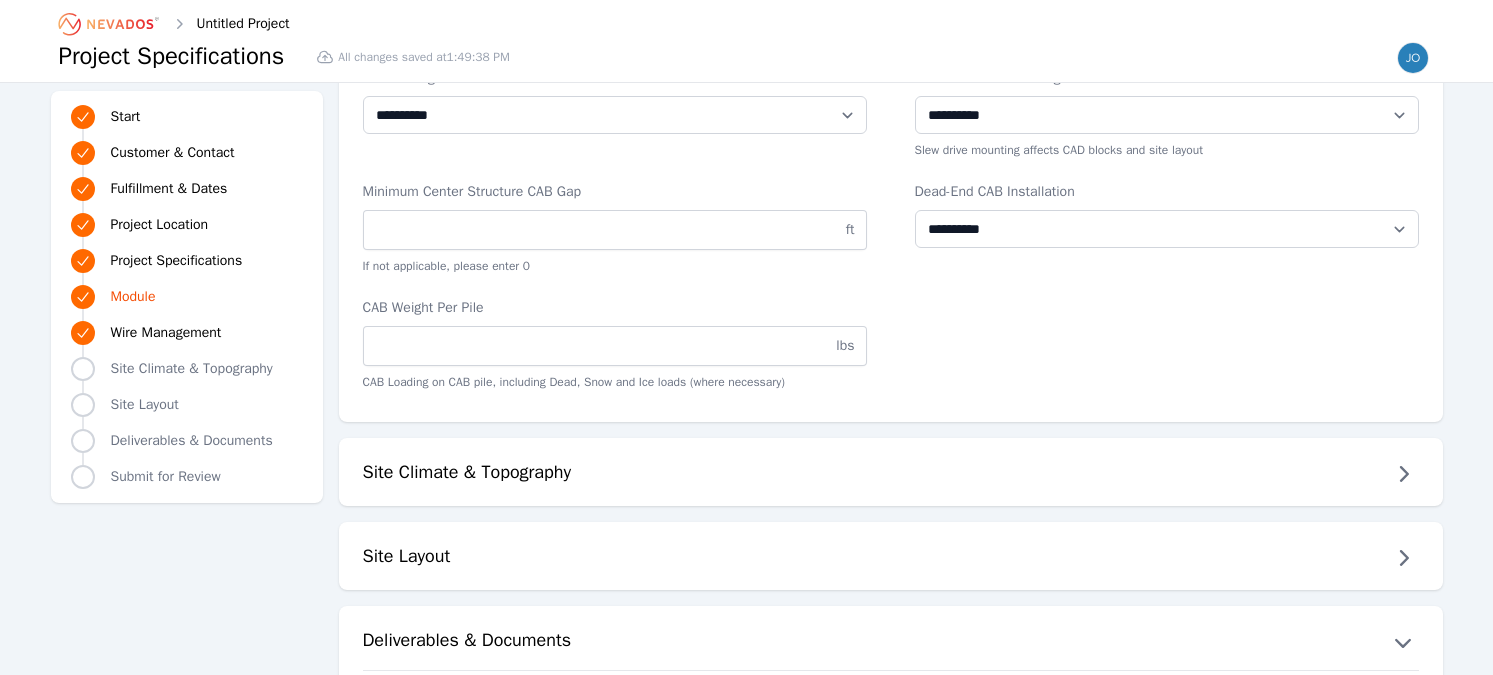 scroll, scrollTop: 3000, scrollLeft: 0, axis: vertical 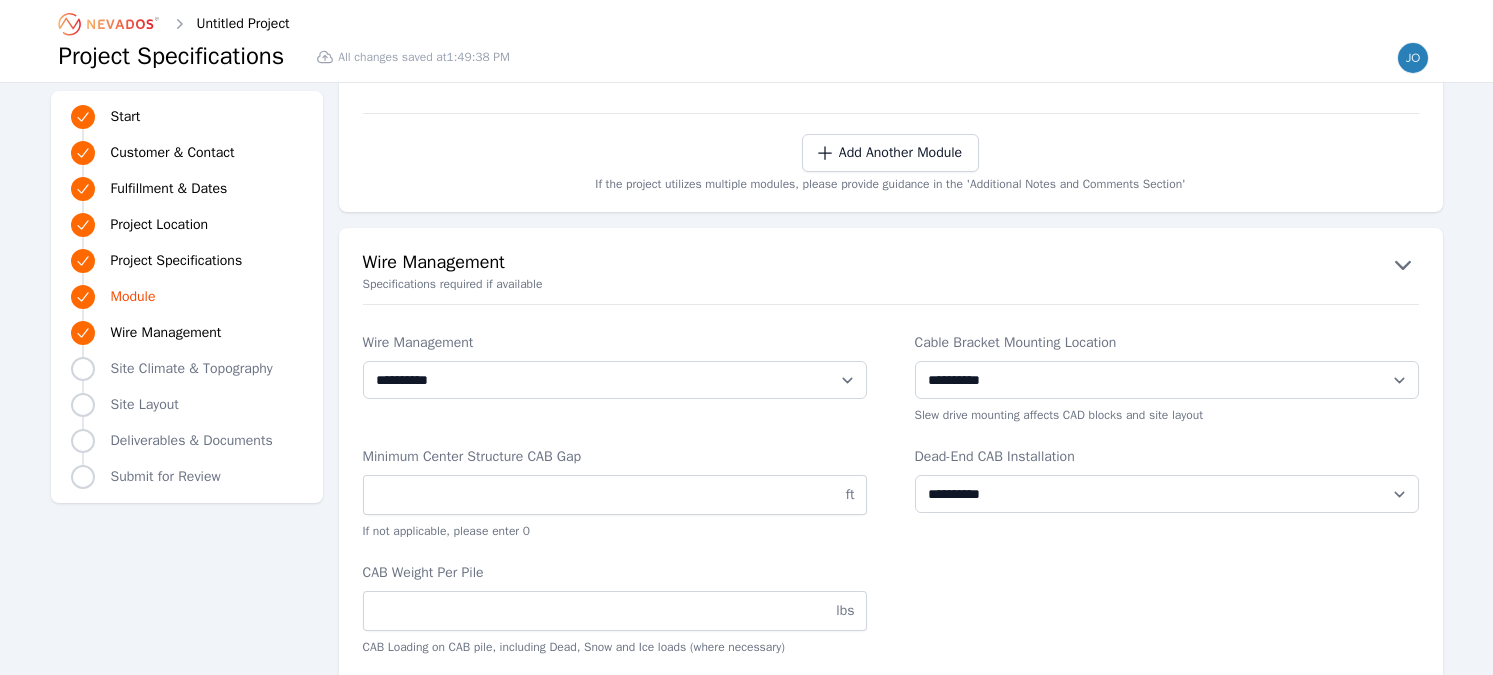 click on "Specifications required if available" at bounding box center (891, 284) 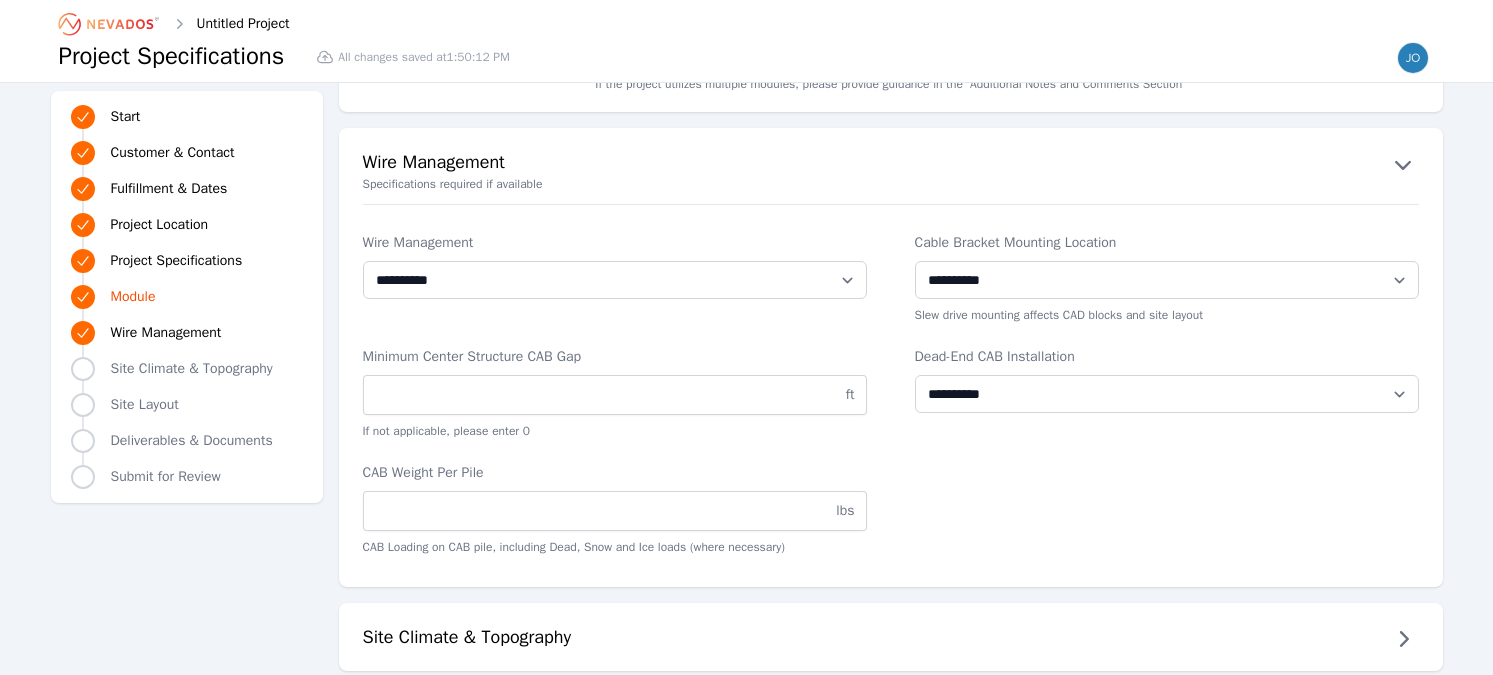 click on "Site Climate & Topography" at bounding box center (192, 369) 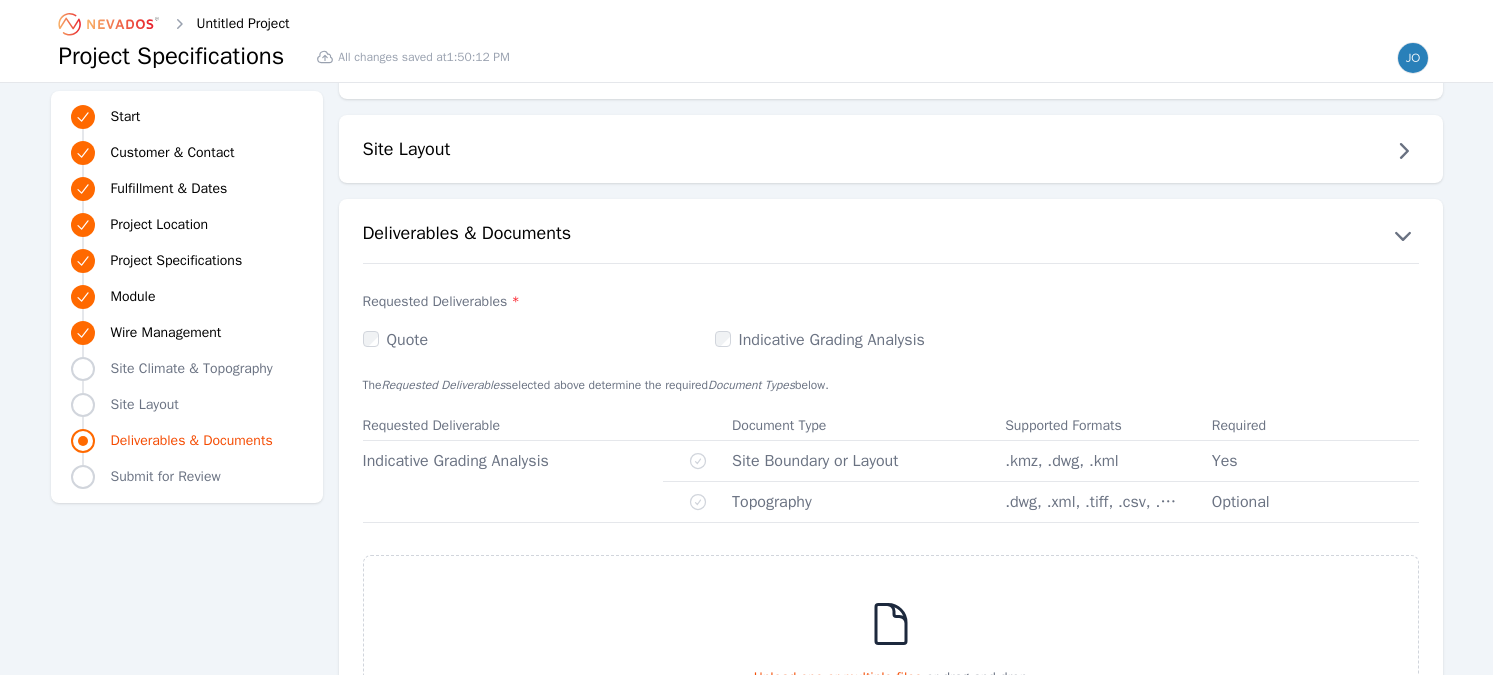 scroll, scrollTop: 3695, scrollLeft: 0, axis: vertical 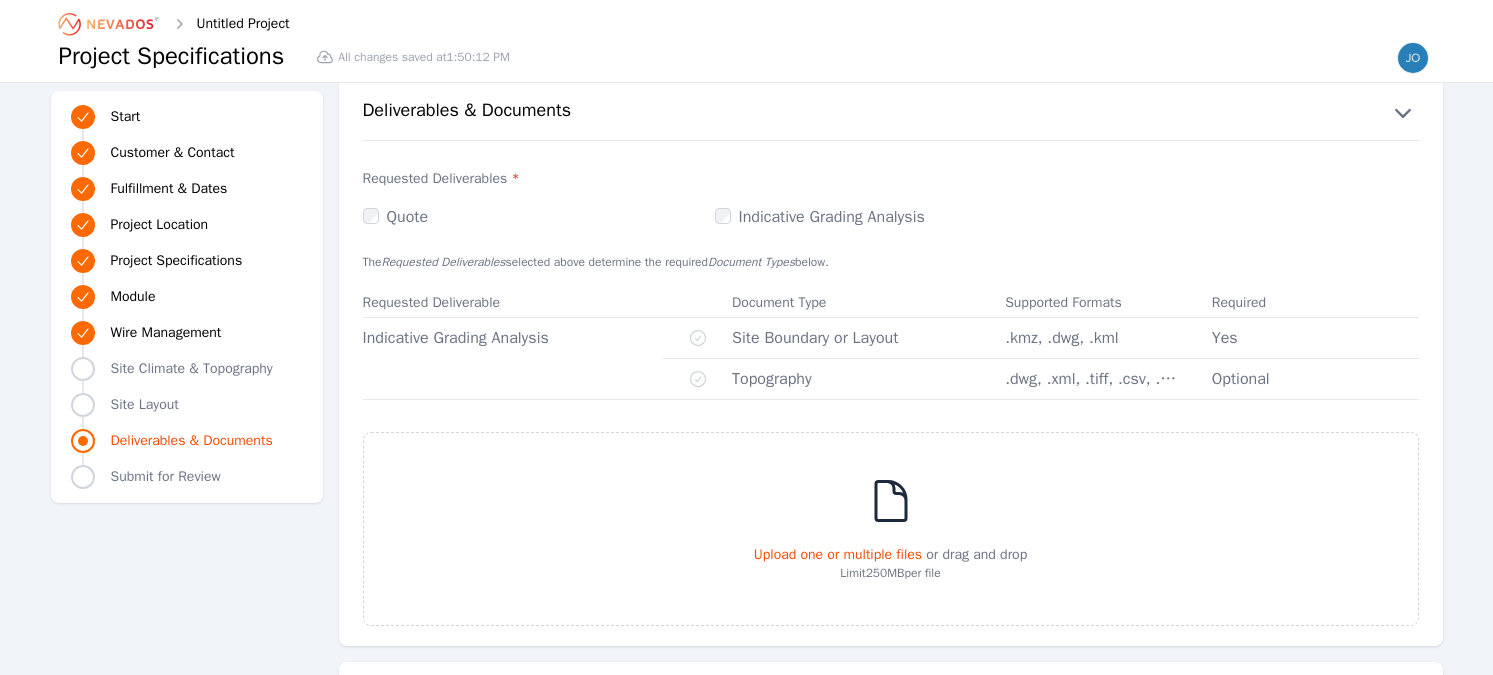 click on "Site Layout" at bounding box center [145, 405] 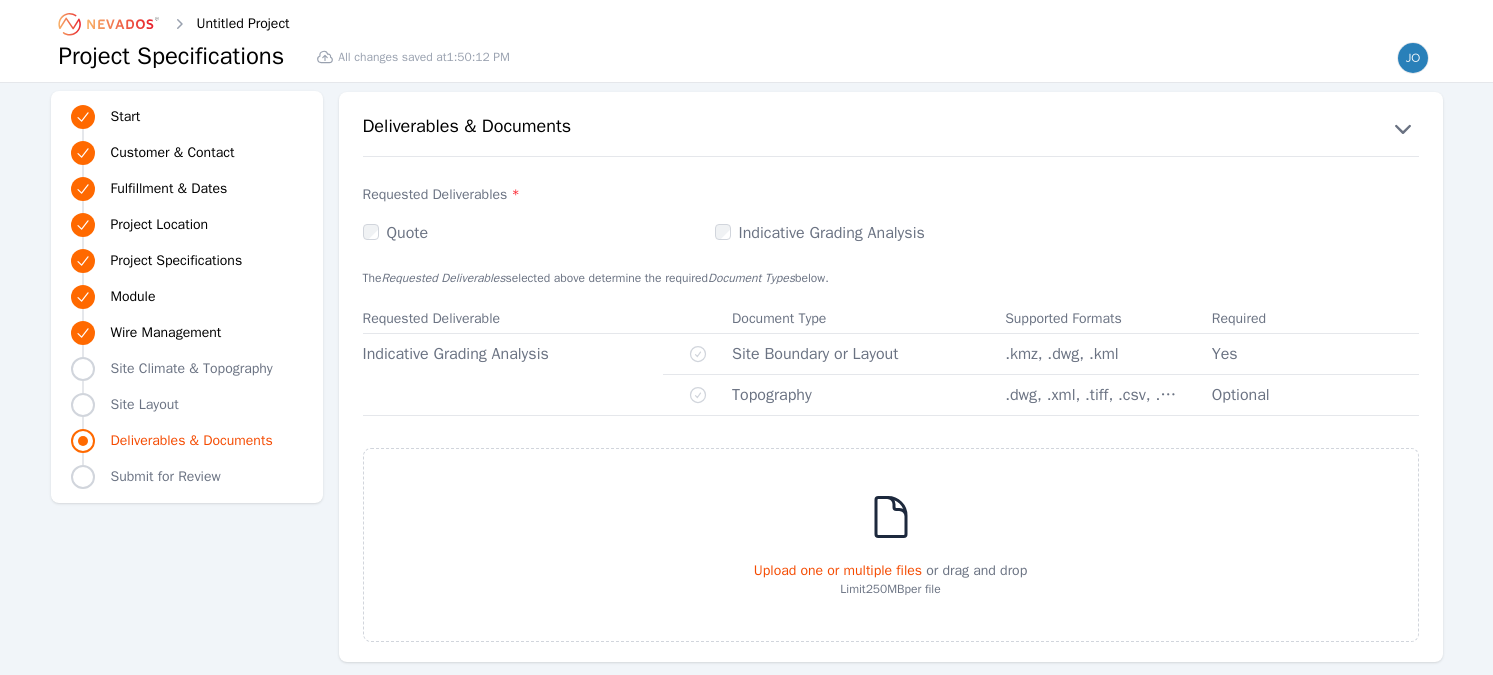 click on "Site Climate & Topography" at bounding box center (192, 369) 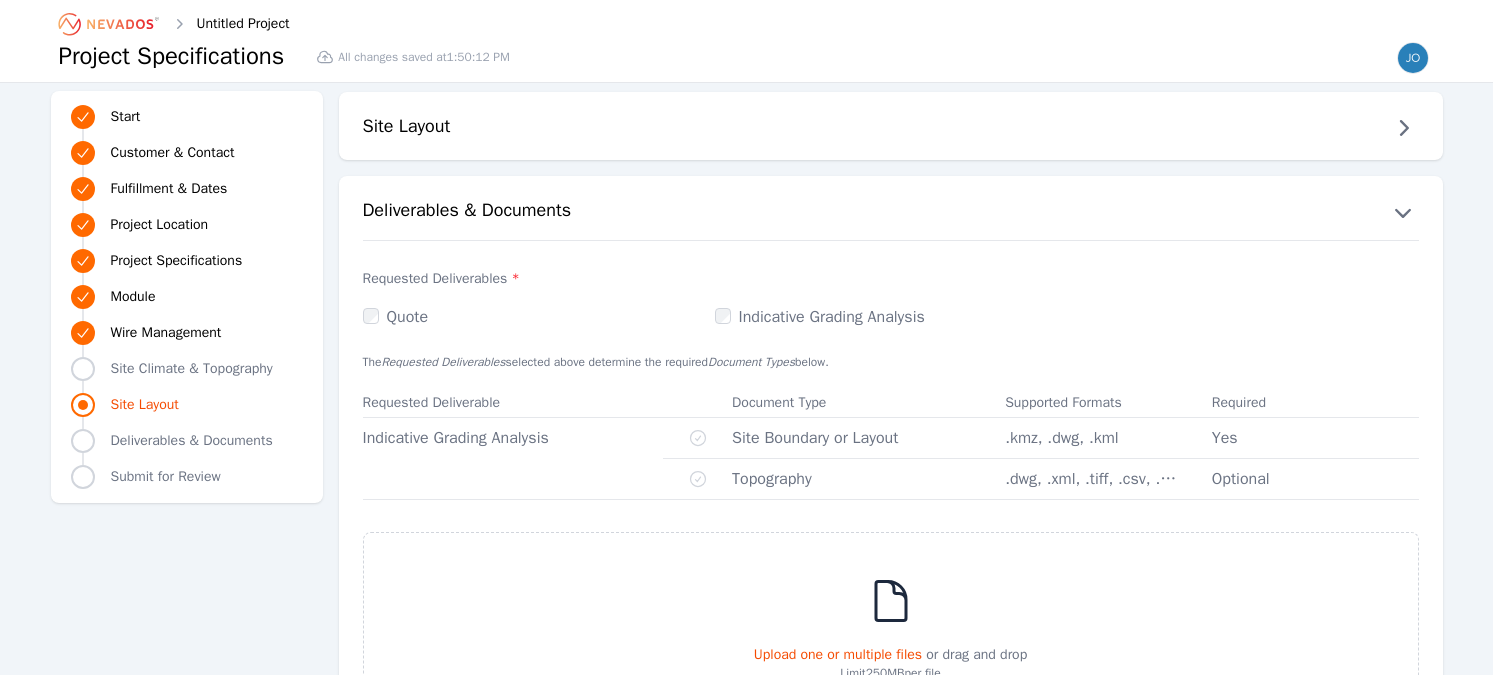 click on "Site Layout" at bounding box center (145, 405) 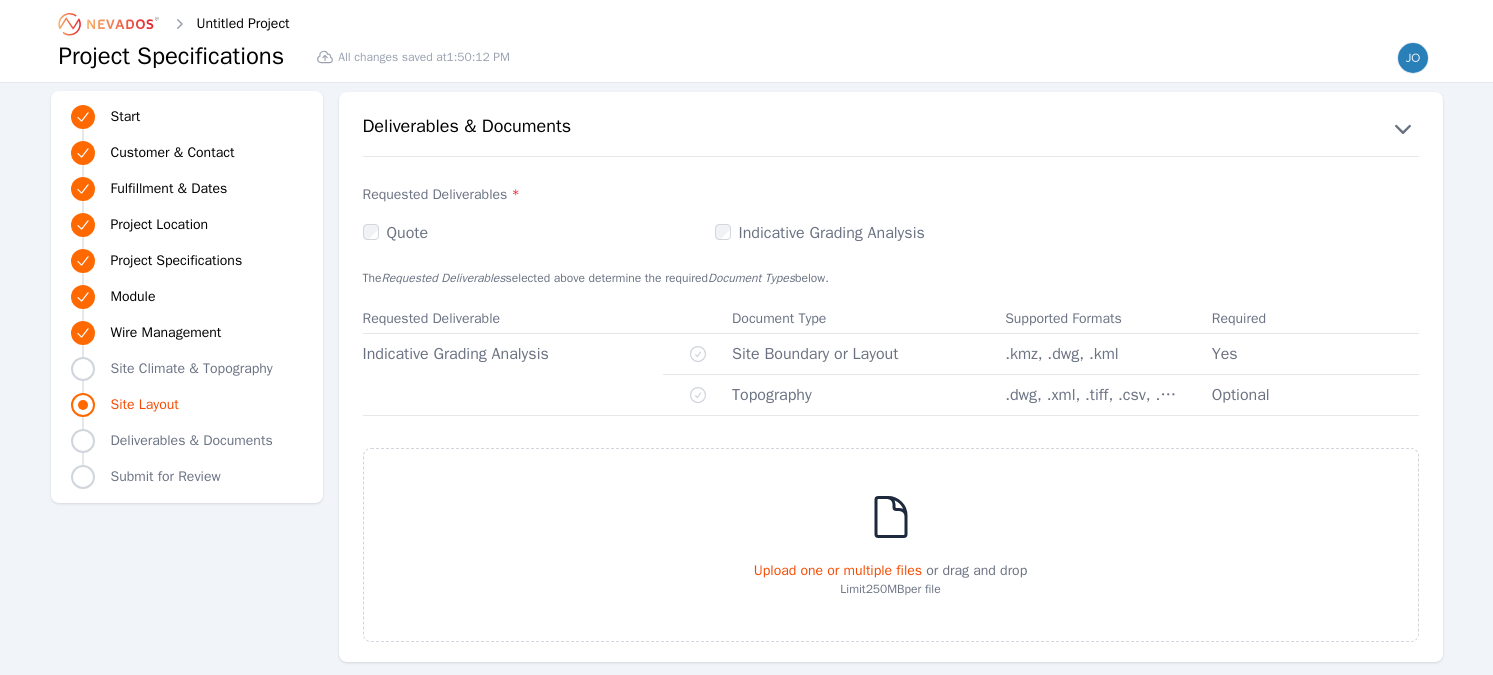 click on "Site Climate & Topography" at bounding box center (192, 369) 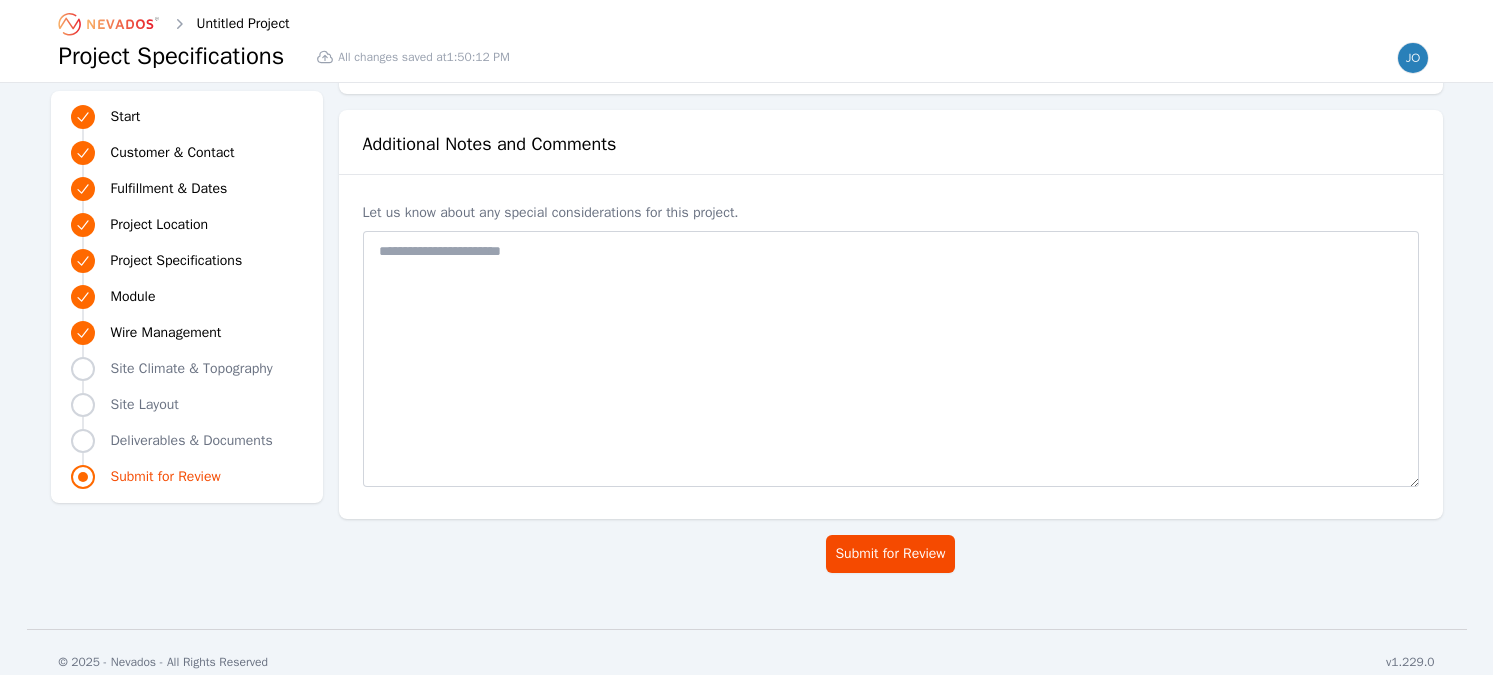 scroll, scrollTop: 4366, scrollLeft: 0, axis: vertical 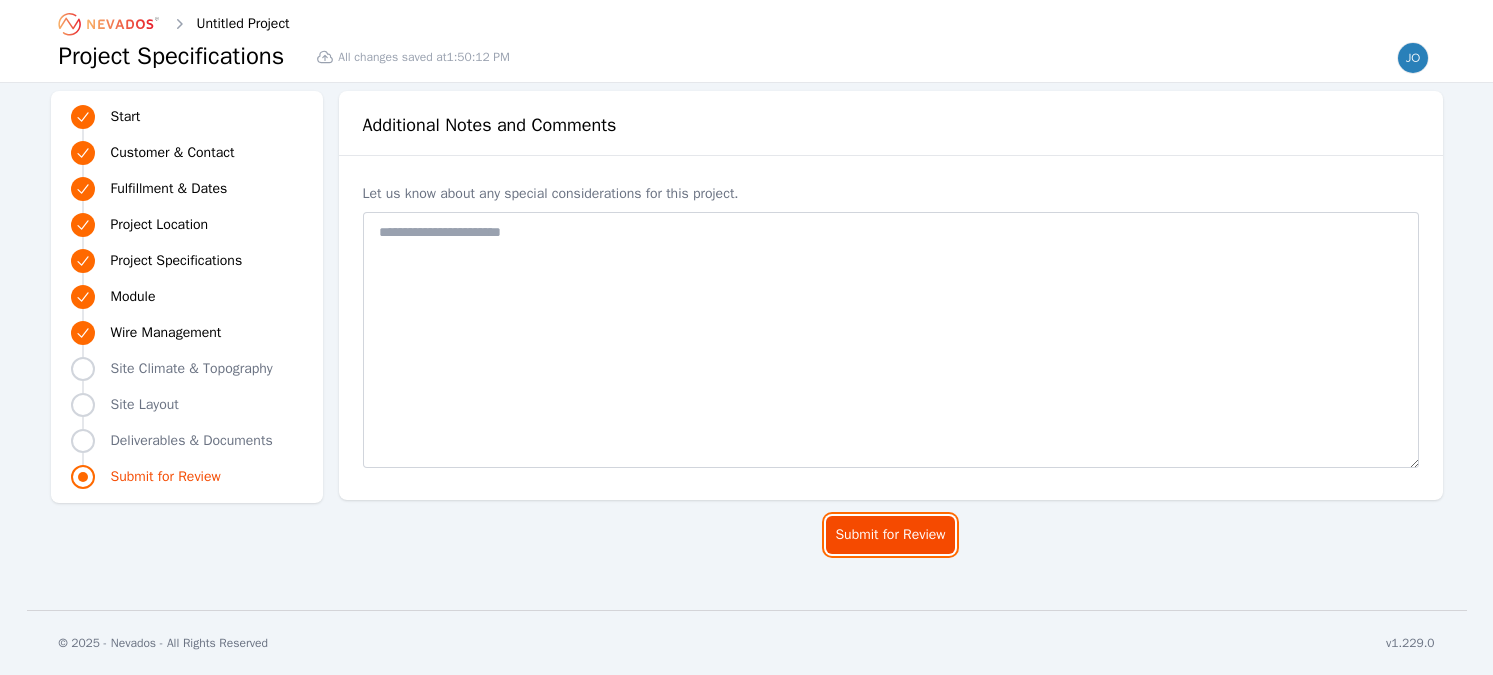 click on "Submit for Review" at bounding box center (890, 535) 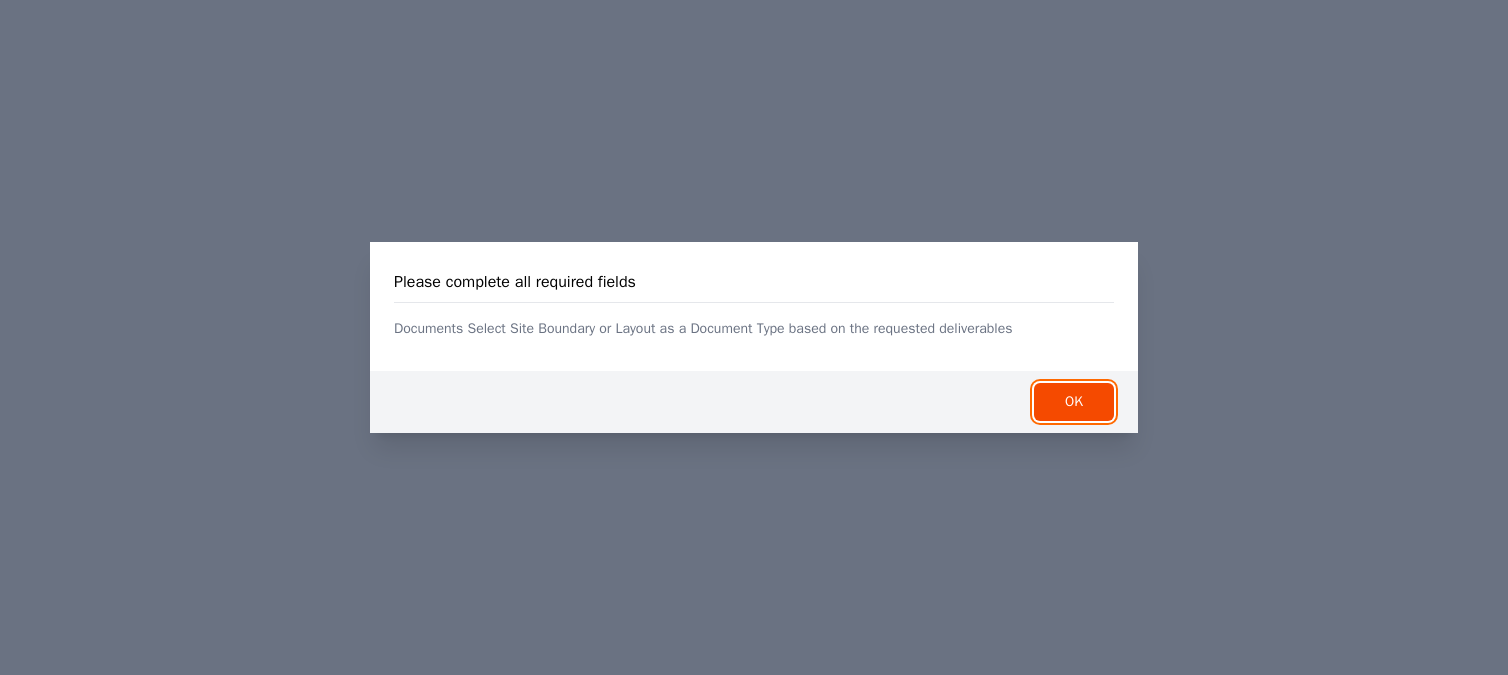 click on "OK" at bounding box center [1074, 402] 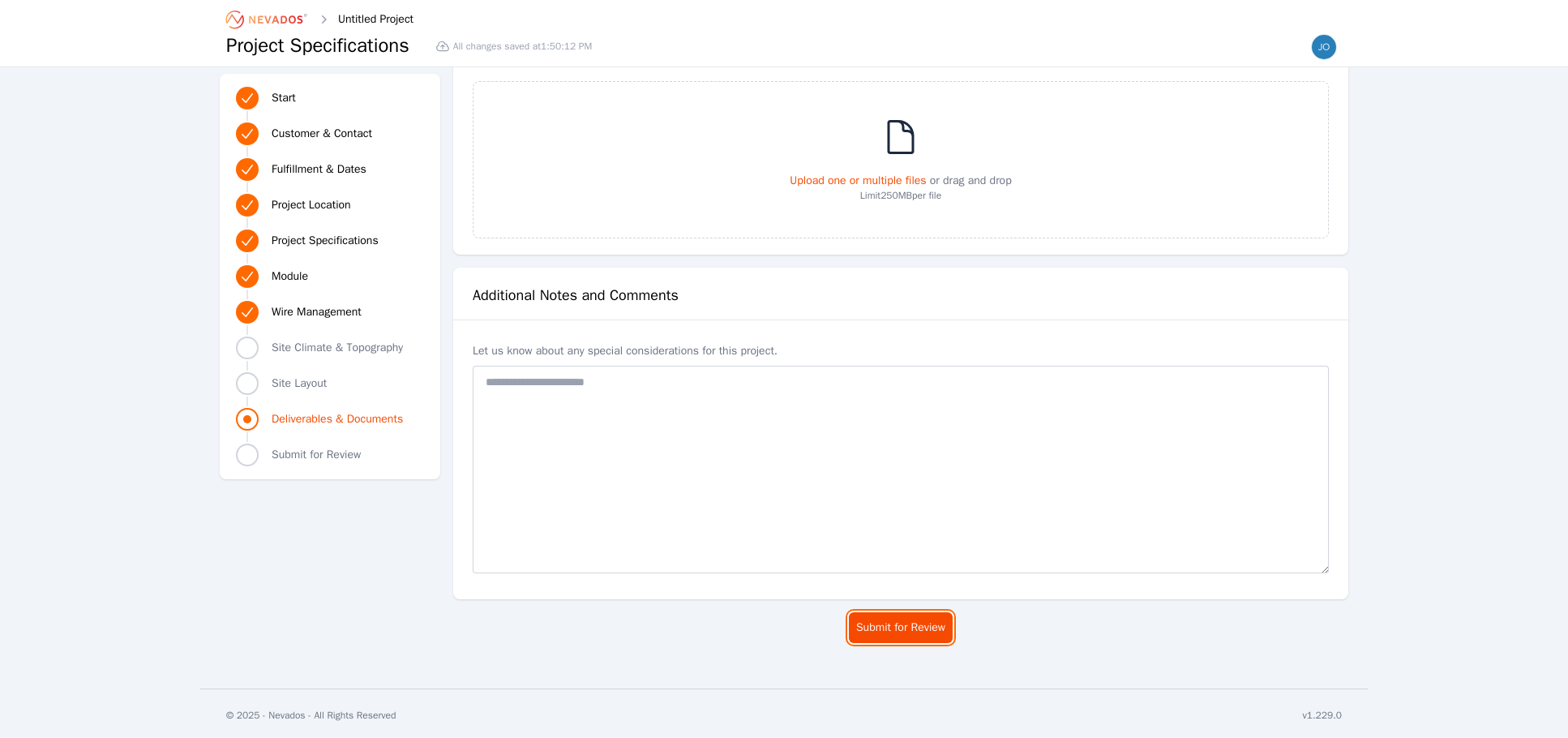 scroll, scrollTop: 3350, scrollLeft: 0, axis: vertical 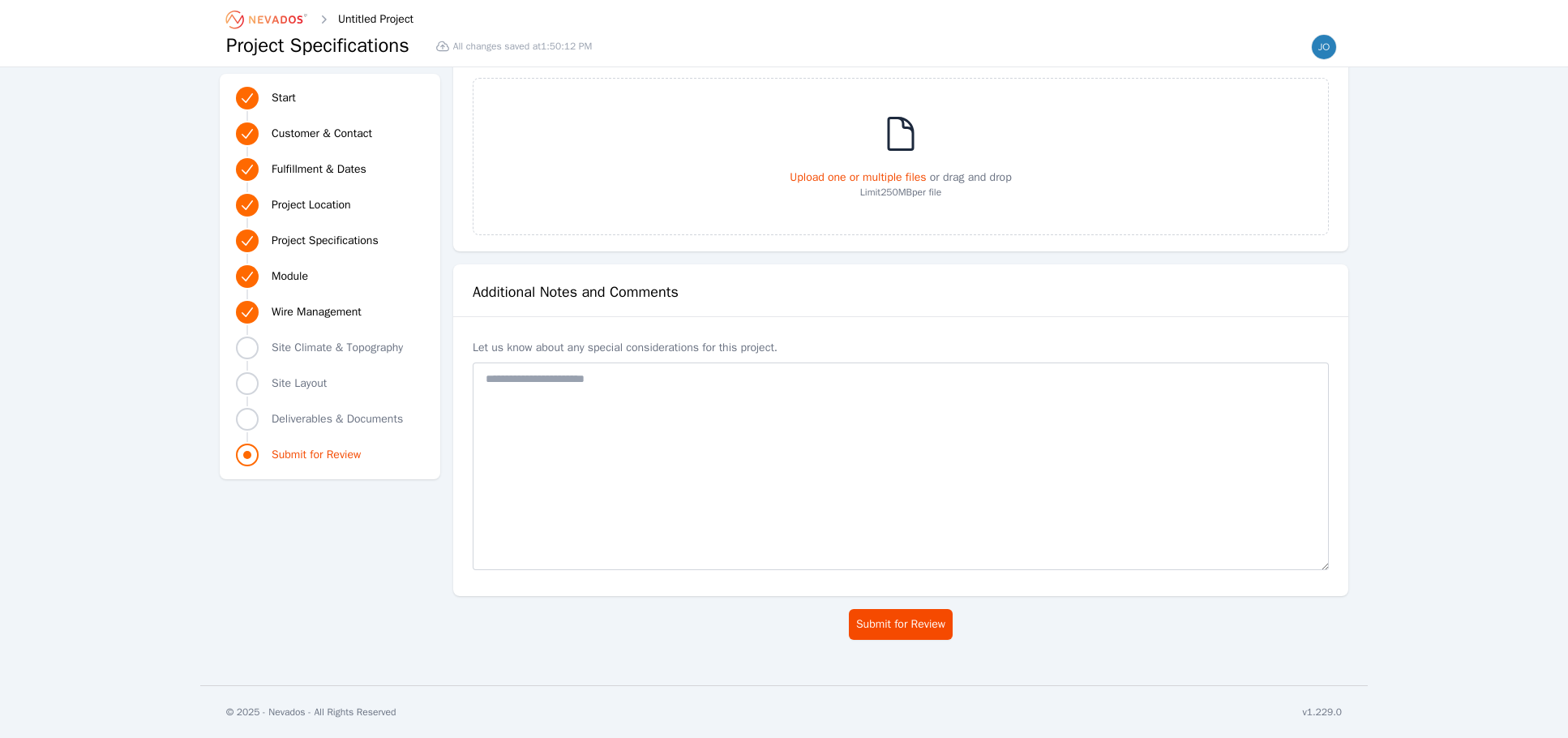 click on "Submit for Review" at bounding box center (901, 631) 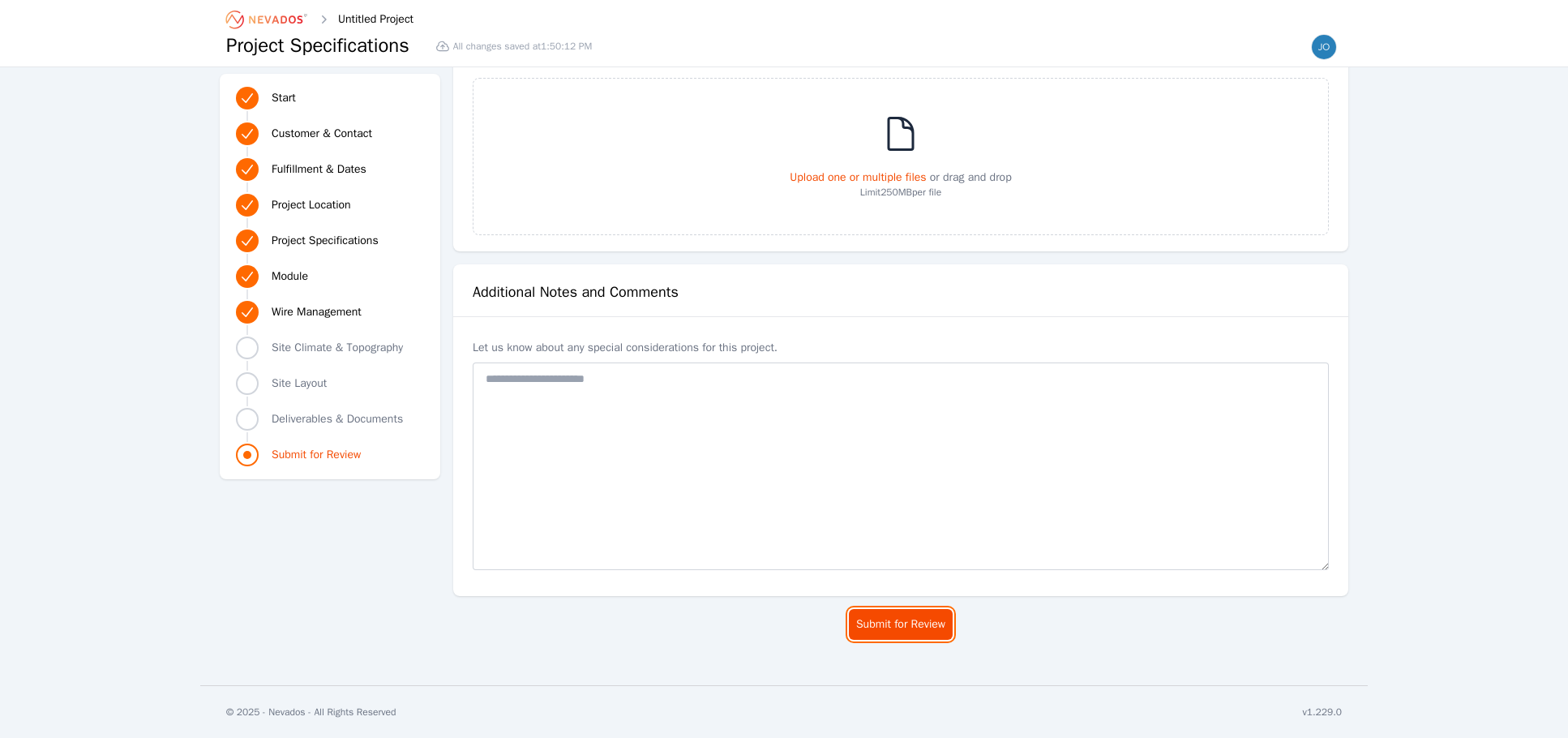 click on "Submit for Review" at bounding box center [901, 624] 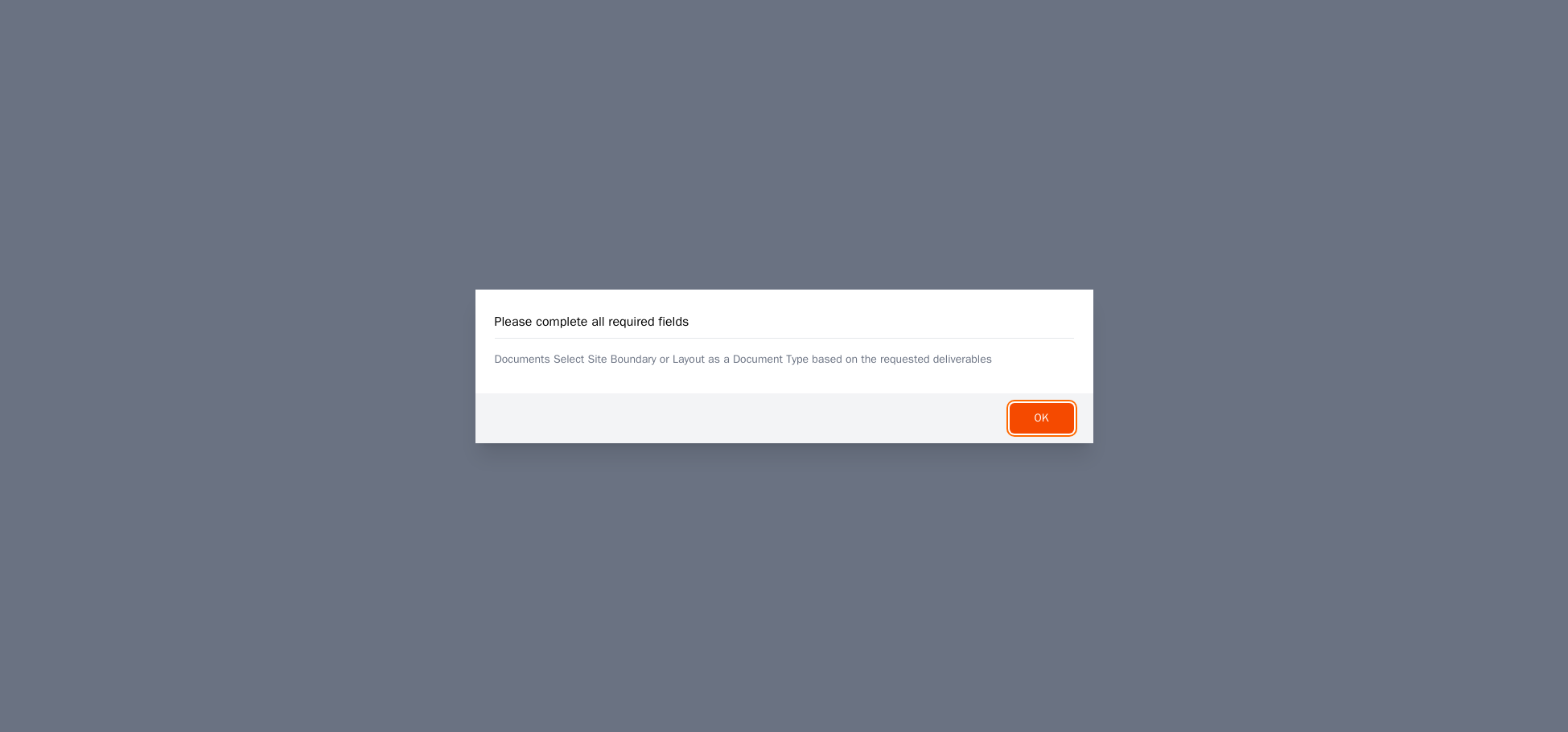click on "OK" at bounding box center [1042, 418] 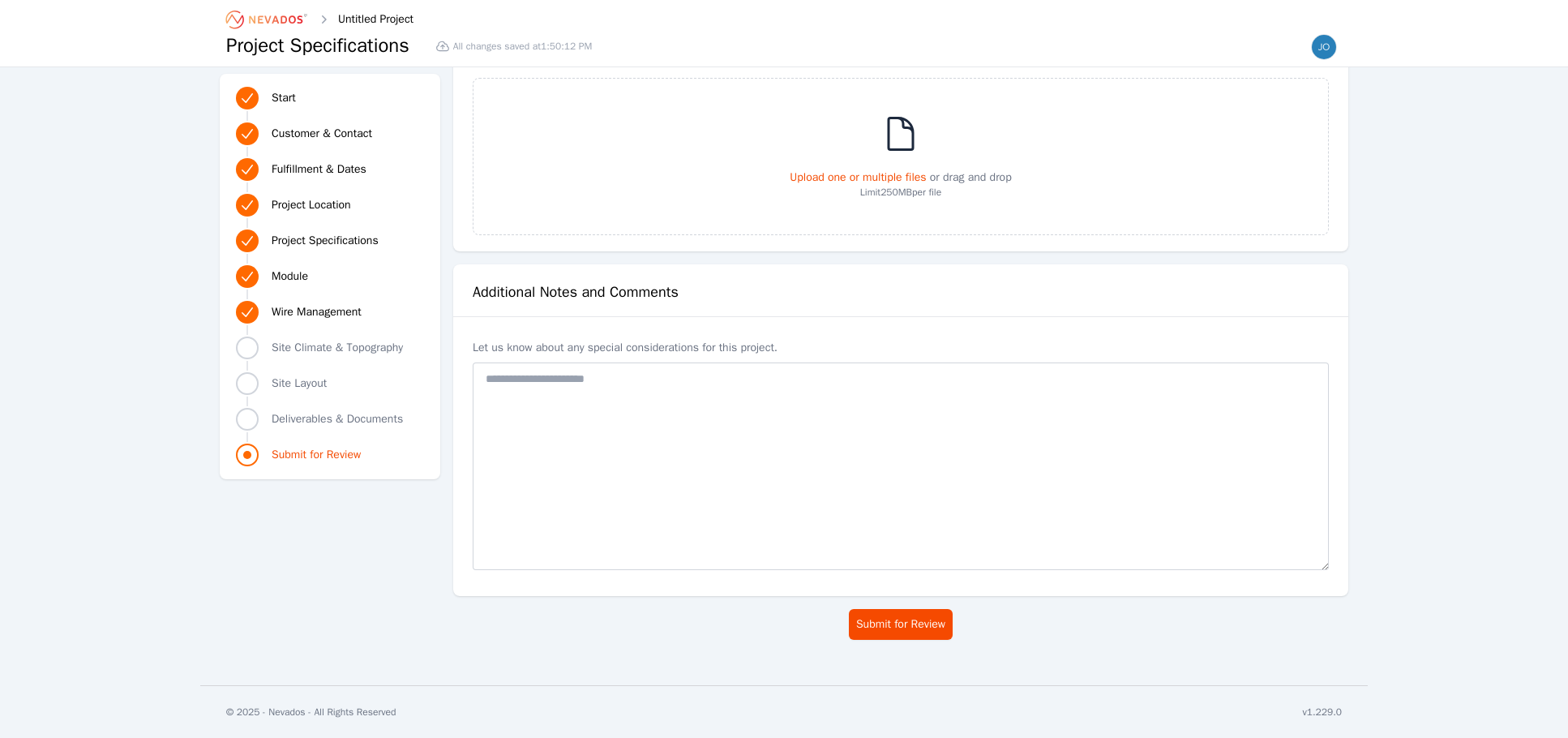 click on "Deliverables & Documents" at bounding box center (337, 419) 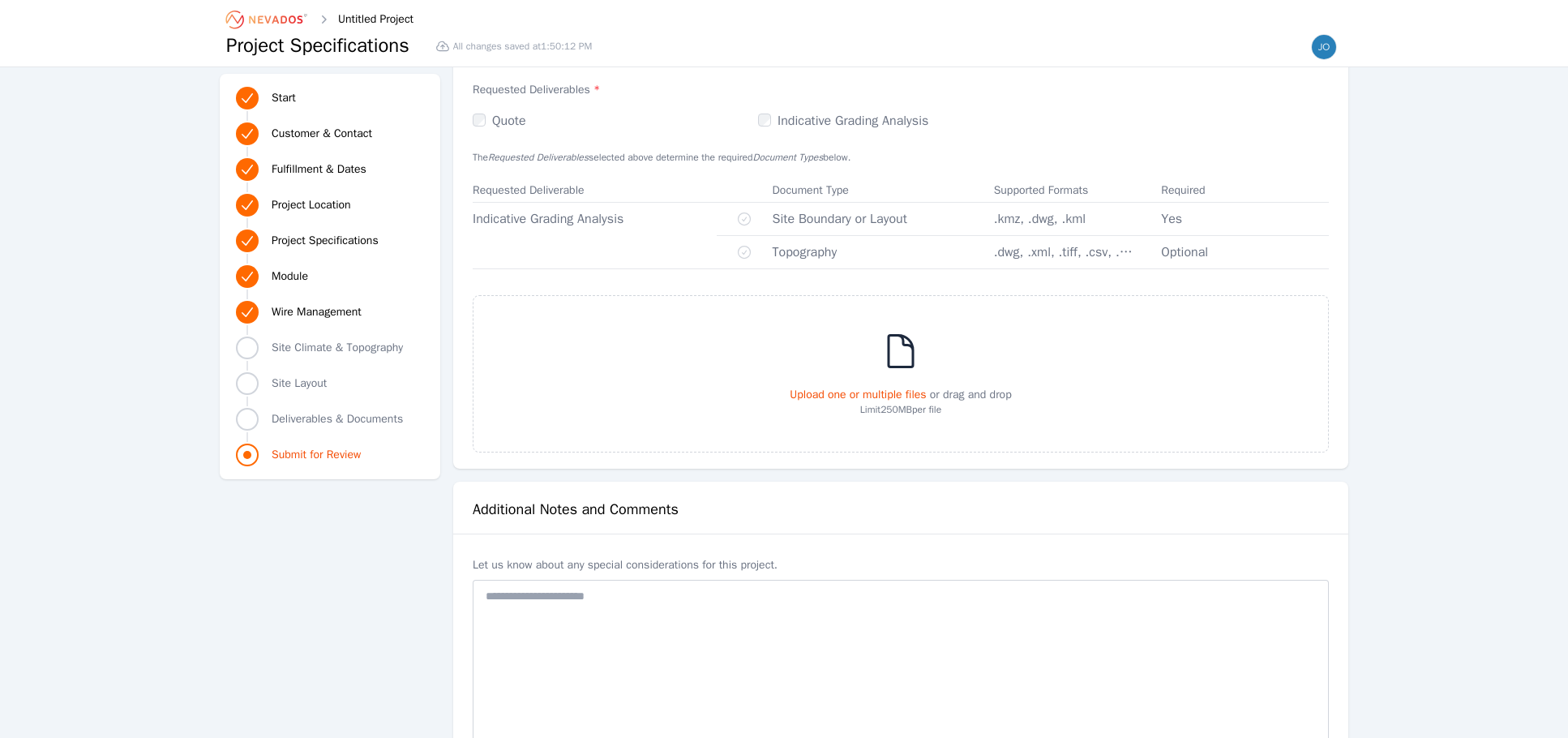 scroll, scrollTop: 3052, scrollLeft: 0, axis: vertical 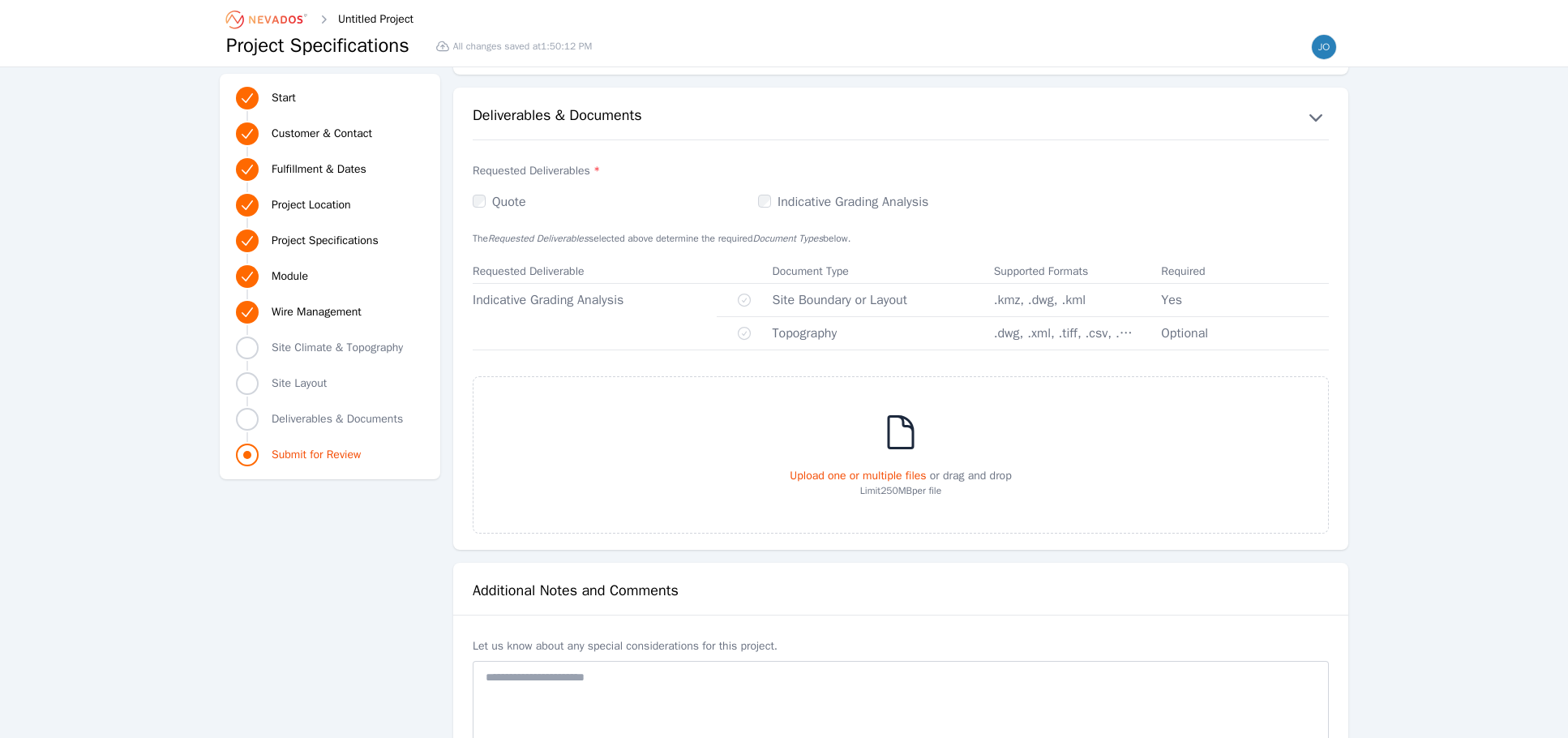 click on "Site Boundary or Layout" at bounding box center [883, 300] 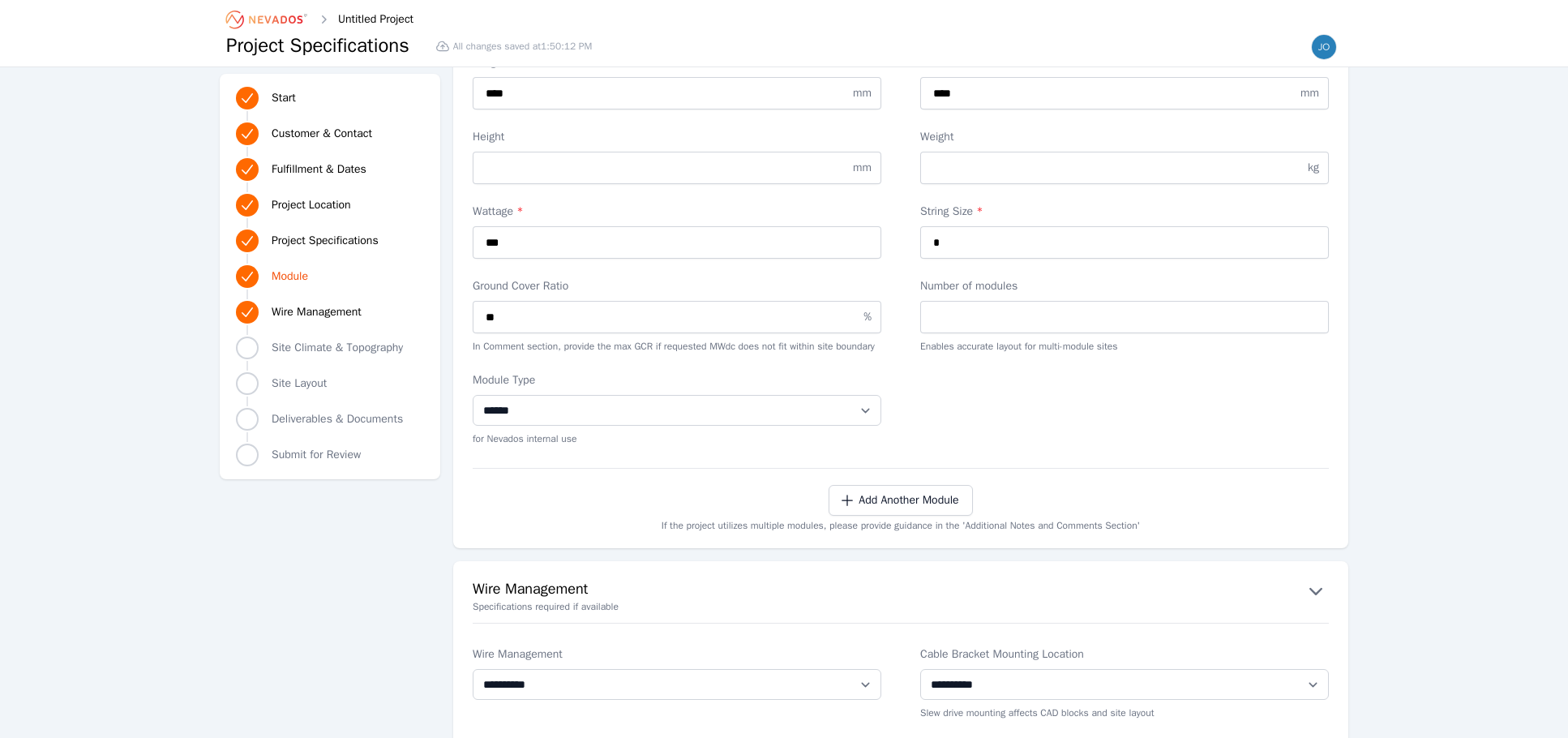scroll, scrollTop: 2053, scrollLeft: 0, axis: vertical 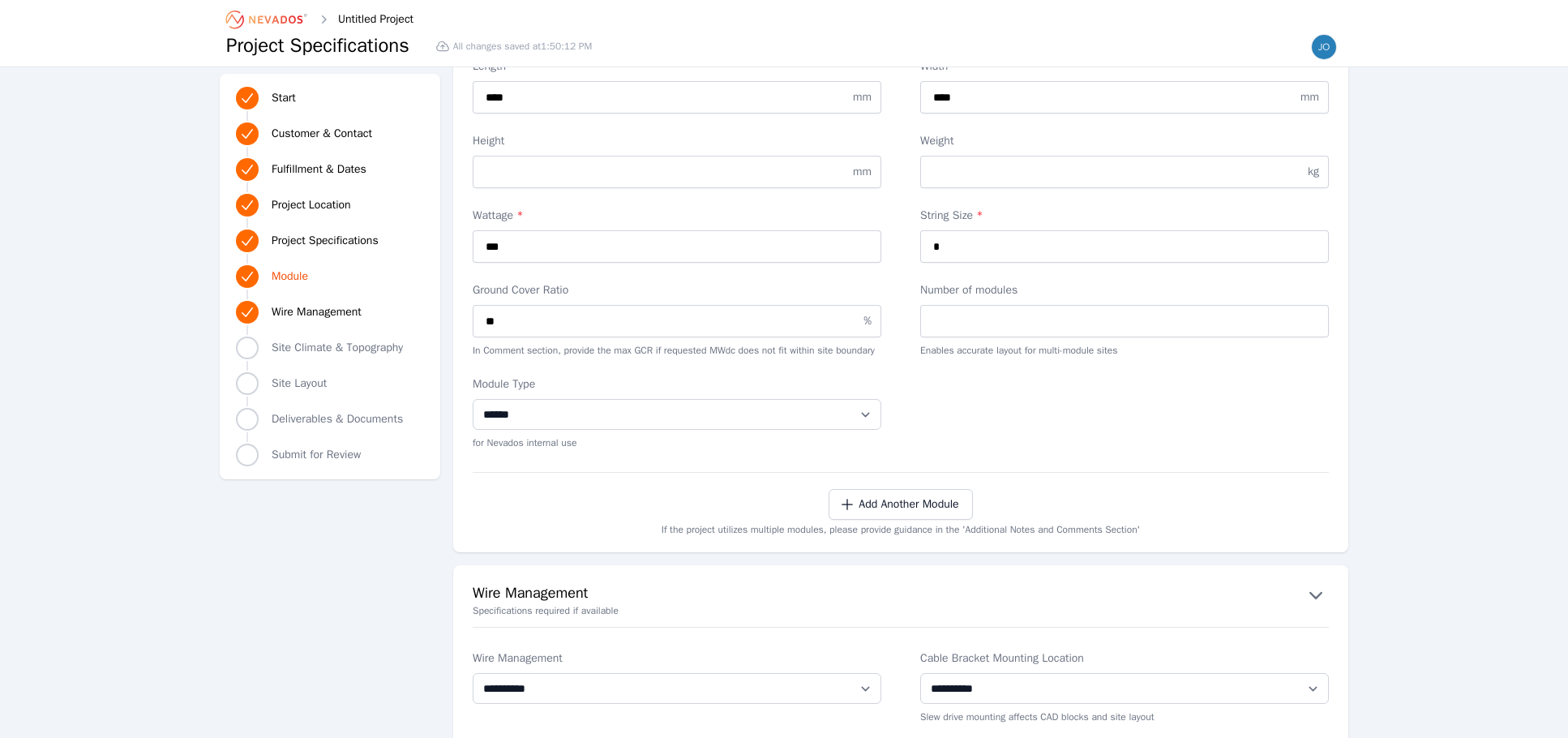 click at bounding box center [1324, 47] 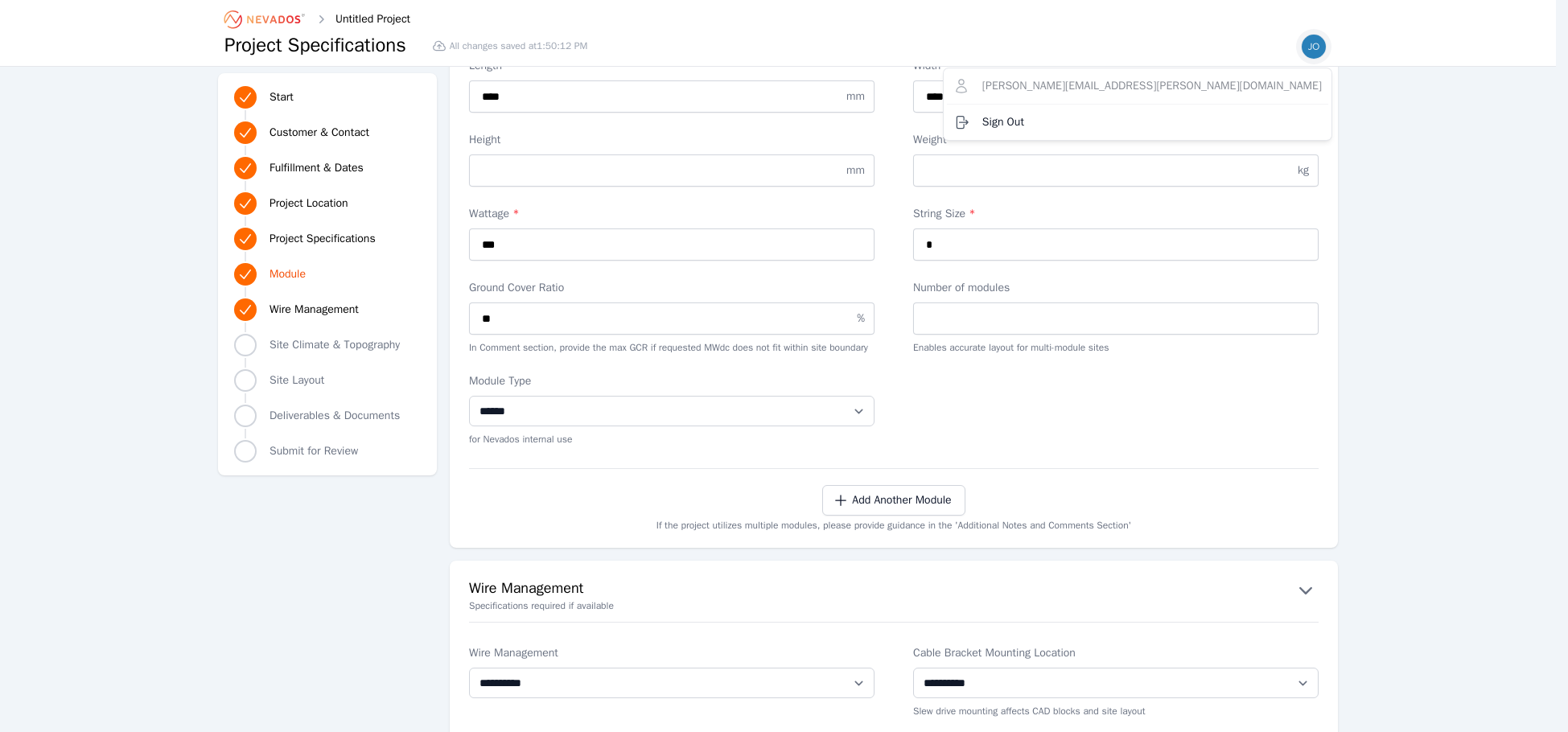 click at bounding box center [1314, 47] 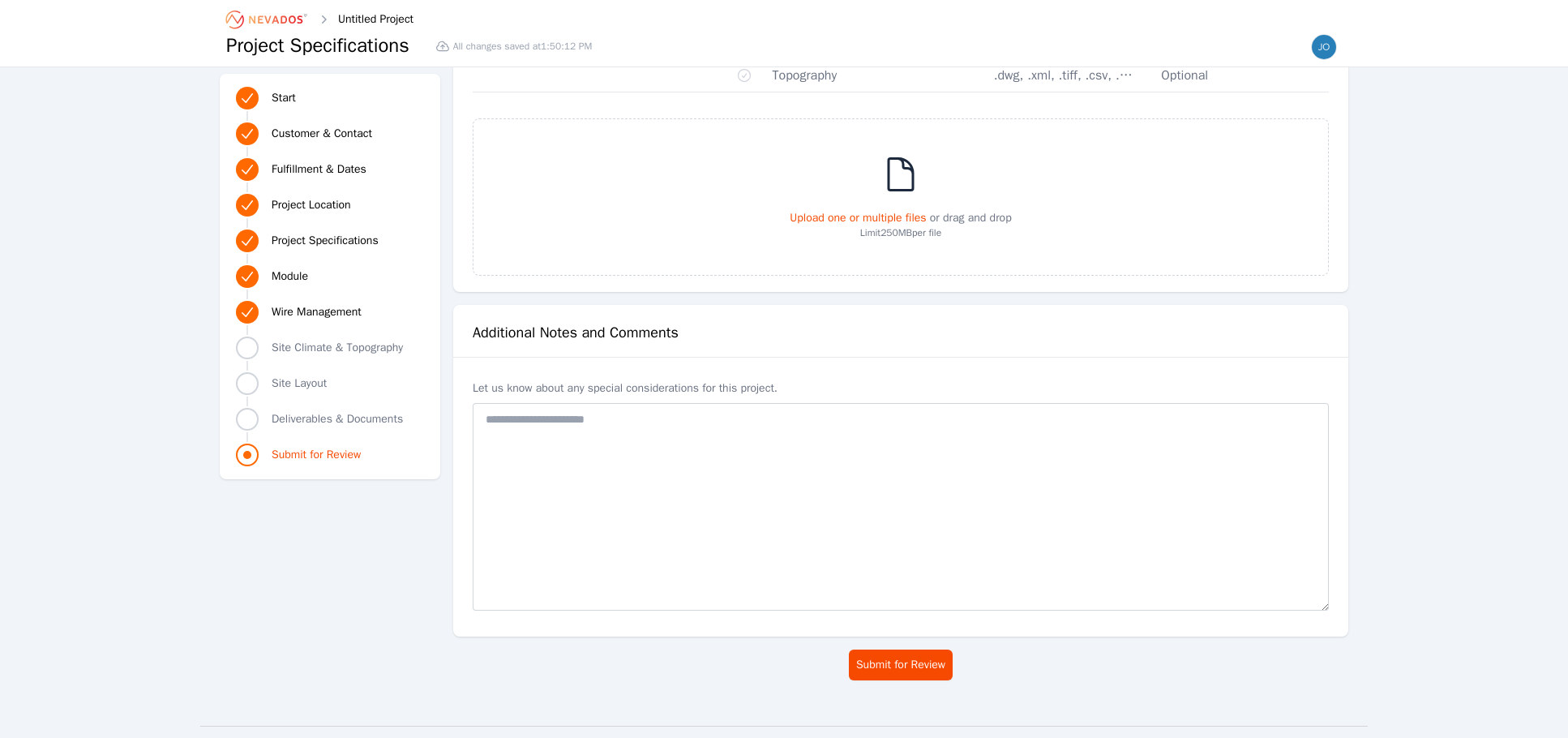 scroll, scrollTop: 3350, scrollLeft: 0, axis: vertical 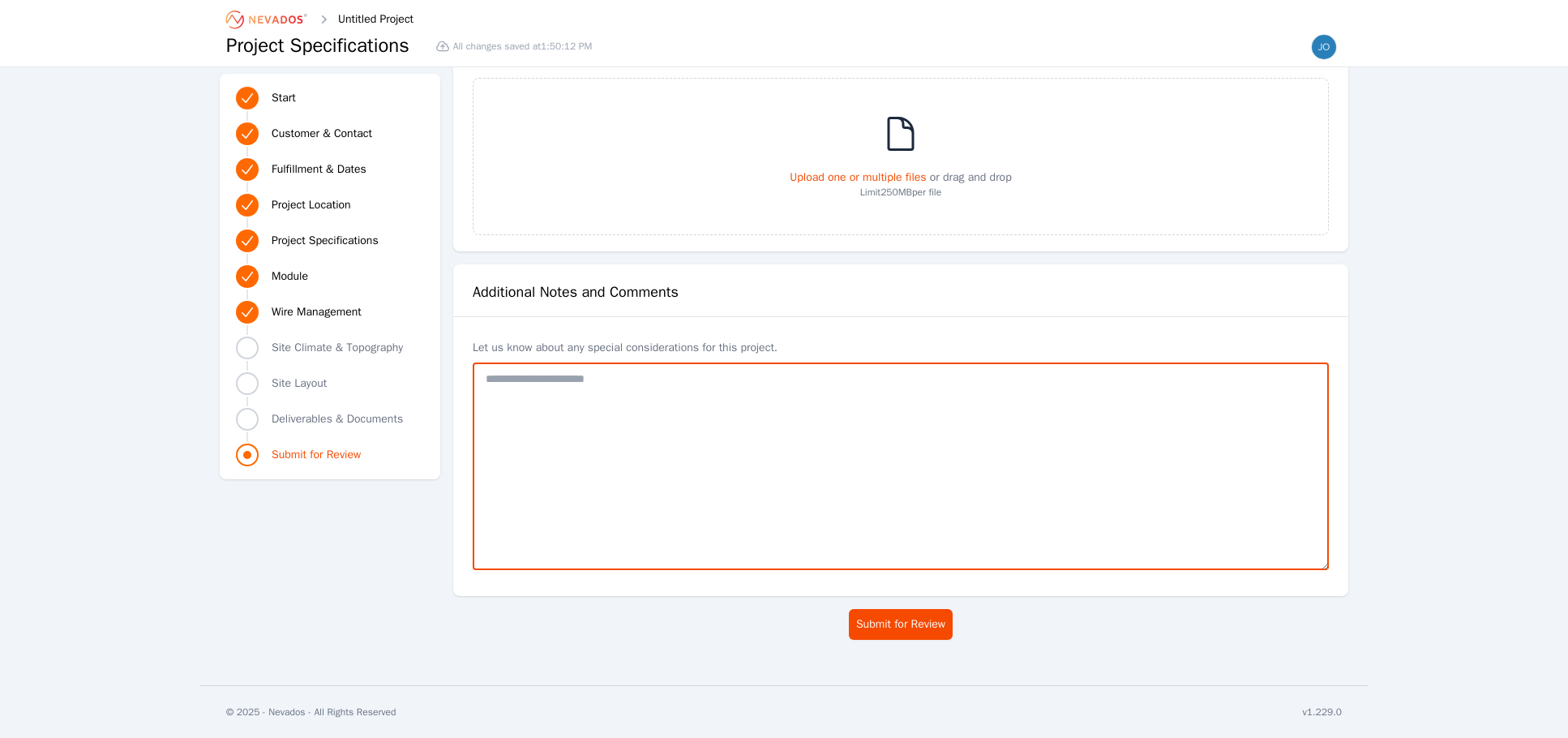 click at bounding box center [901, 466] 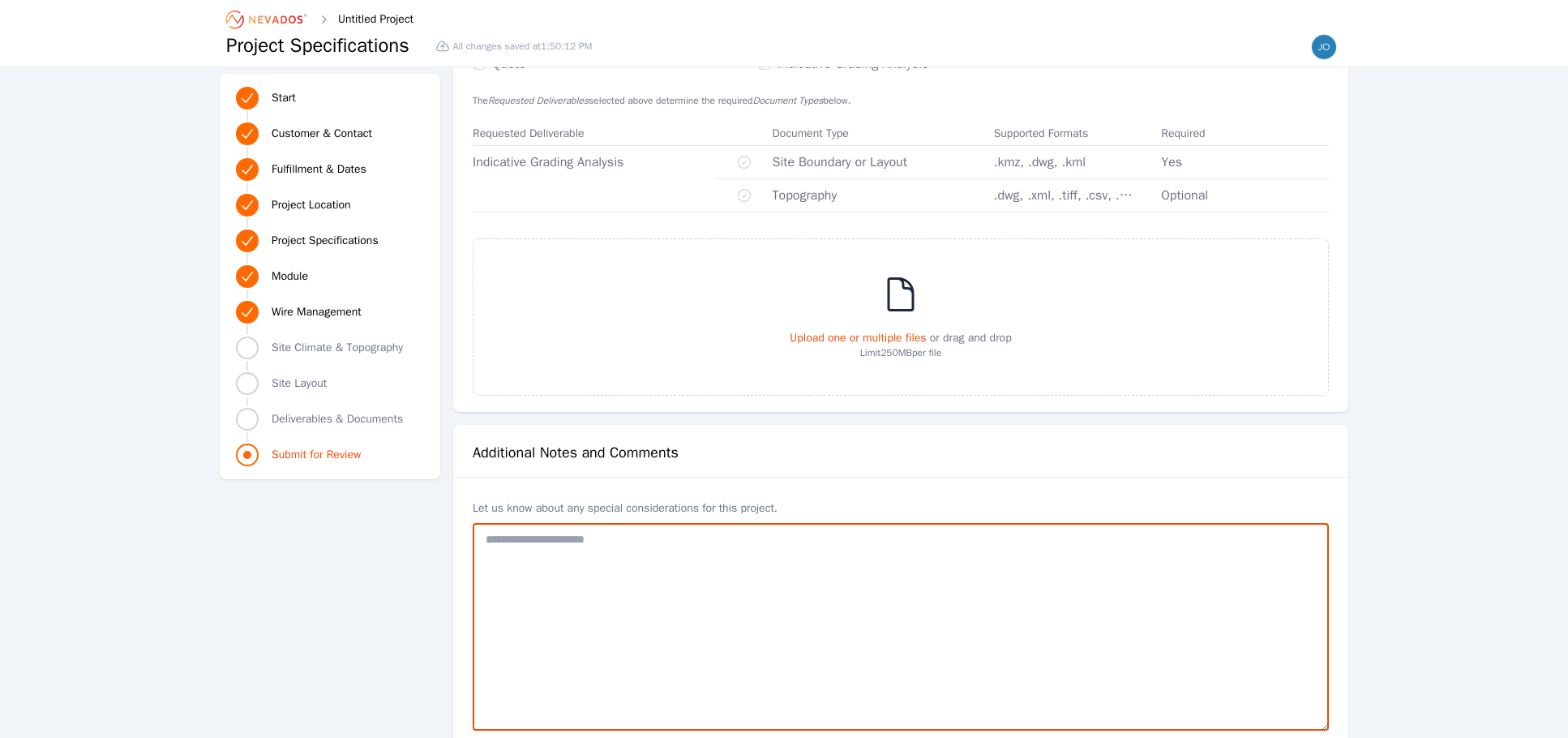 scroll, scrollTop: 3188, scrollLeft: 0, axis: vertical 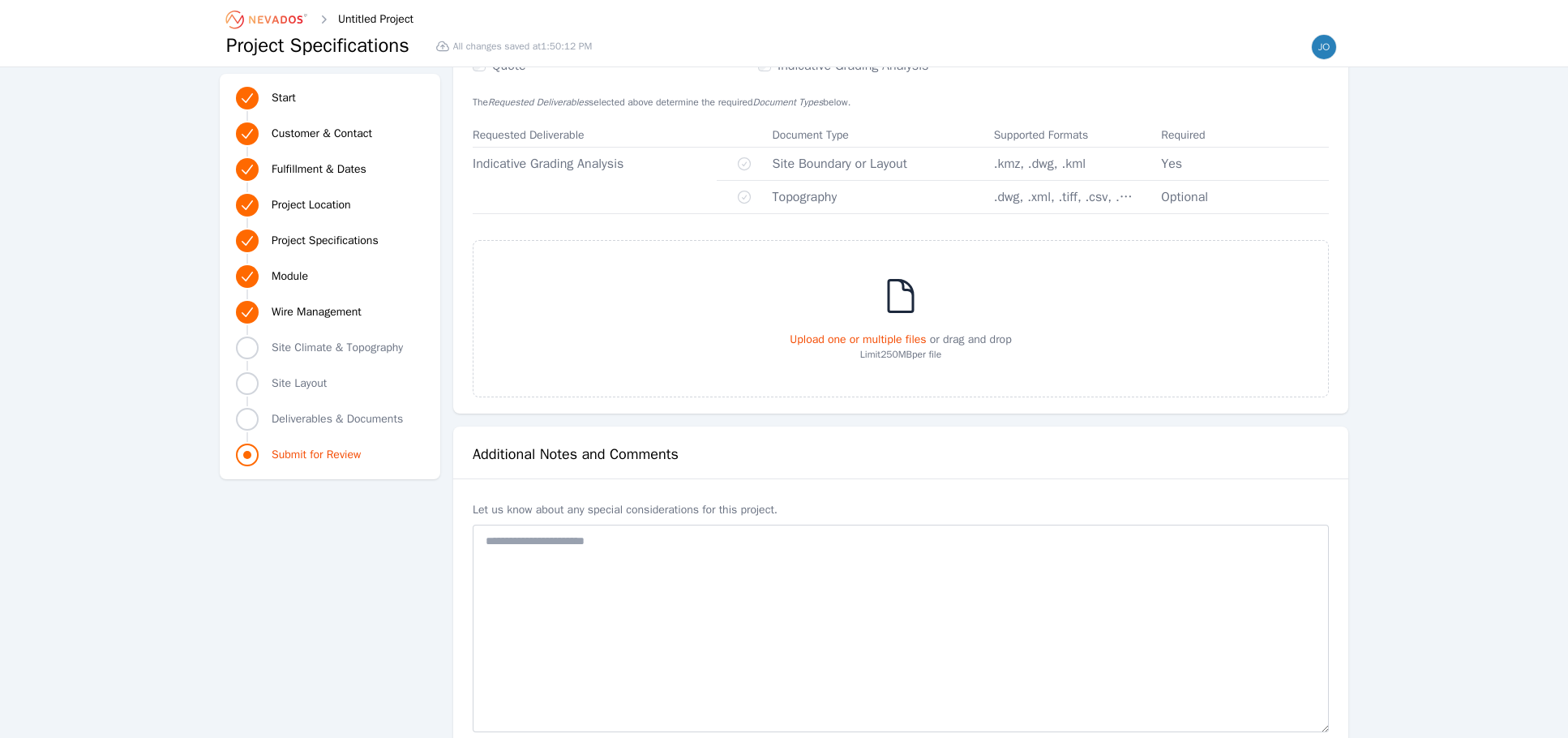 click on "Upload one or multiple files" at bounding box center [858, 339] 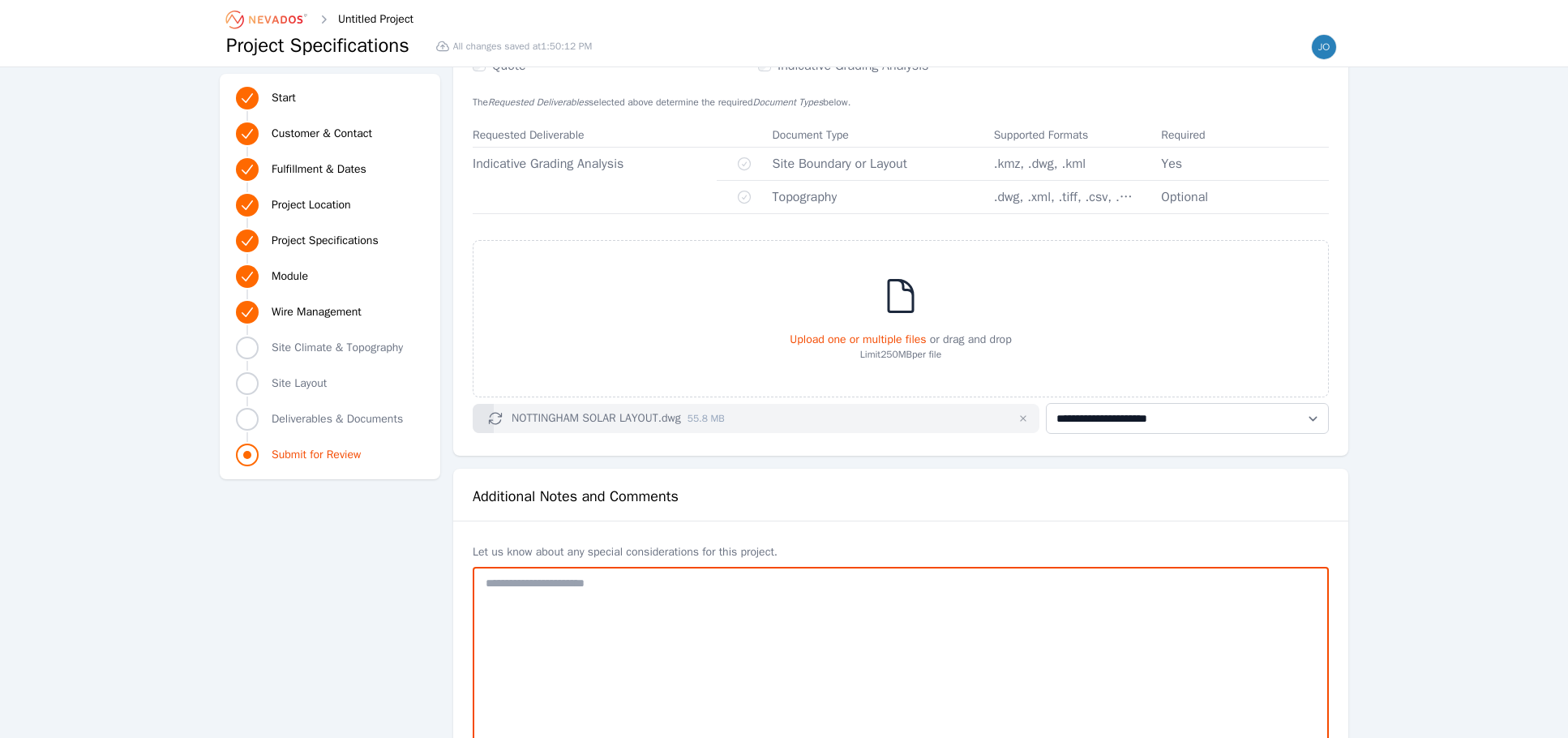 click at bounding box center [901, 671] 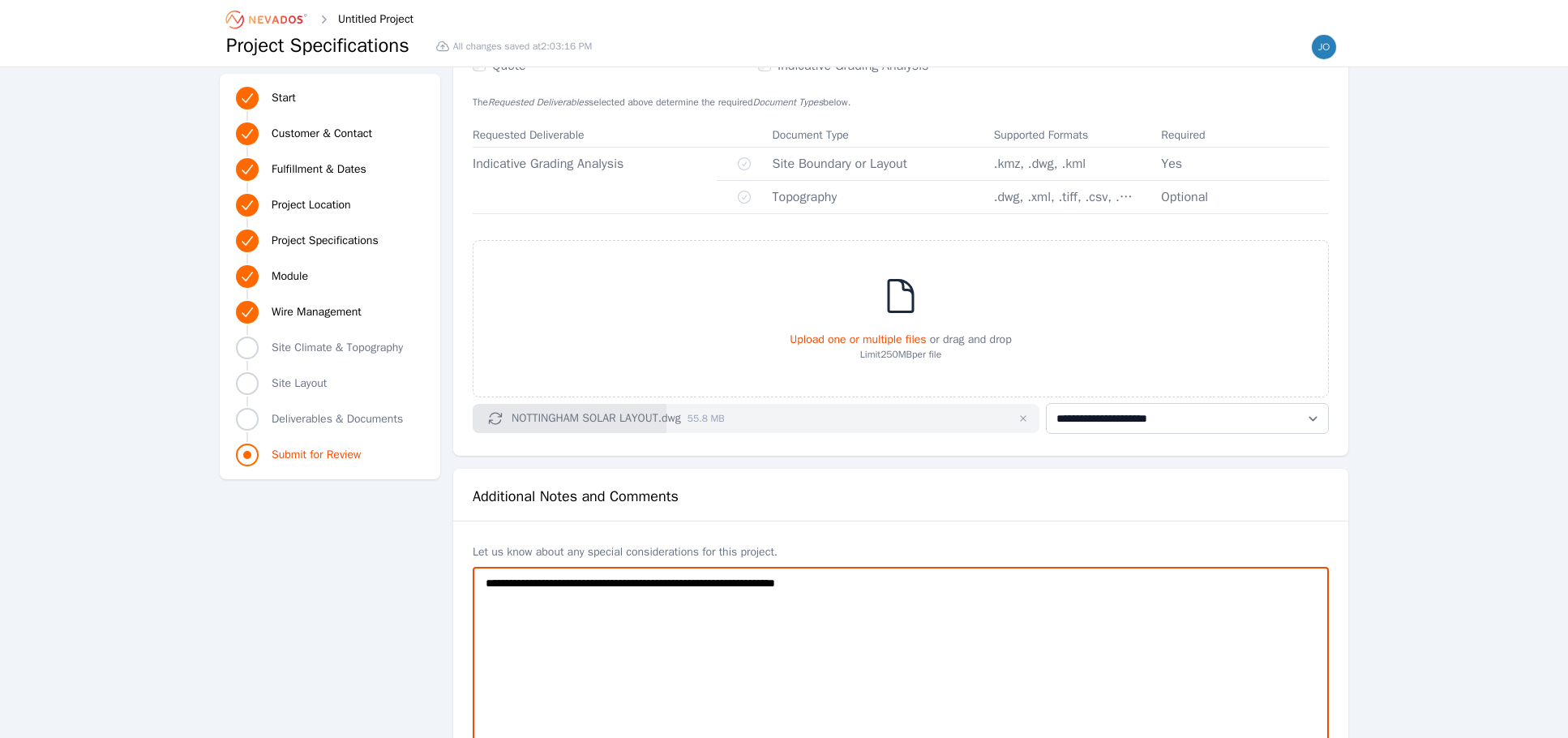 click on "**********" at bounding box center (901, 671) 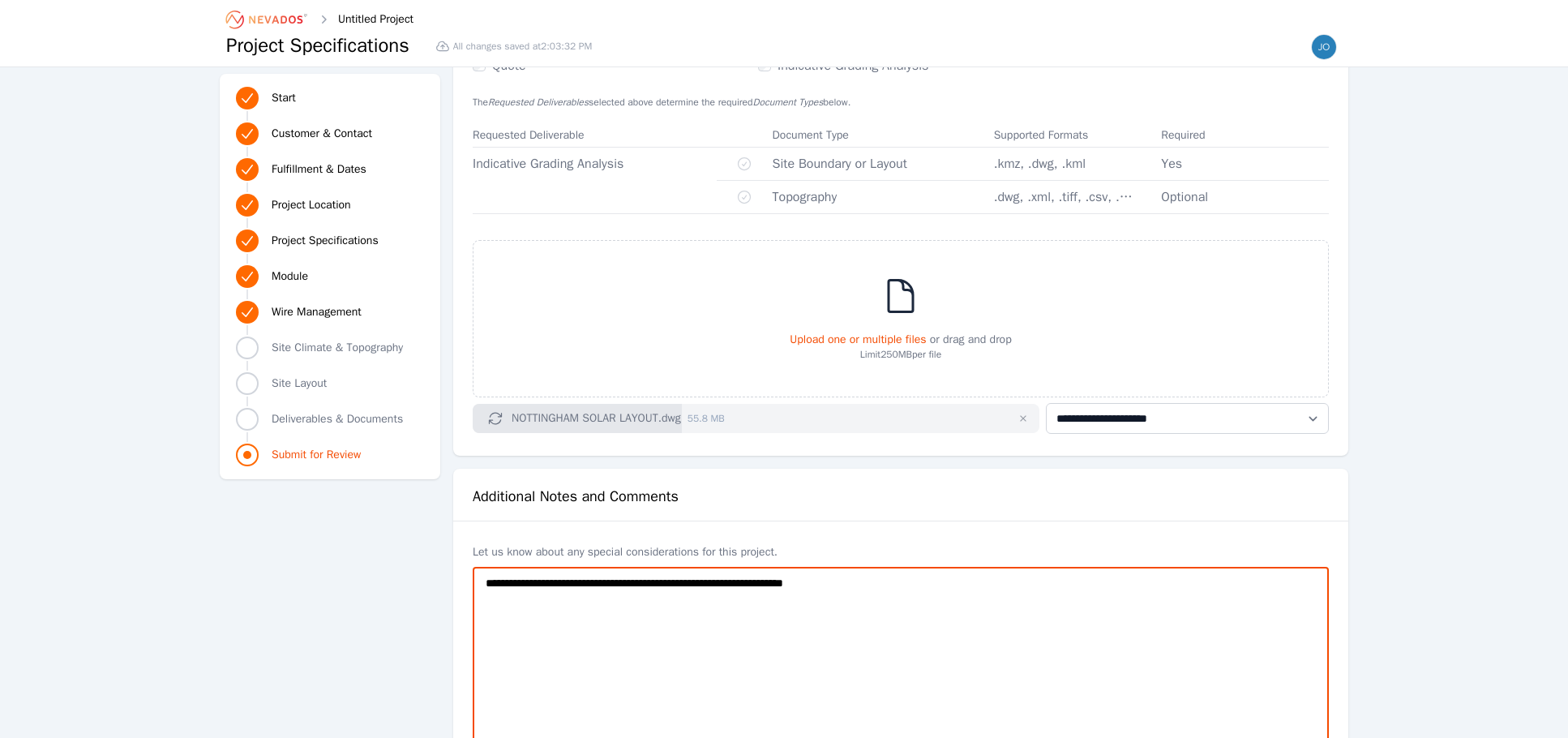 click on "**********" at bounding box center [901, 671] 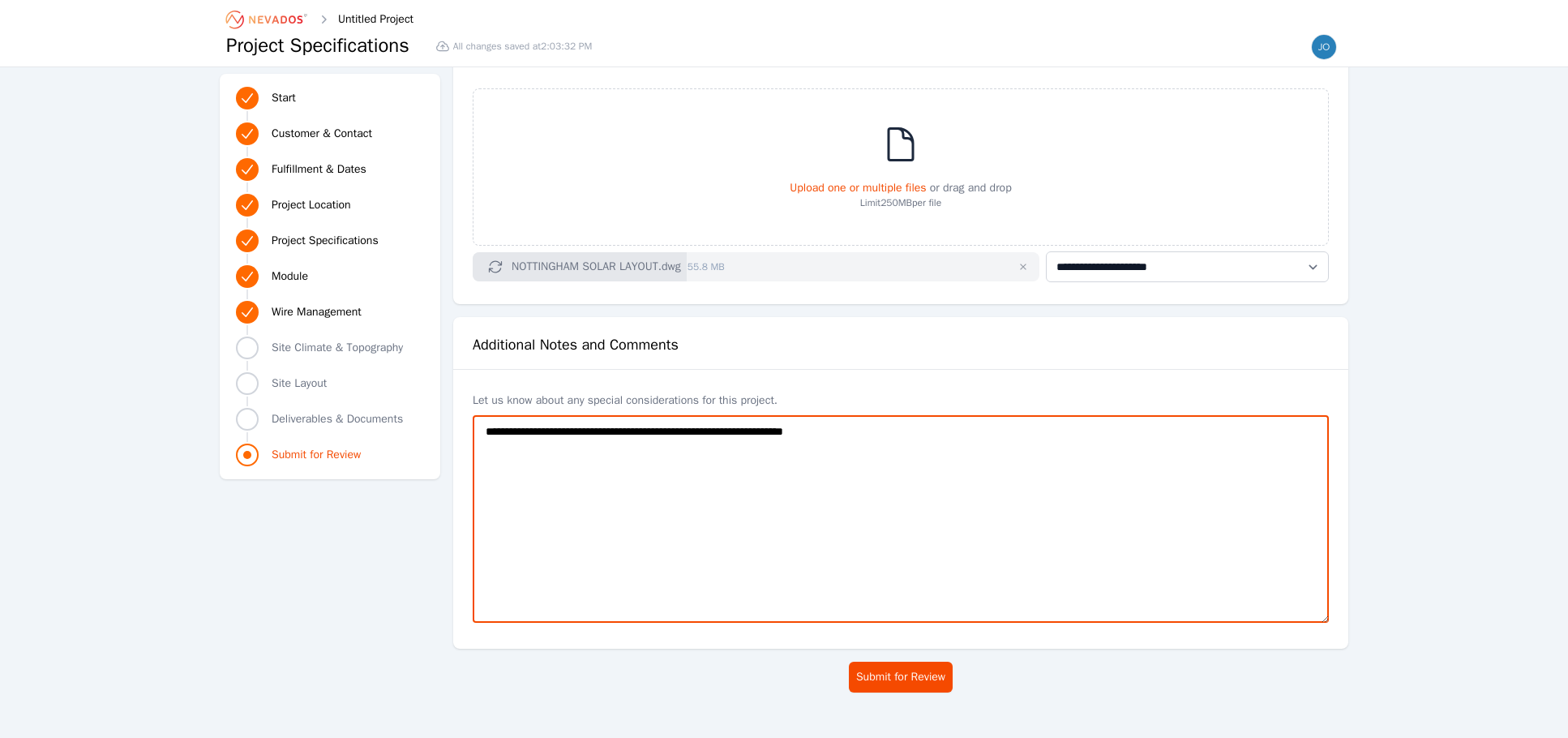 scroll, scrollTop: 3350, scrollLeft: 0, axis: vertical 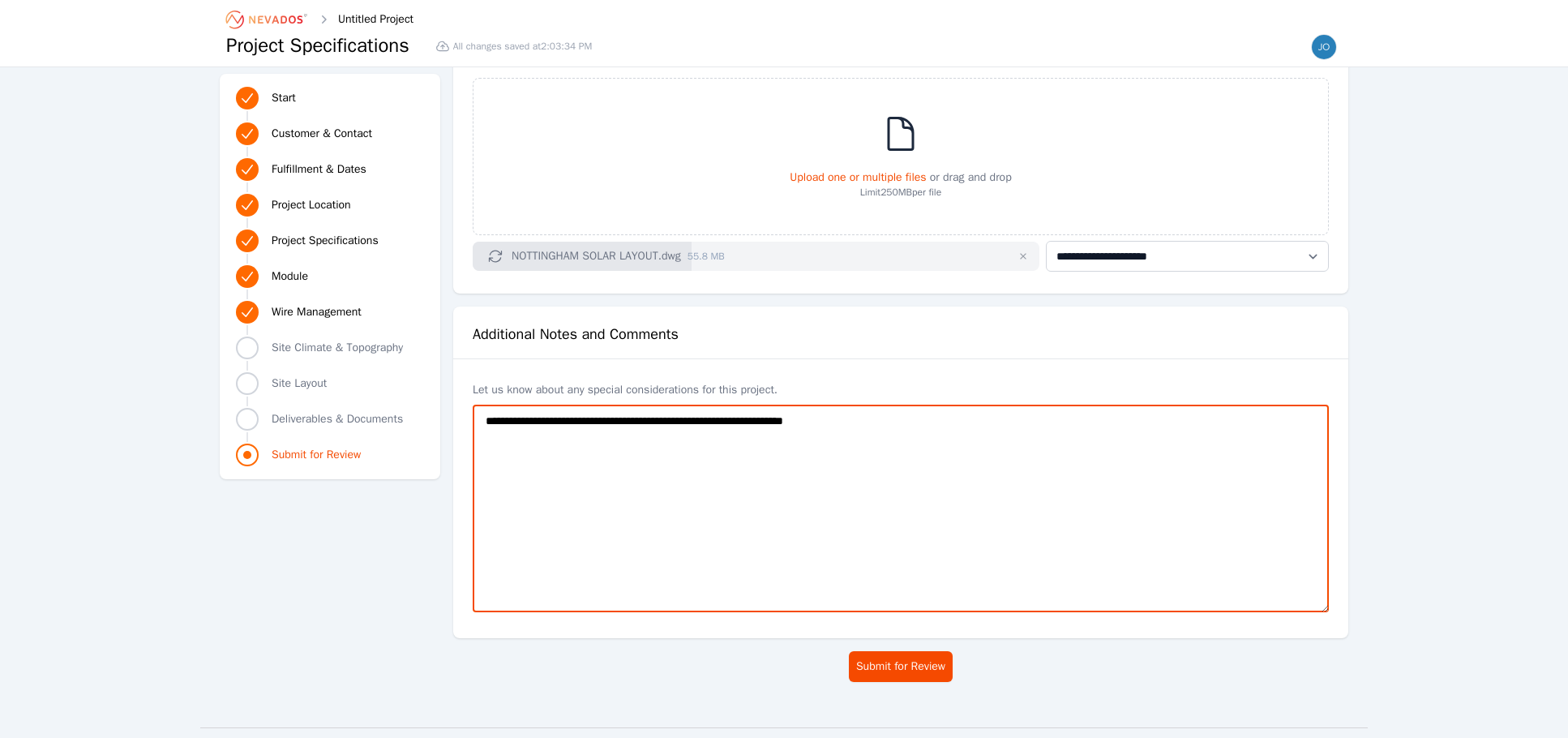 click on "**********" at bounding box center (901, 508) 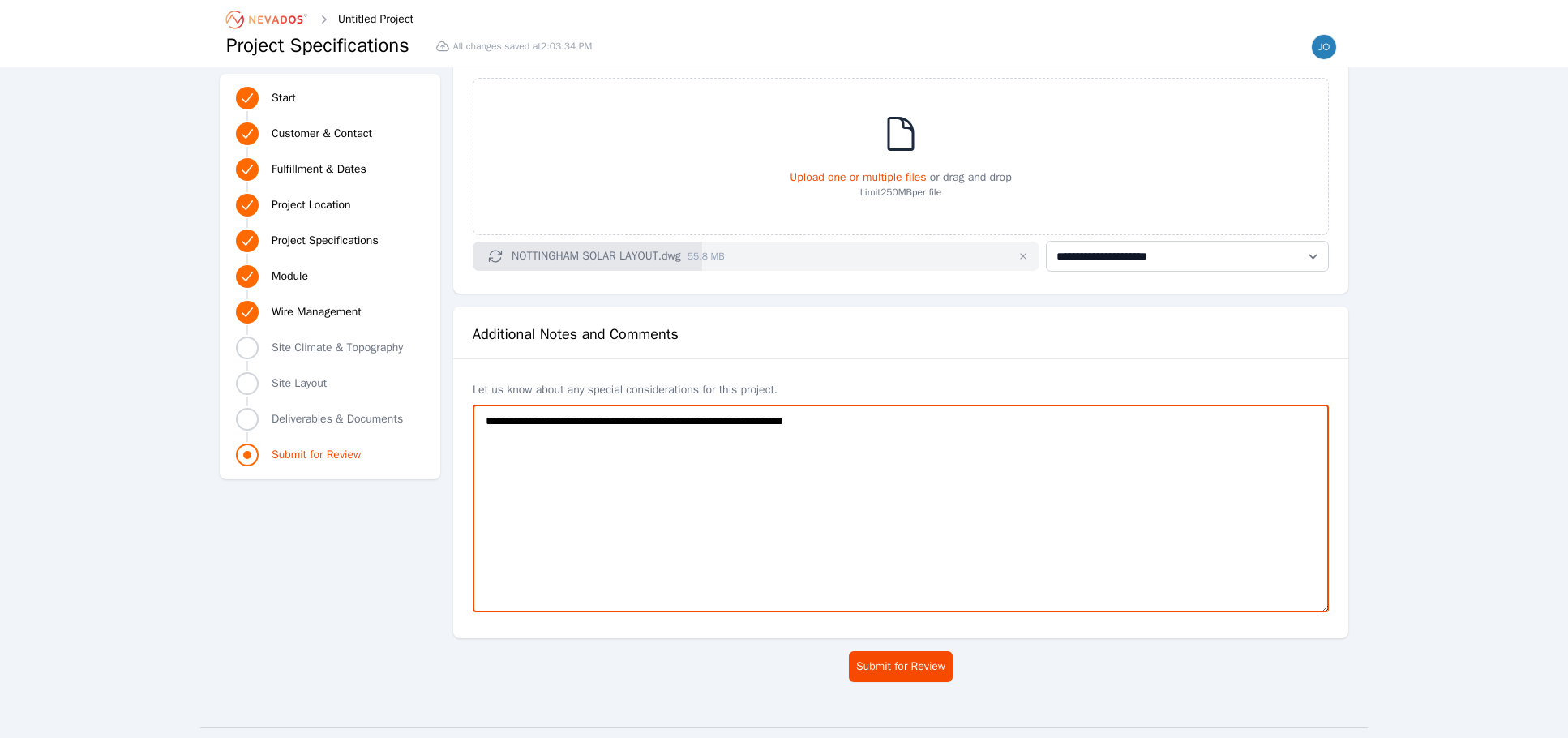 click on "**********" at bounding box center (901, 508) 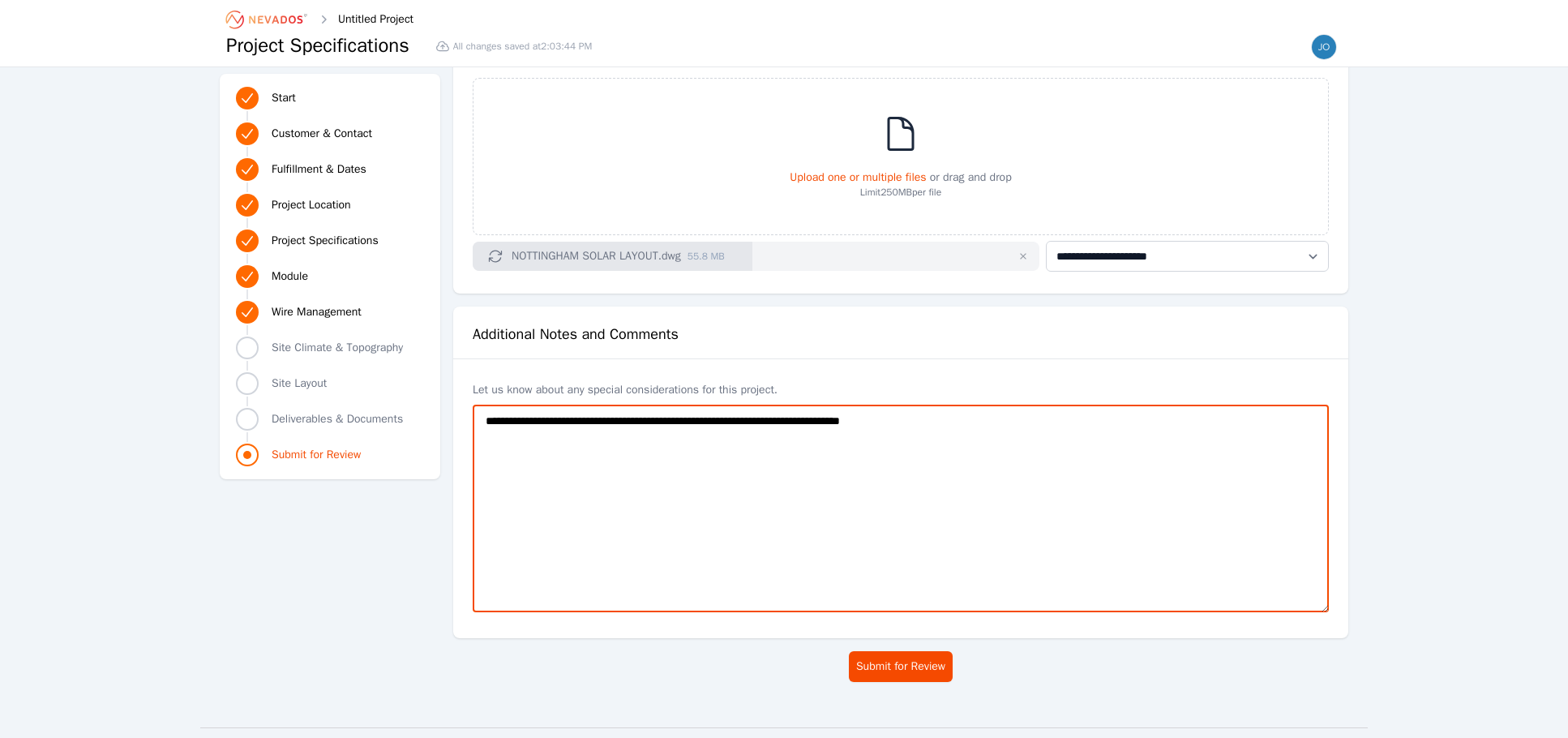 click on "**********" at bounding box center [901, 508] 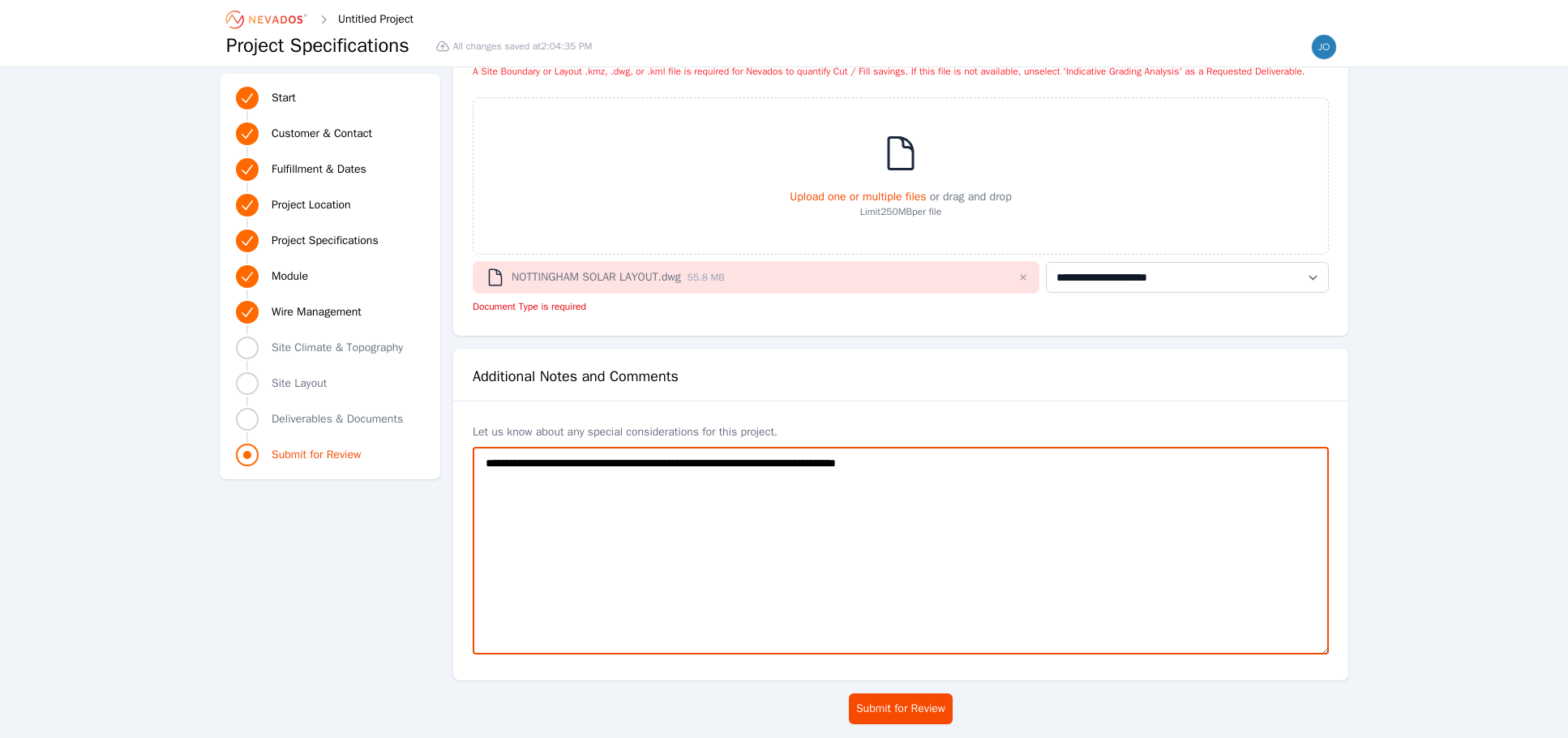 type on "**********" 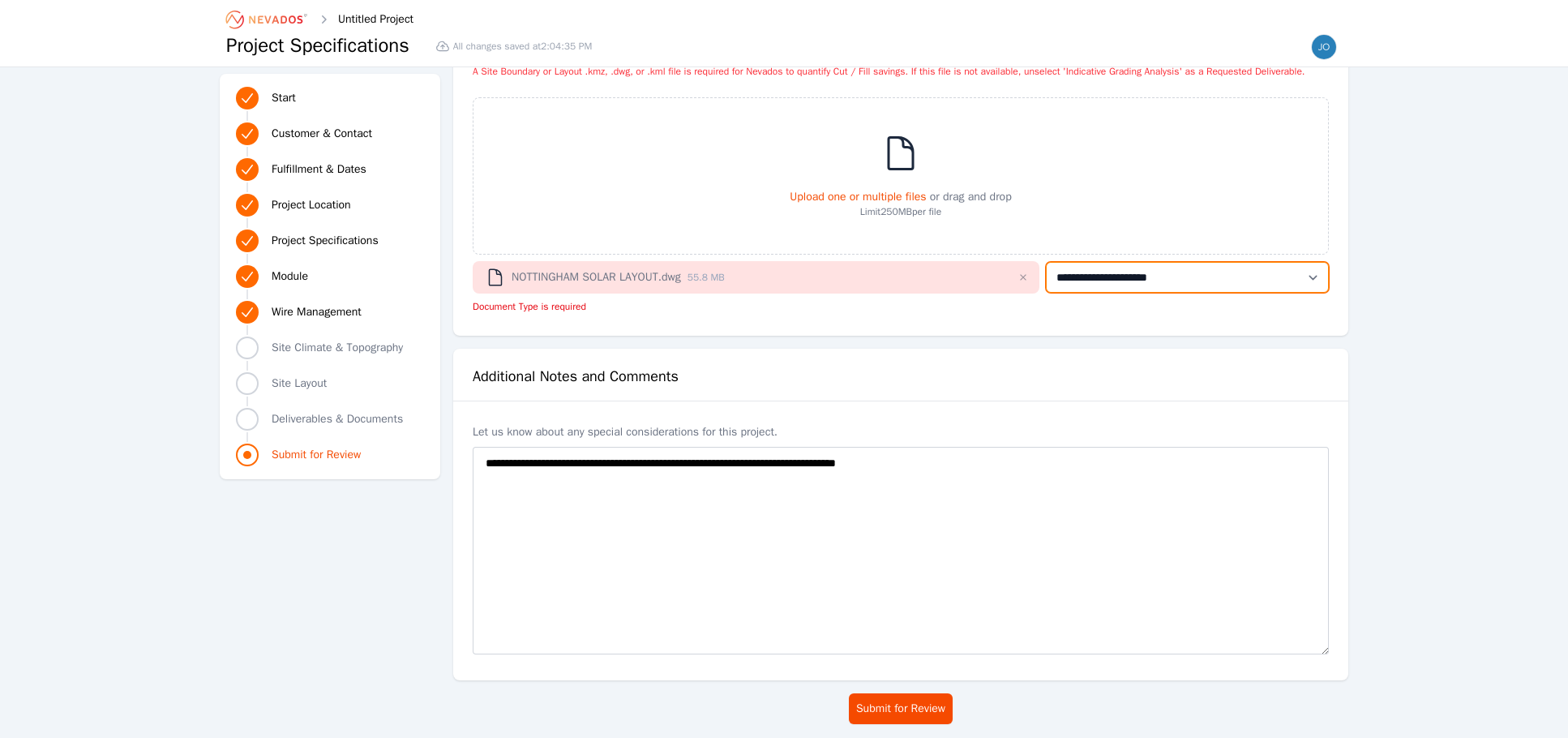 click on "**********" at bounding box center [1187, 277] 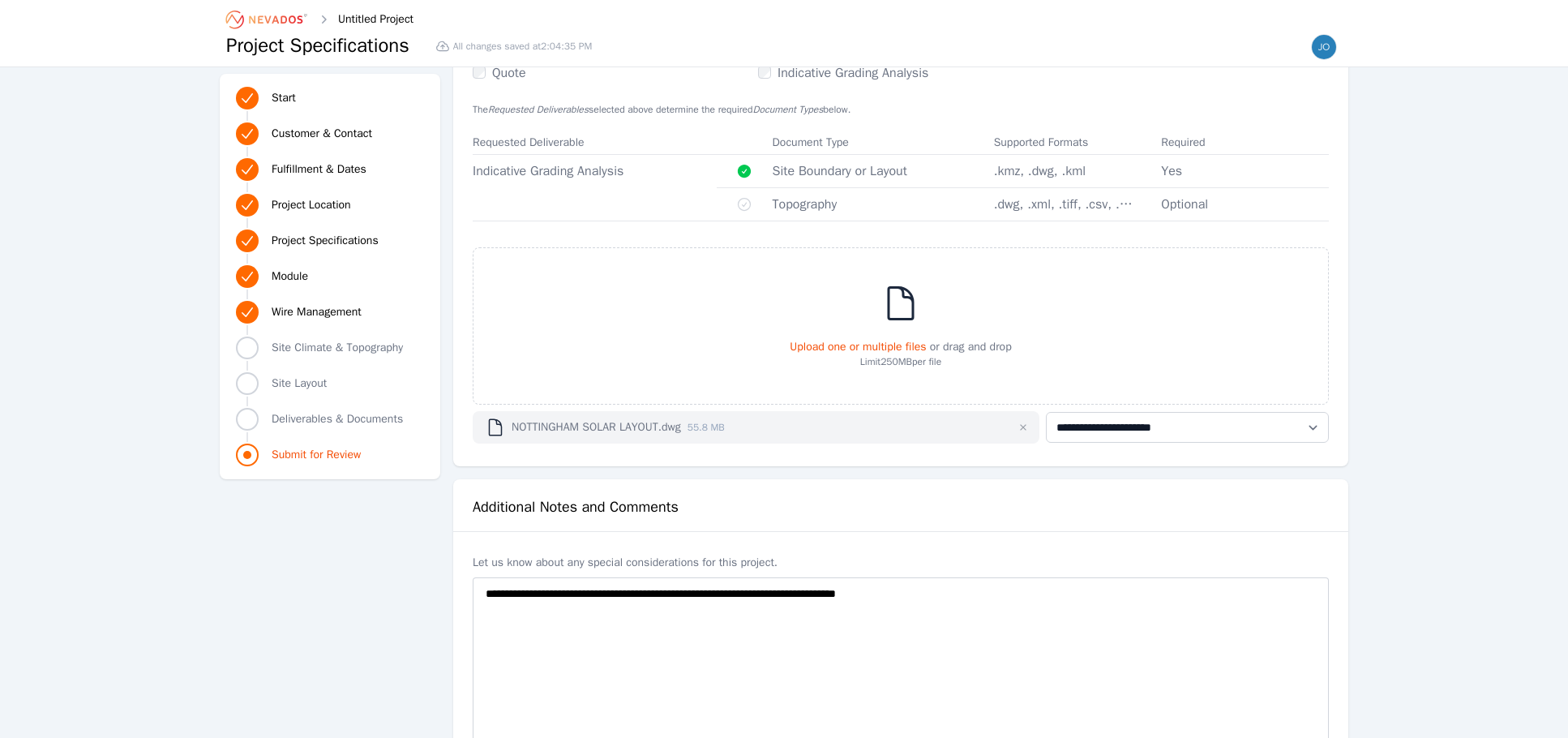scroll, scrollTop: 3188, scrollLeft: 0, axis: vertical 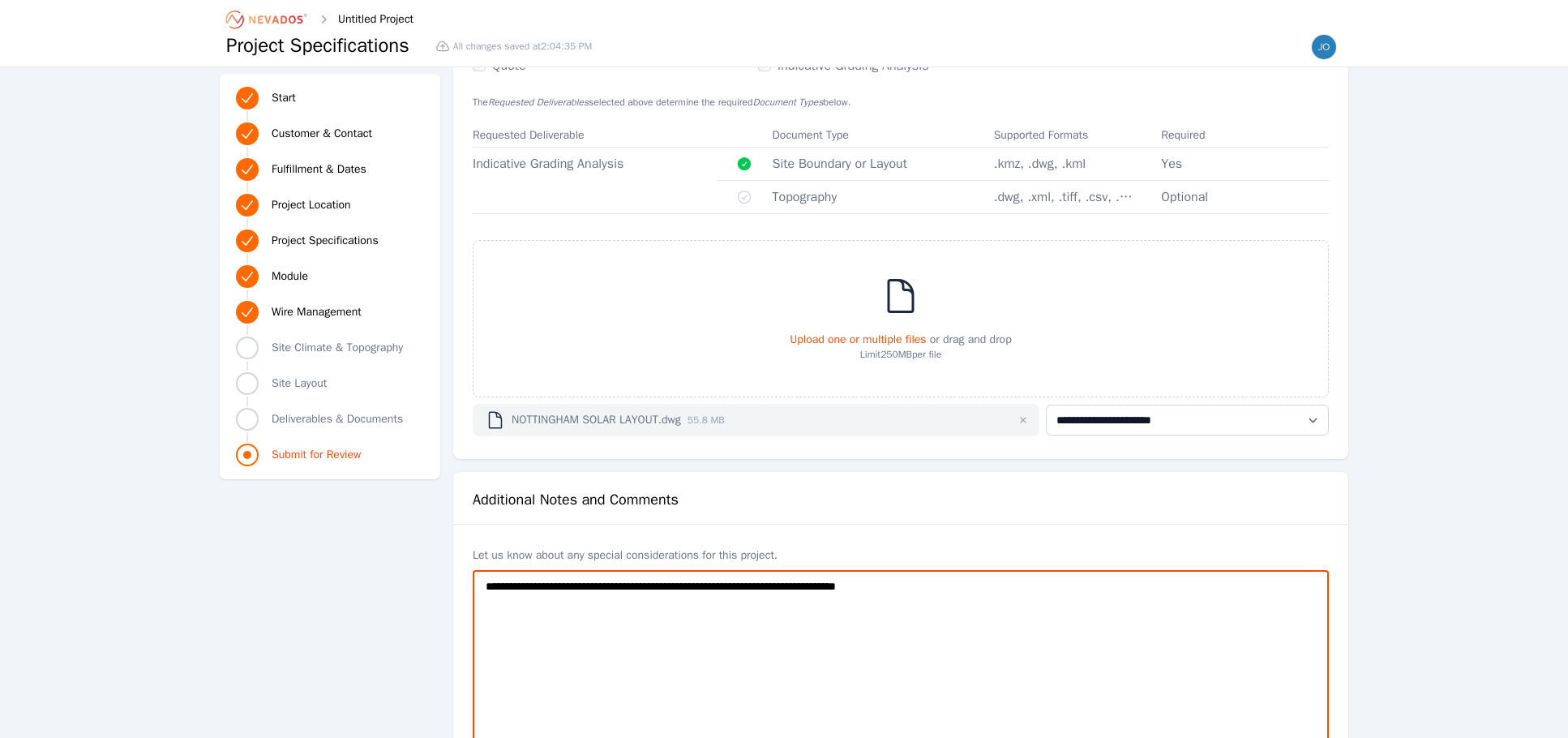 click on "**********" at bounding box center [901, 674] 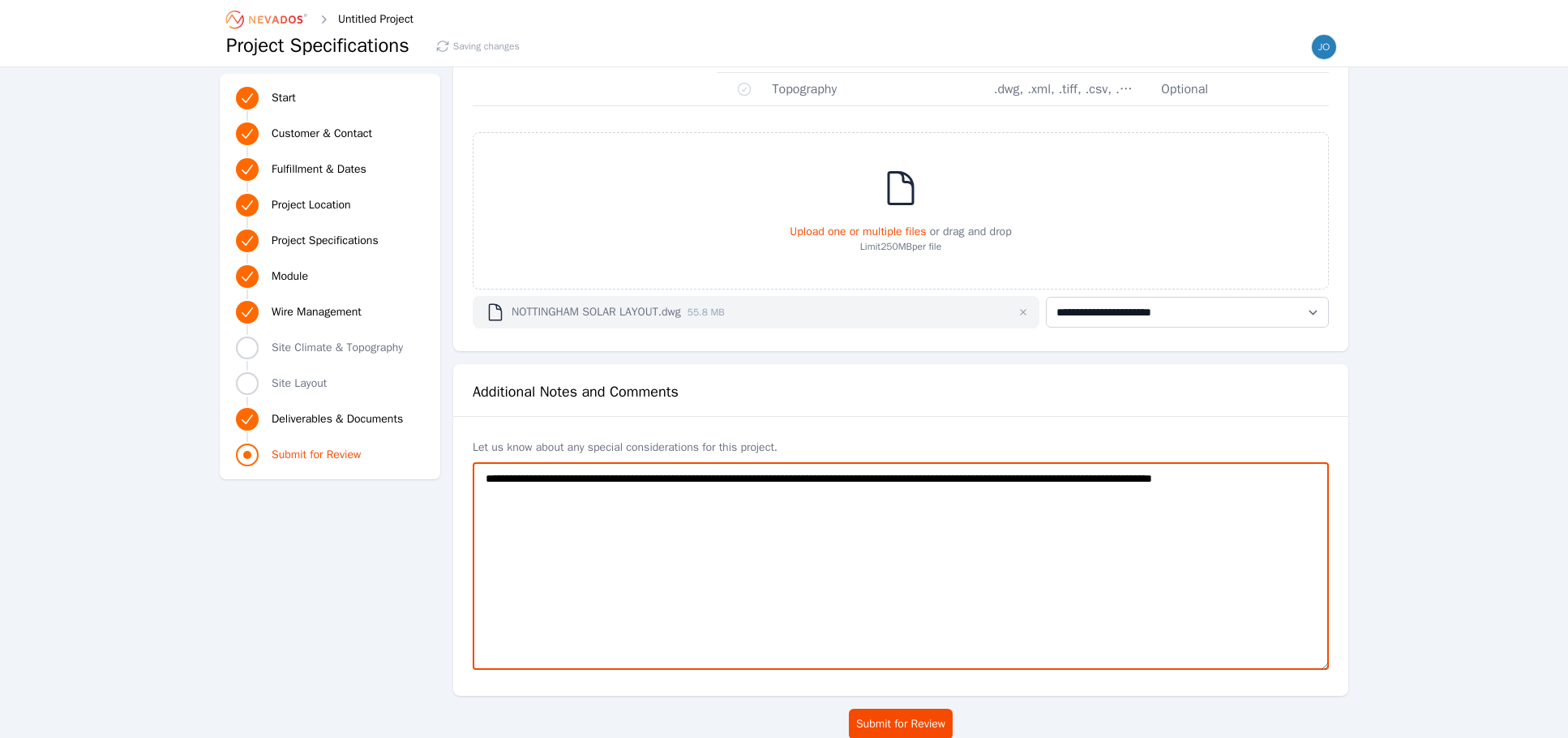 scroll, scrollTop: 3350, scrollLeft: 0, axis: vertical 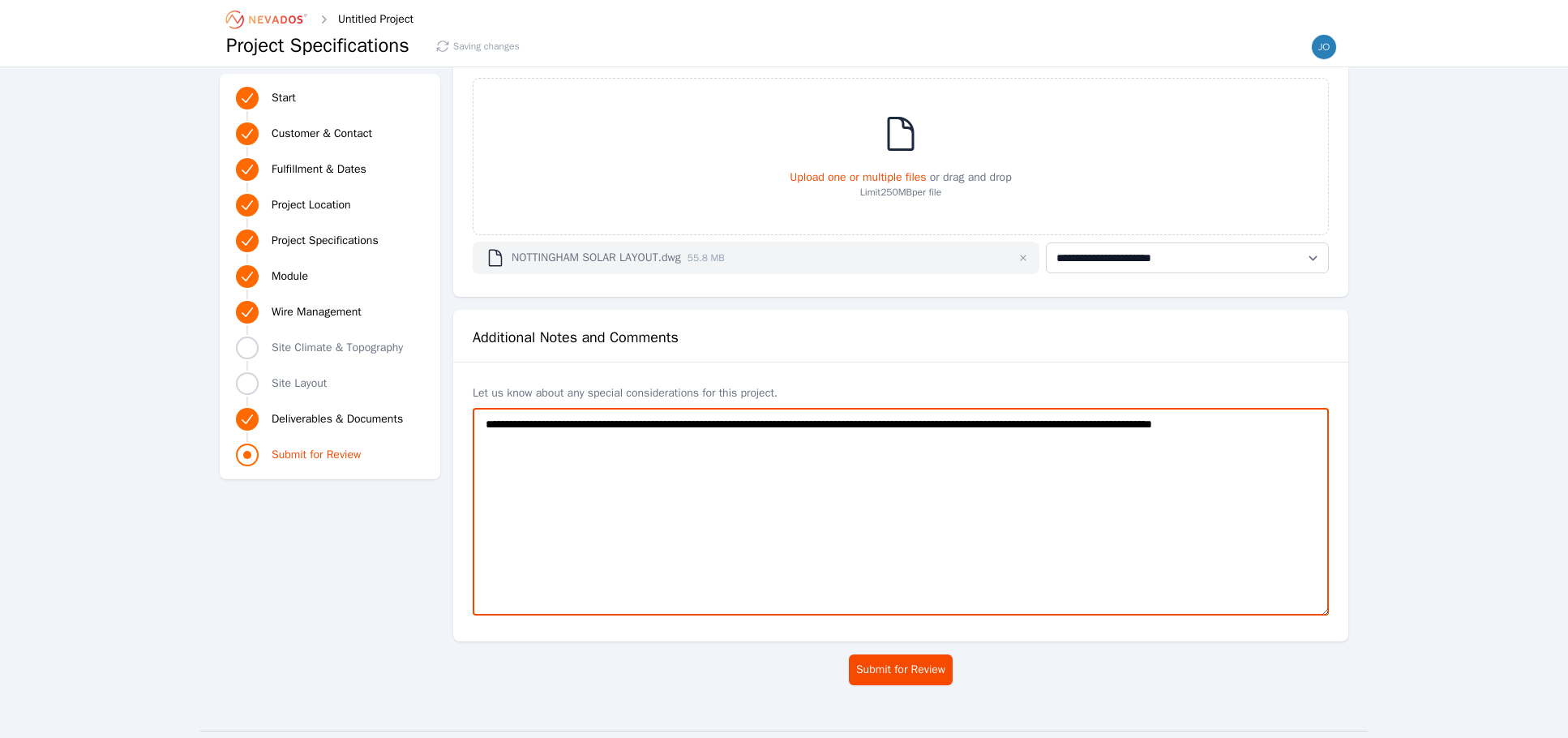 type on "**********" 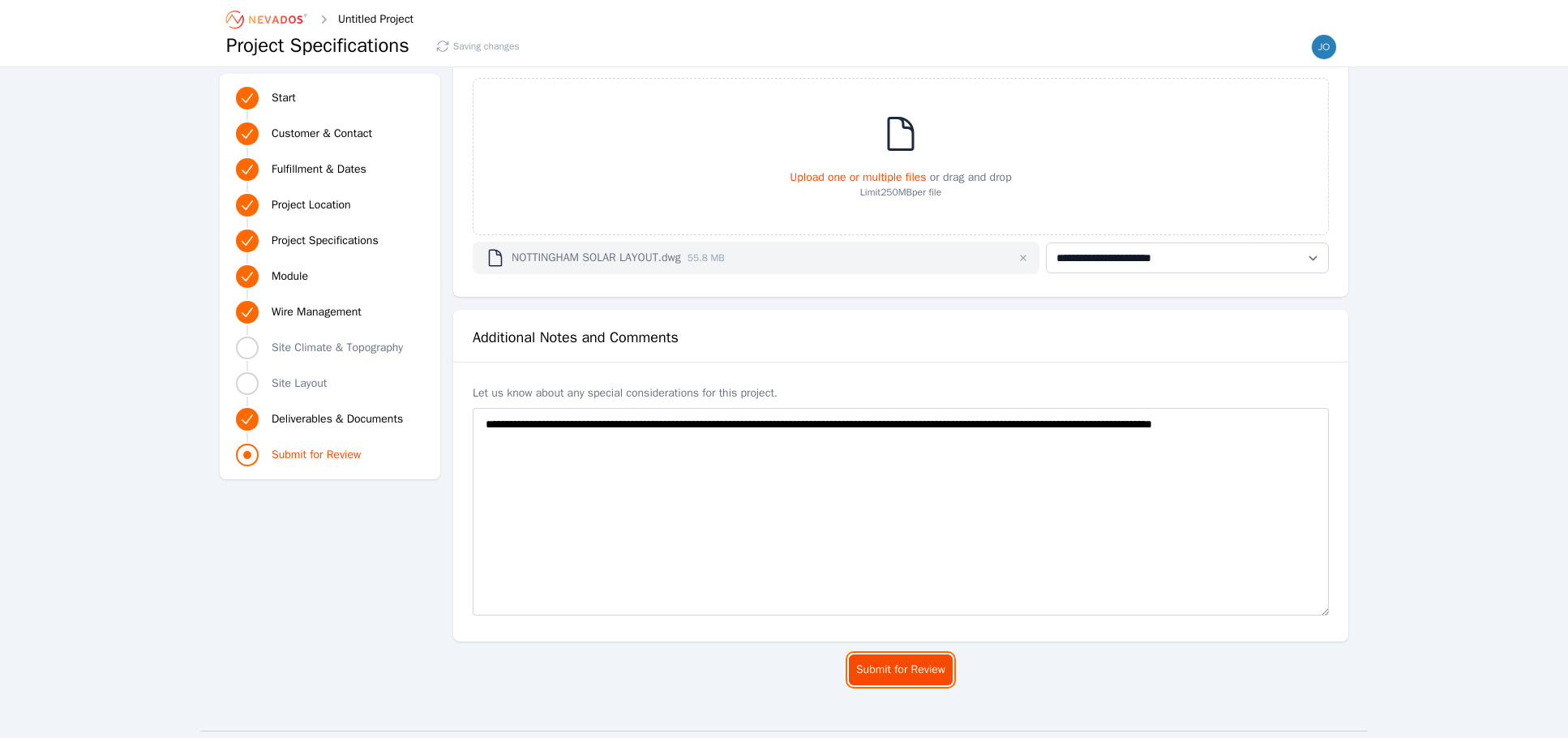 click on "Submit for Review" at bounding box center (901, 670) 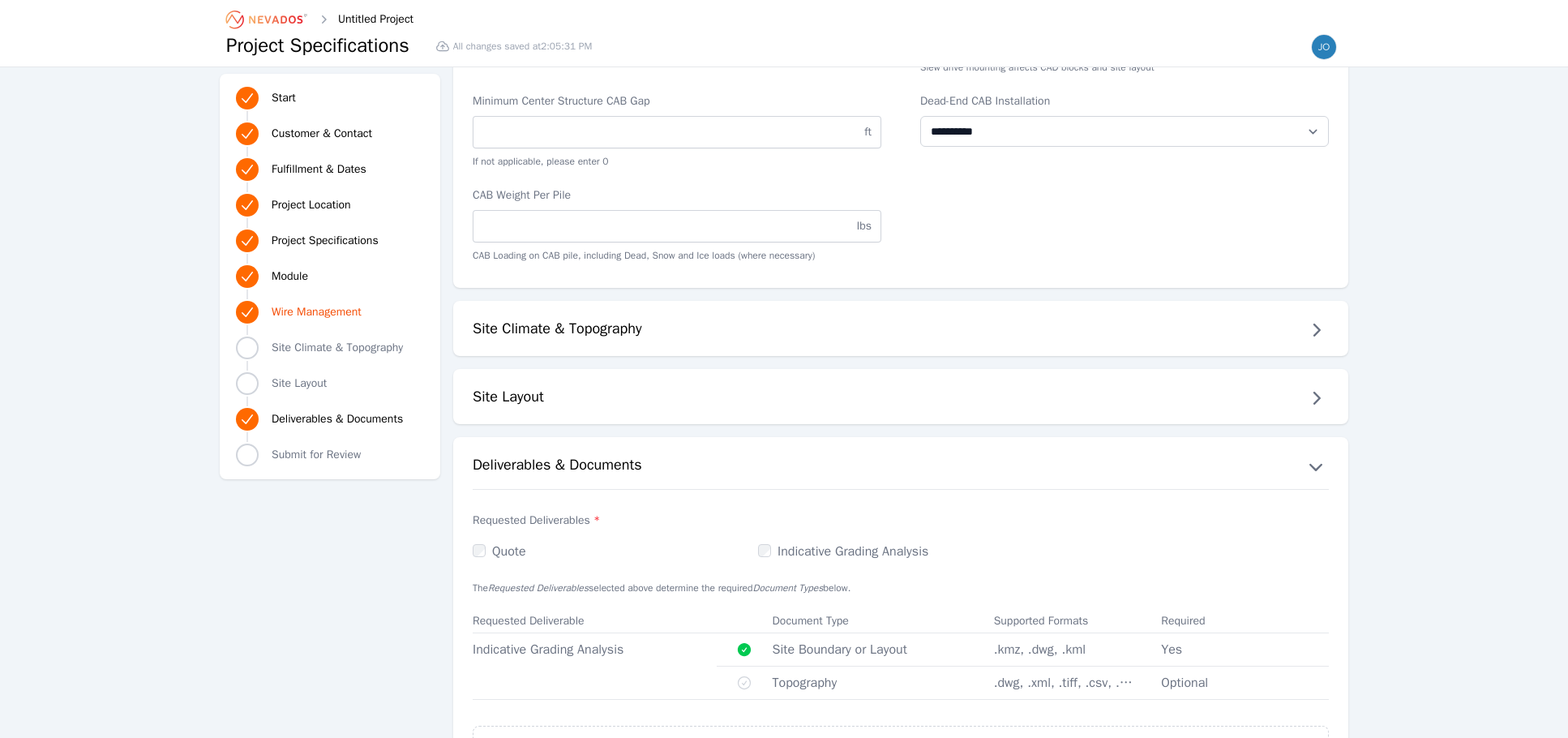 scroll, scrollTop: 2701, scrollLeft: 0, axis: vertical 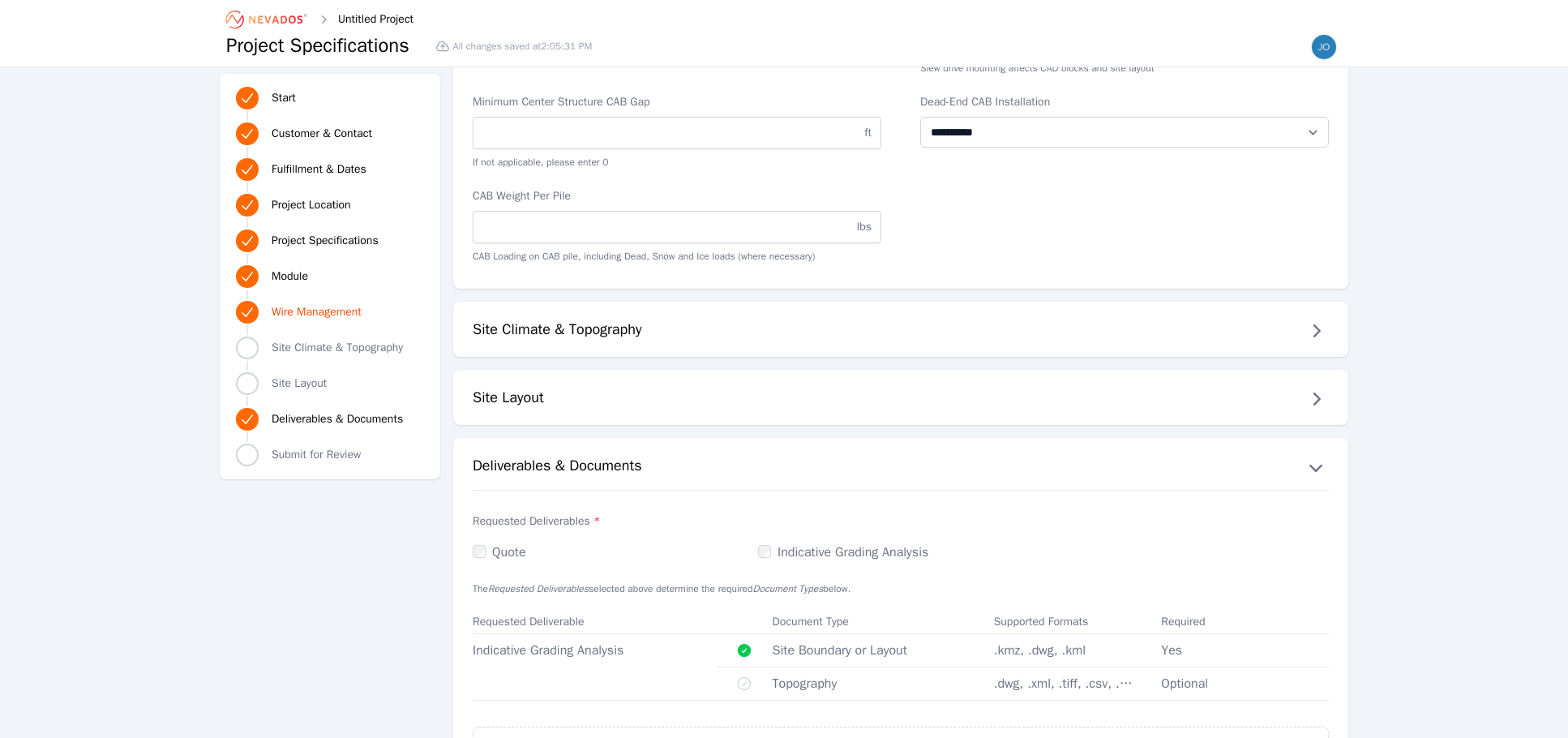 click 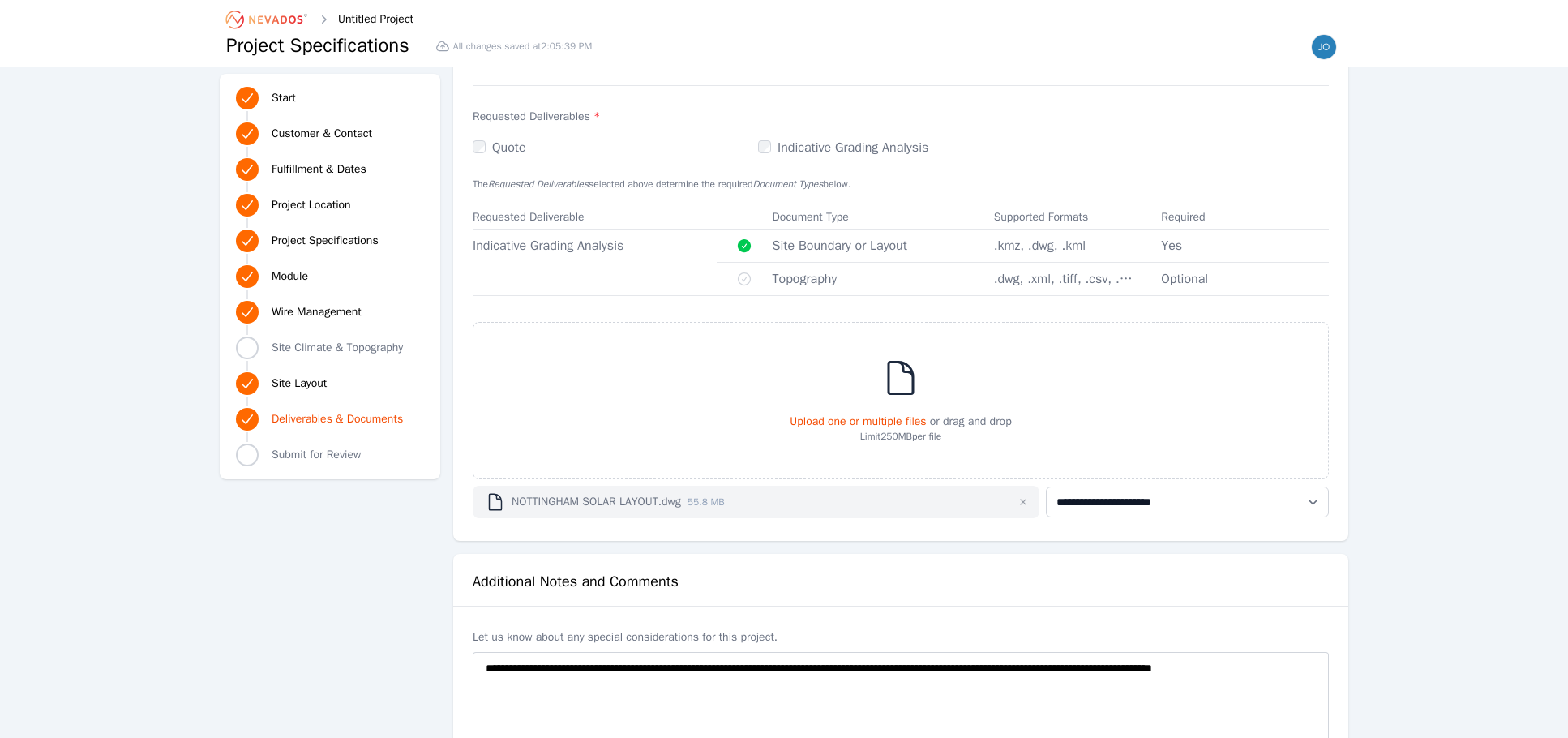 scroll, scrollTop: 3918, scrollLeft: 0, axis: vertical 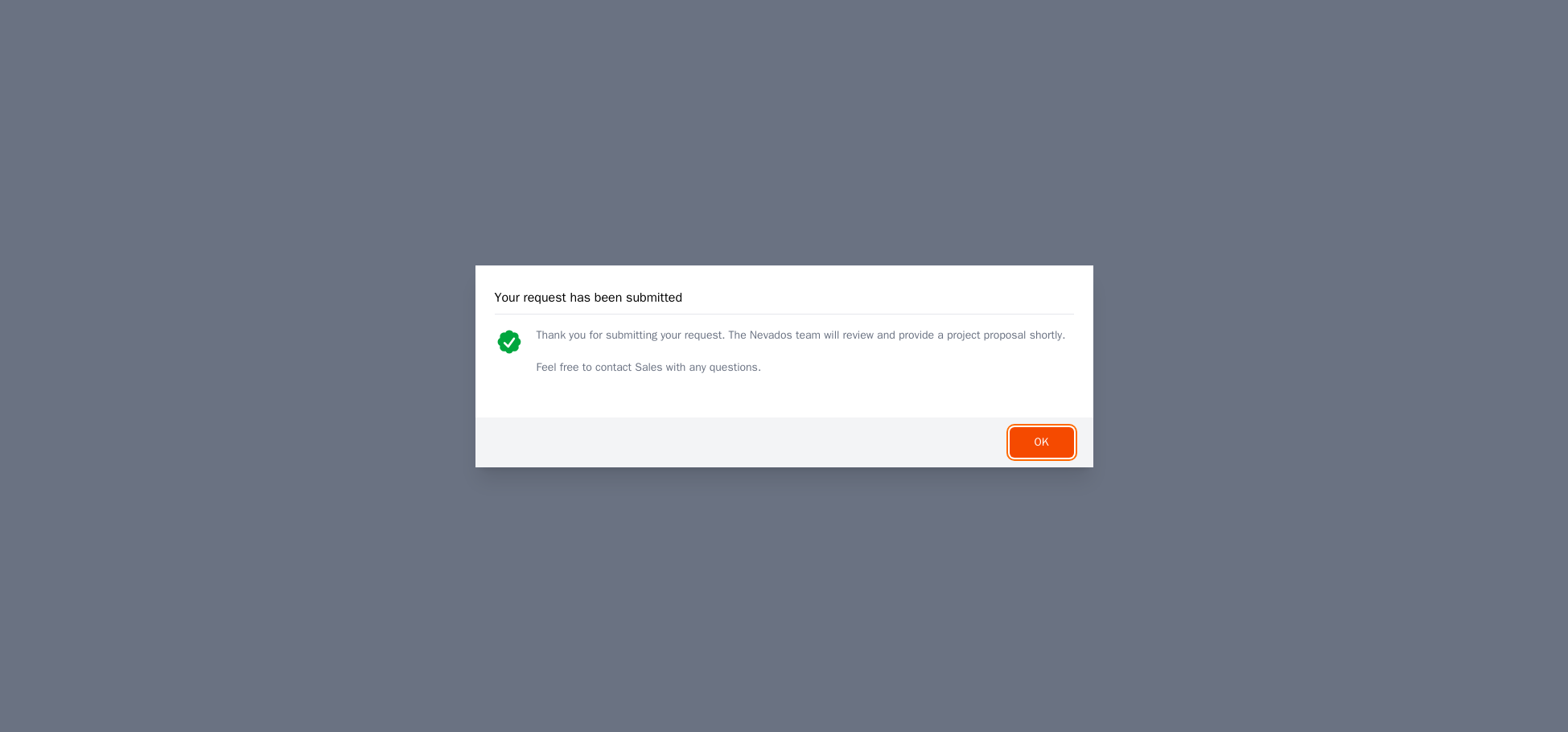 click on "OK" at bounding box center [1042, 442] 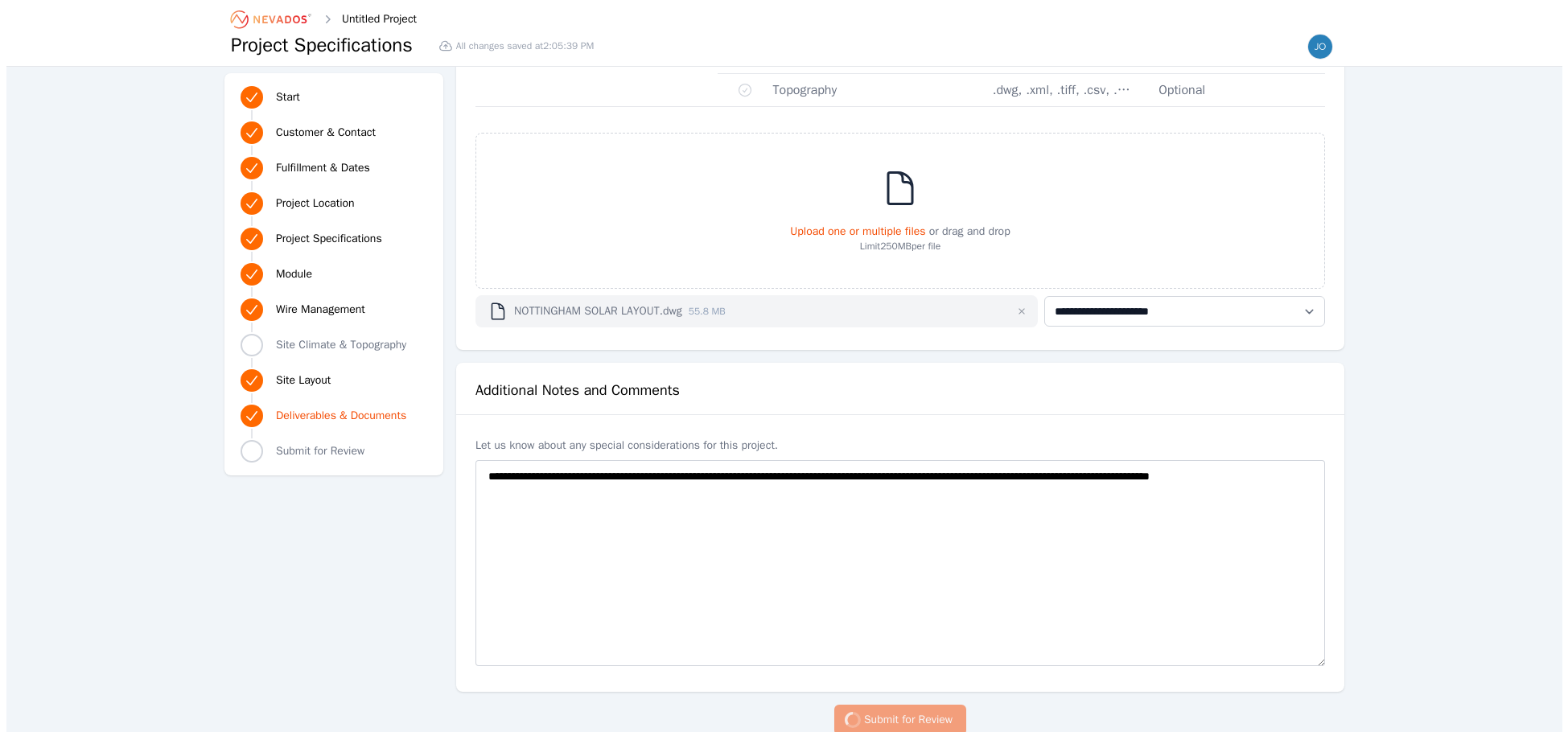 scroll, scrollTop: 0, scrollLeft: 0, axis: both 